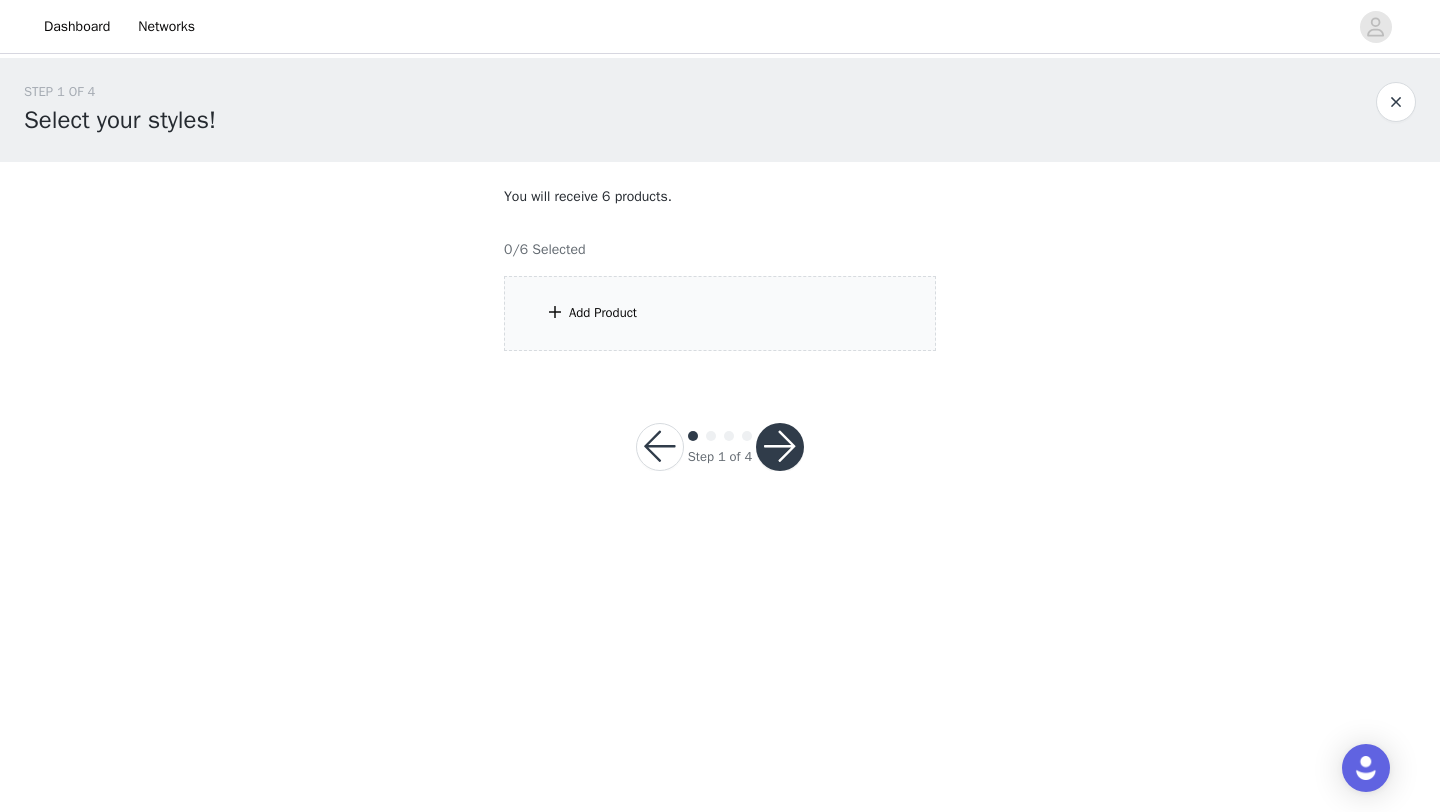 scroll, scrollTop: 0, scrollLeft: 0, axis: both 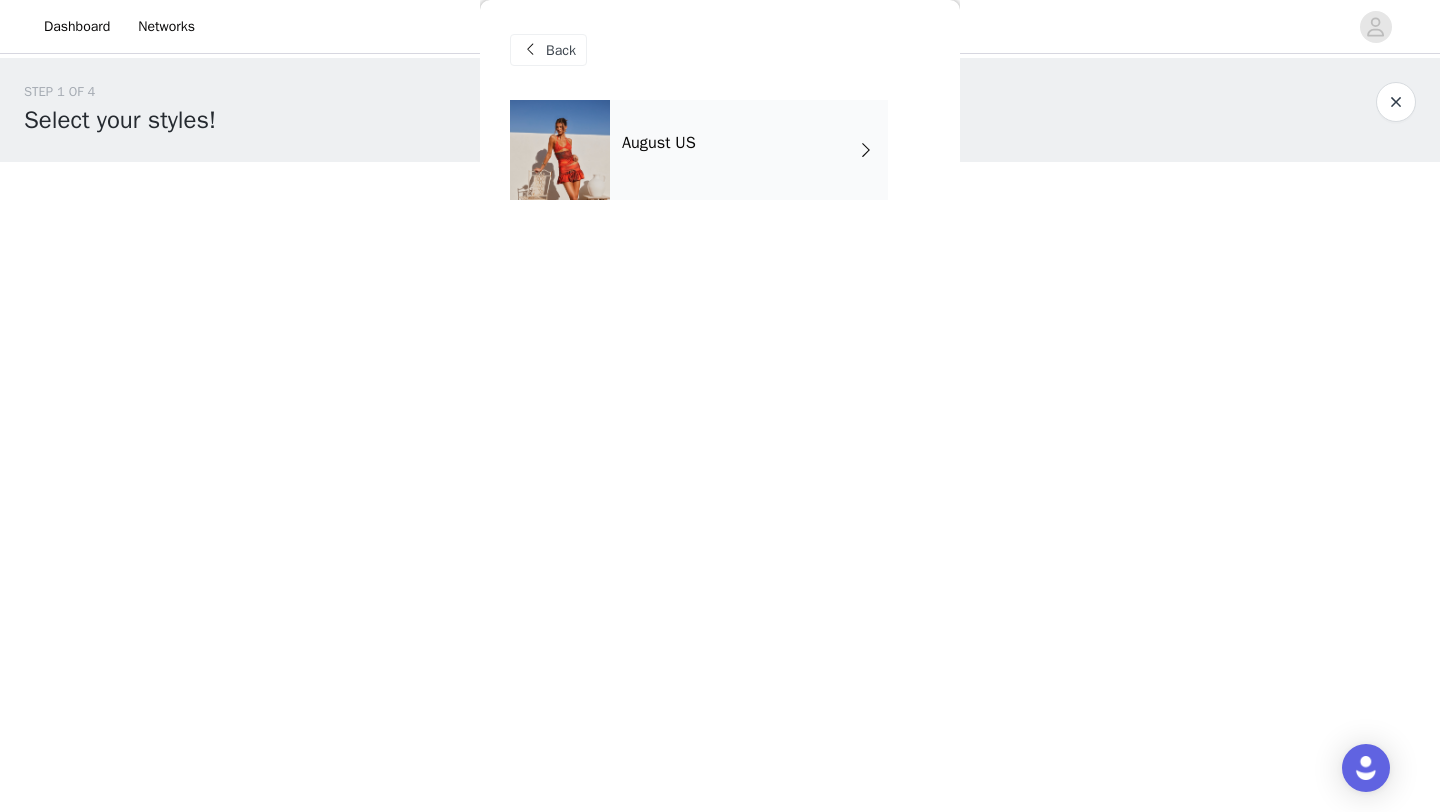 click on "August US" at bounding box center [749, 150] 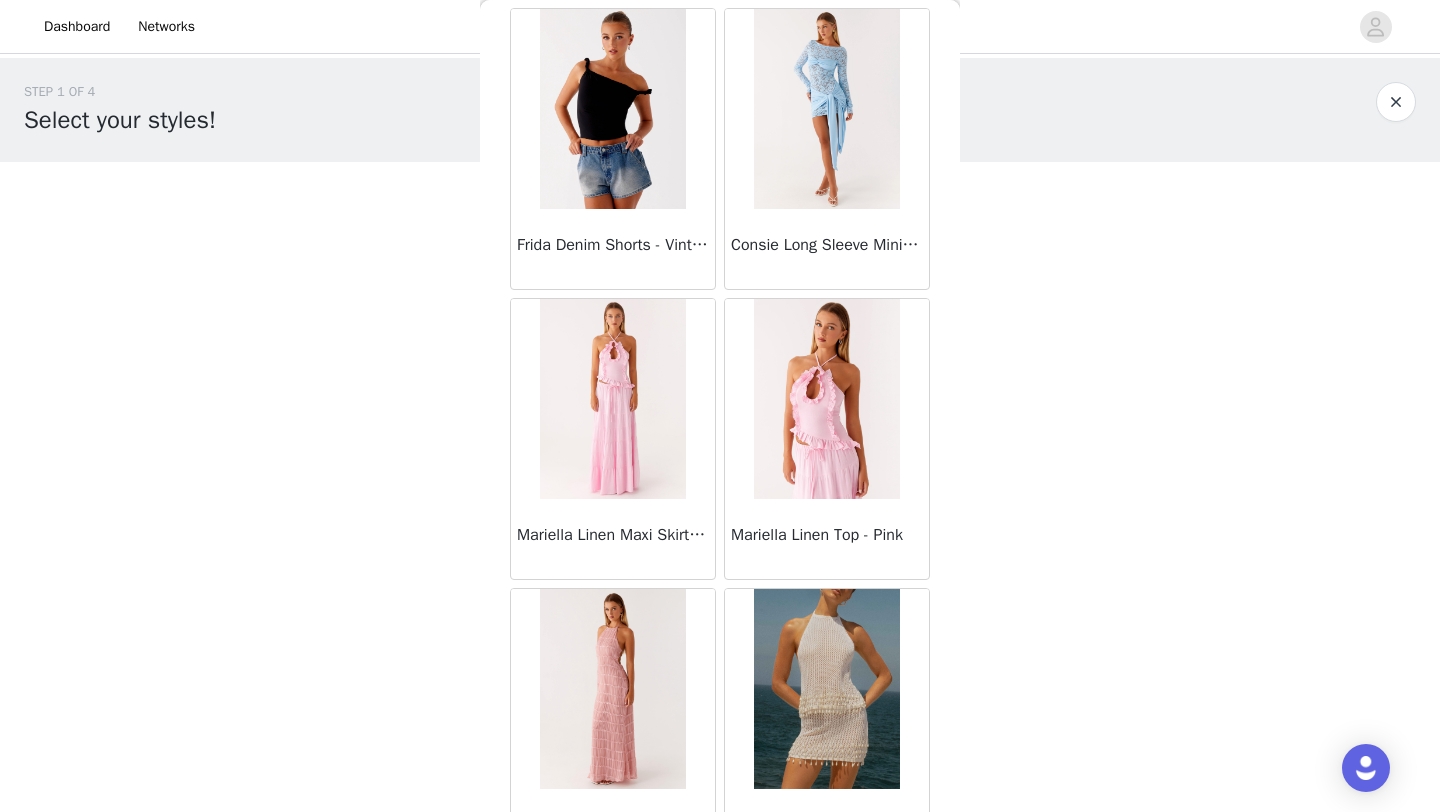 scroll, scrollTop: 2248, scrollLeft: 0, axis: vertical 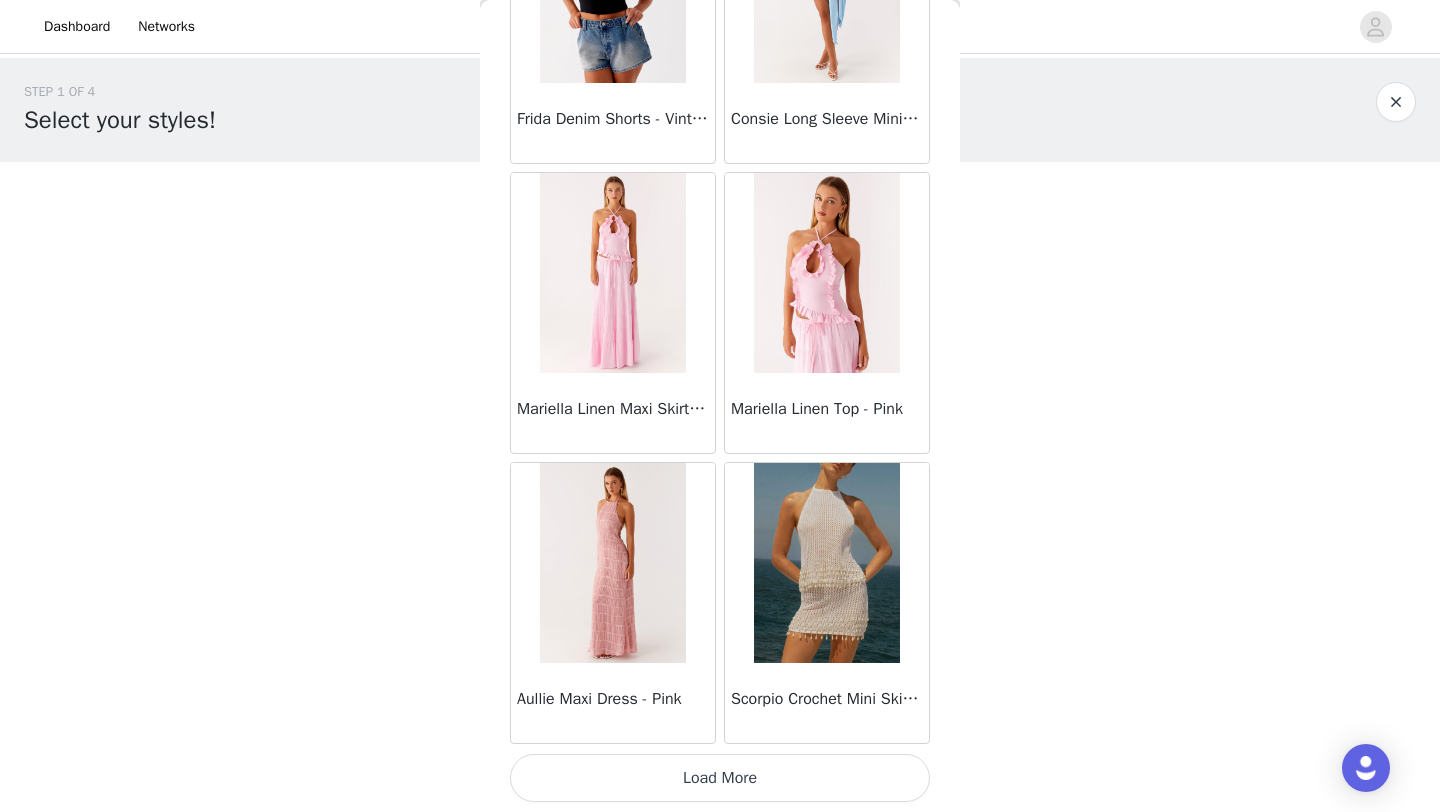 click on "Load More" at bounding box center (720, 778) 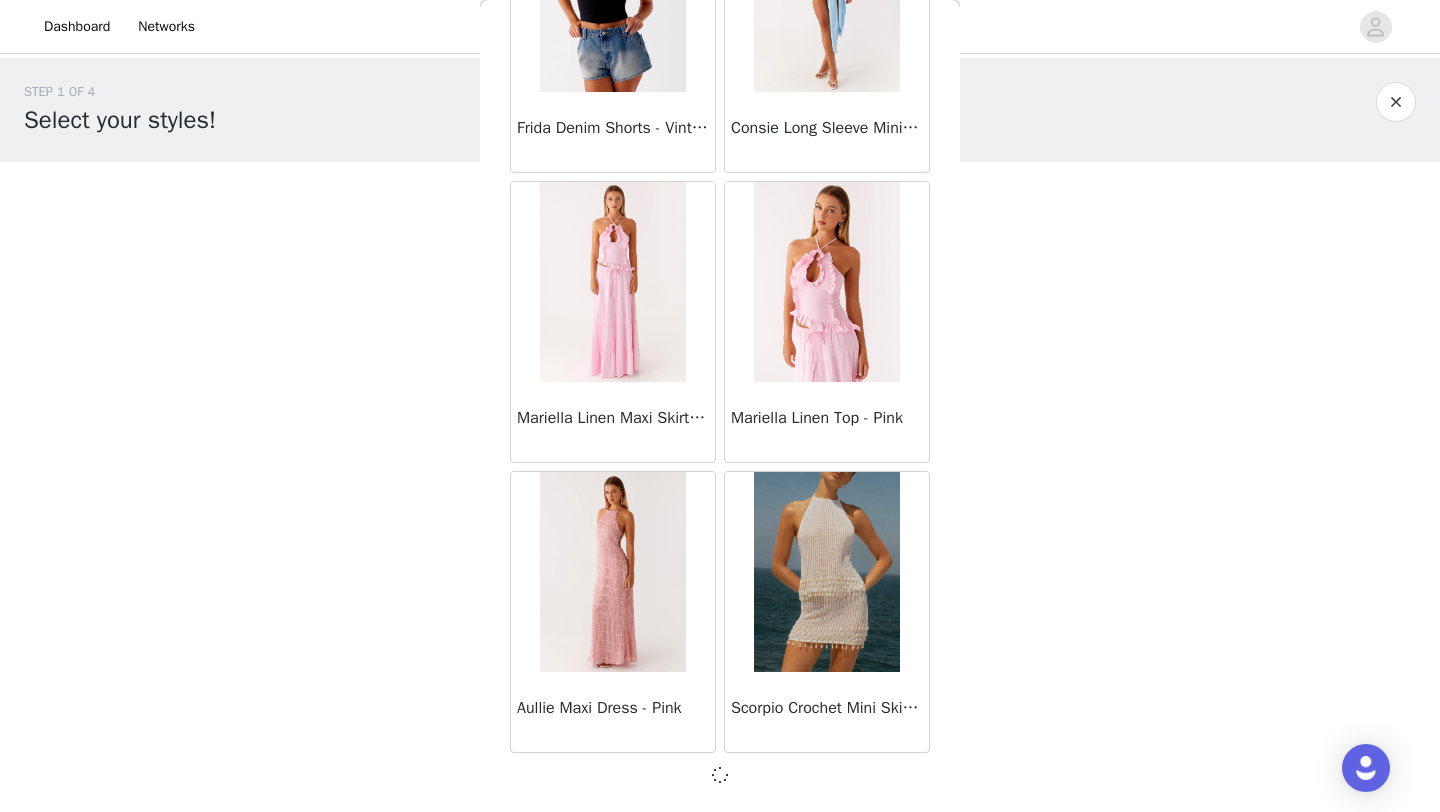 scroll, scrollTop: 2239, scrollLeft: 0, axis: vertical 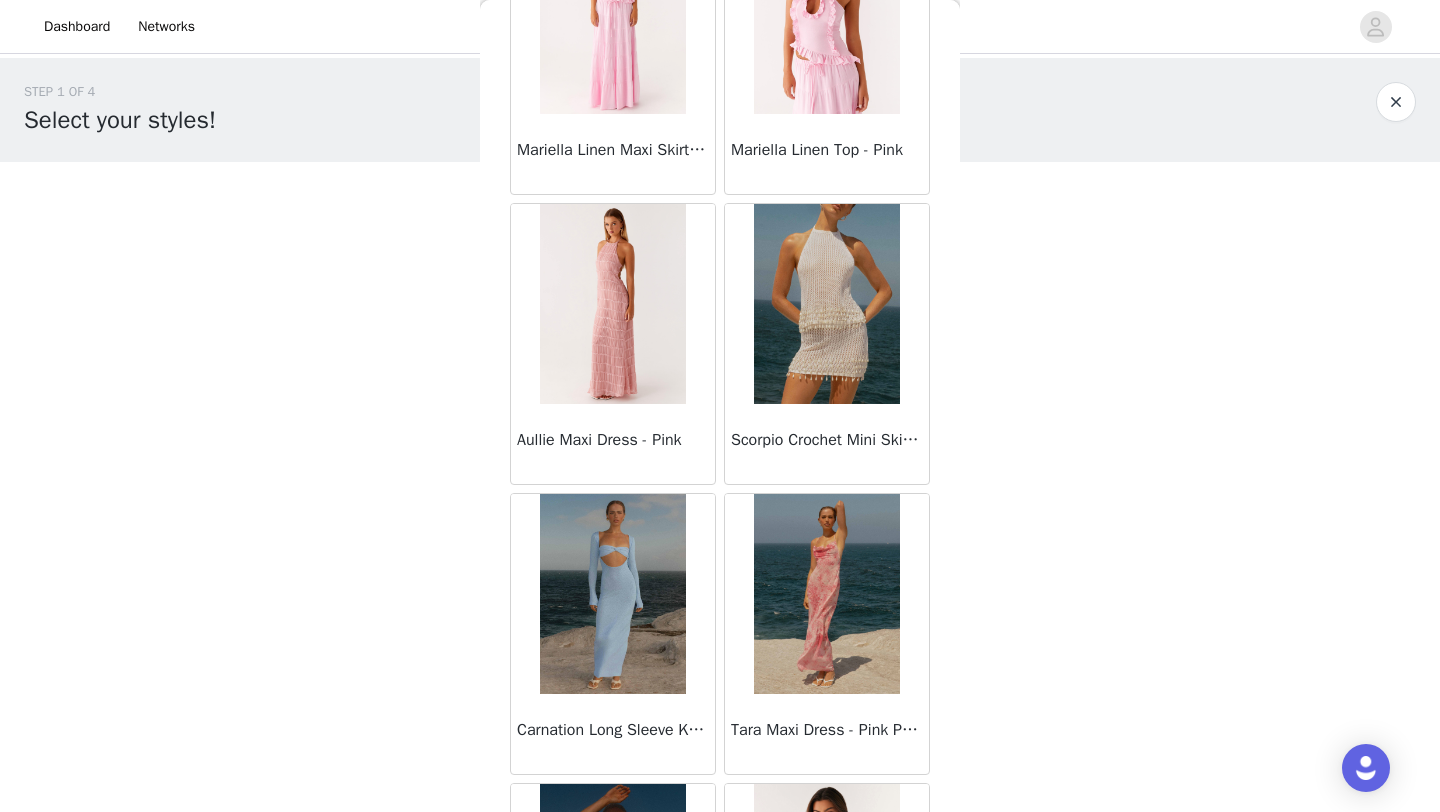 click at bounding box center (826, 304) 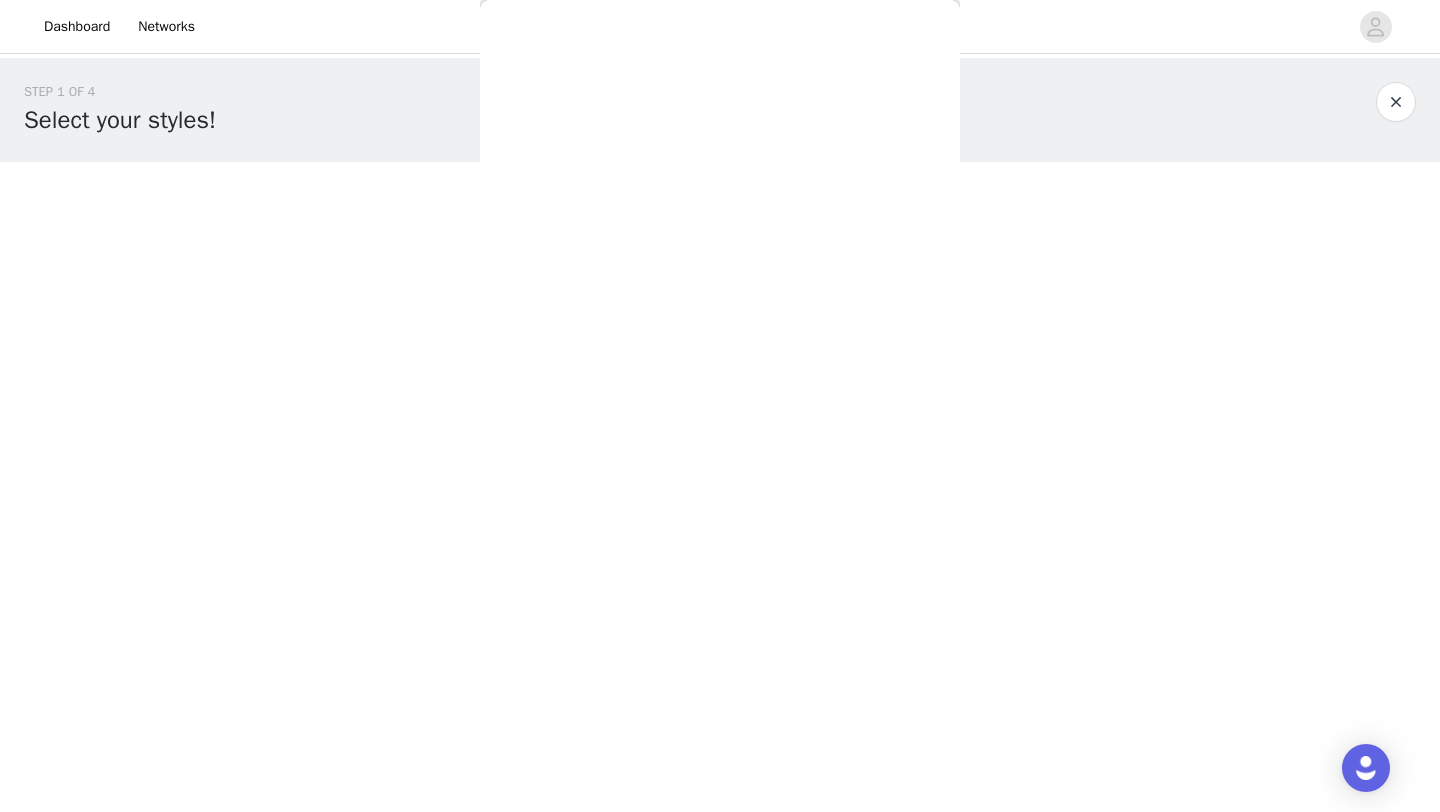 scroll, scrollTop: 221, scrollLeft: 0, axis: vertical 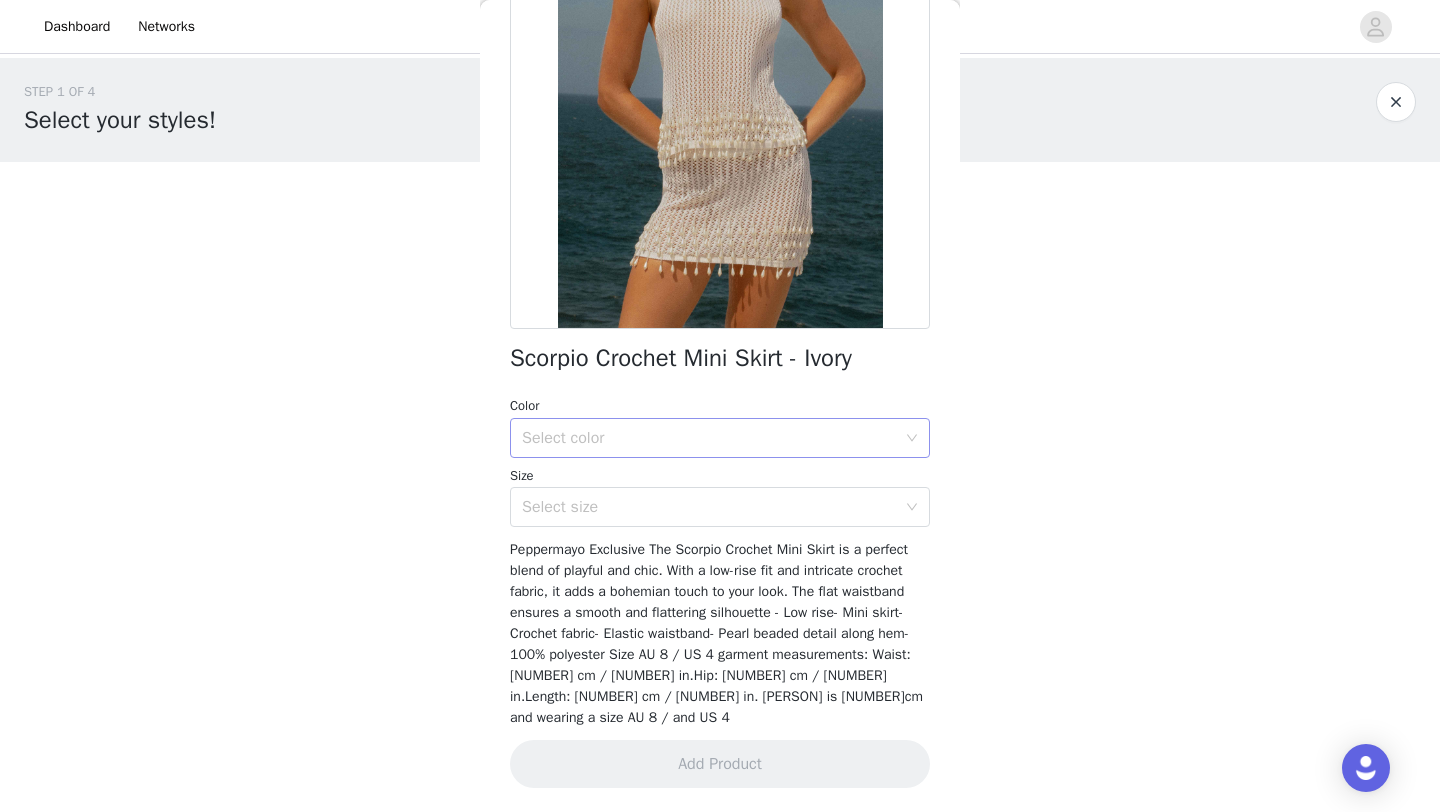 click on "Select color" at bounding box center (709, 438) 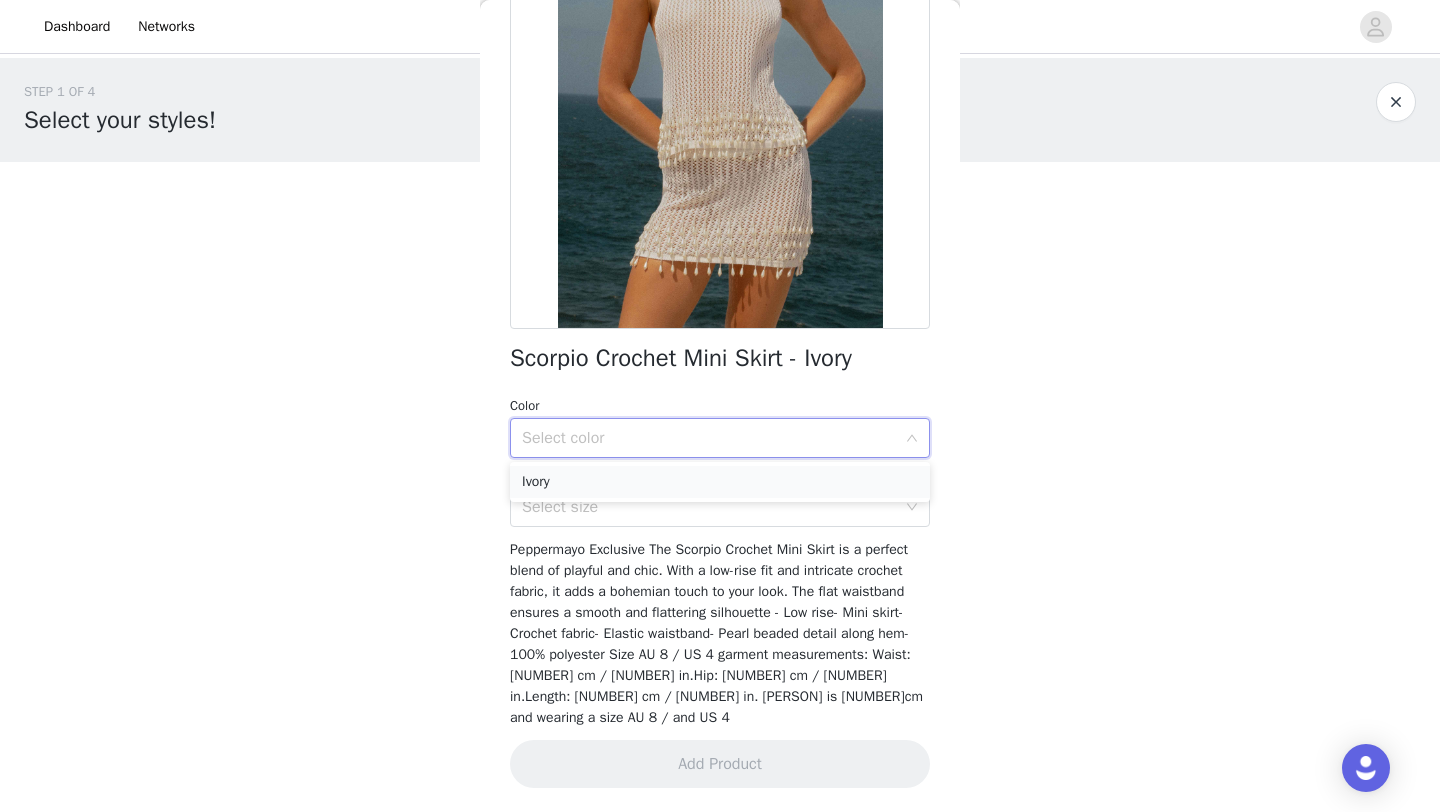 click on "Ivory" at bounding box center [720, 482] 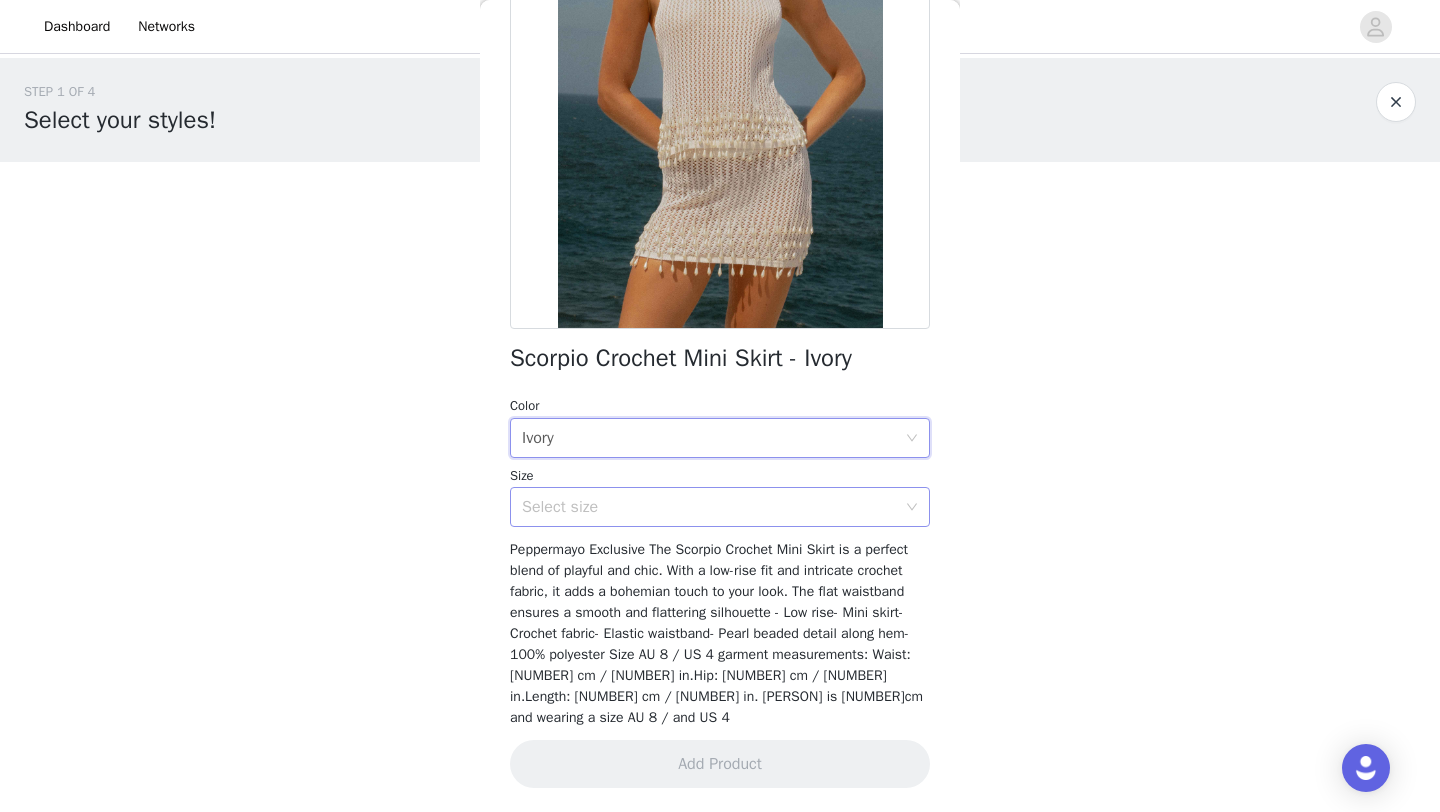 click on "Select size" at bounding box center (709, 507) 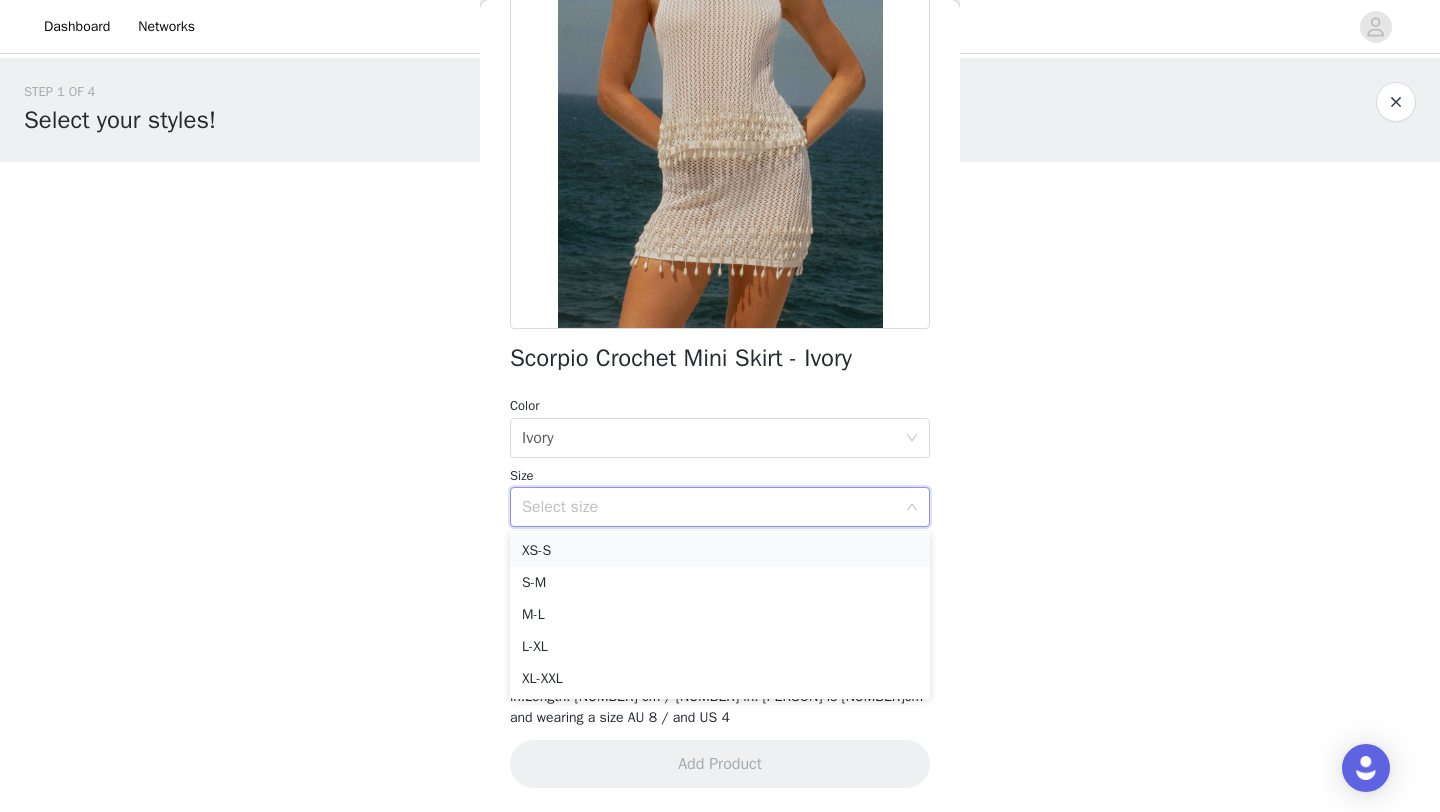 click on "XS-S" at bounding box center [720, 551] 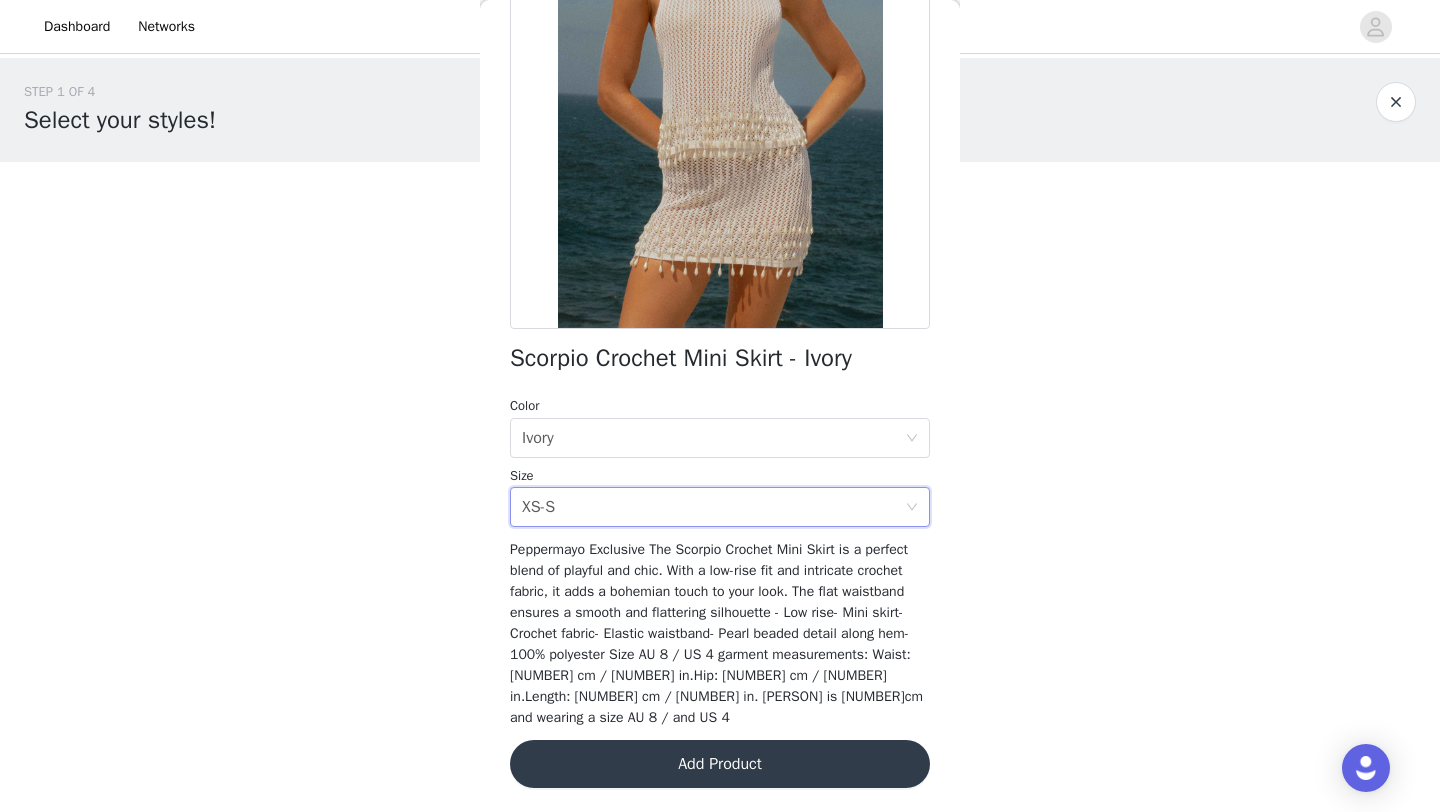 click on "Add Product" at bounding box center (720, 764) 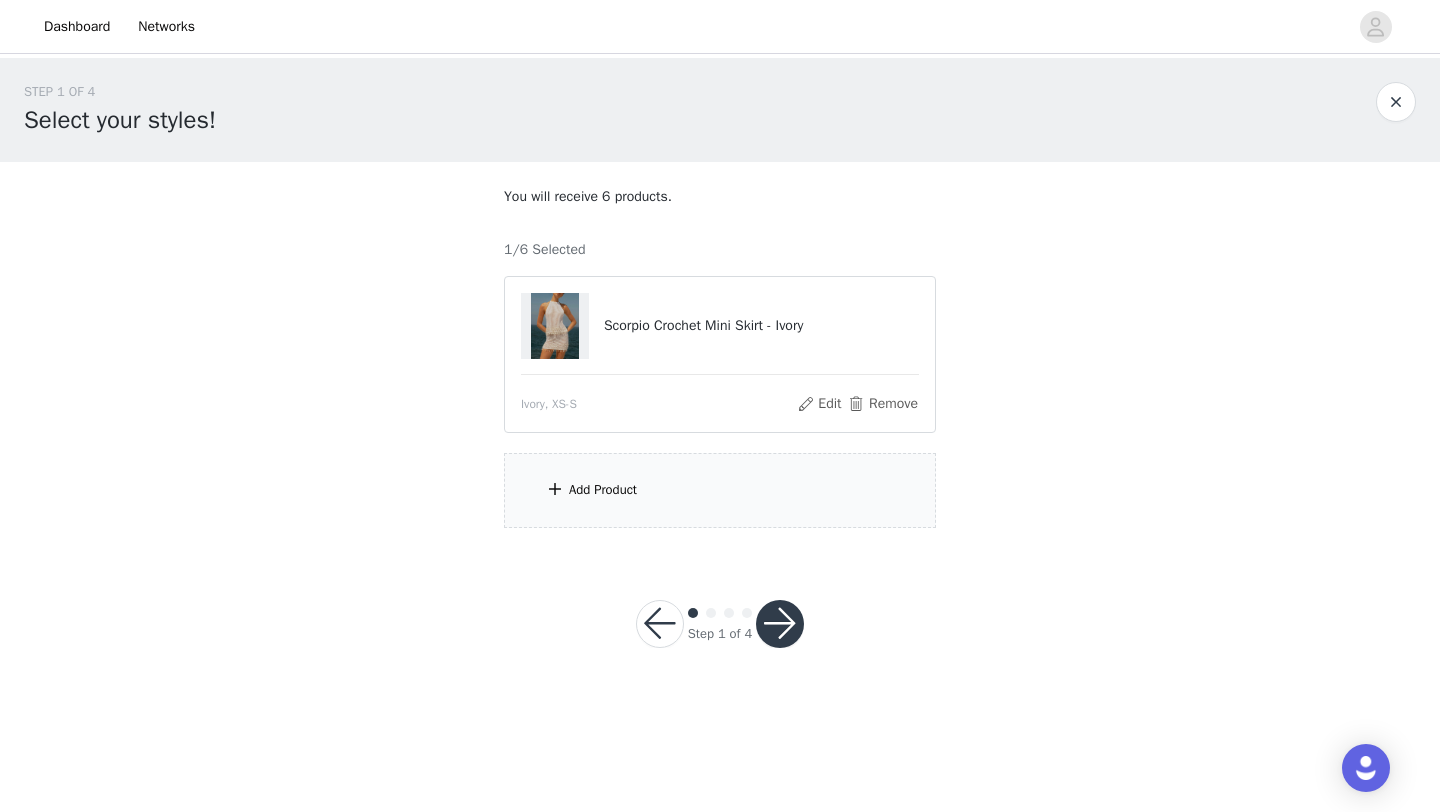 click on "Add Product" at bounding box center (603, 490) 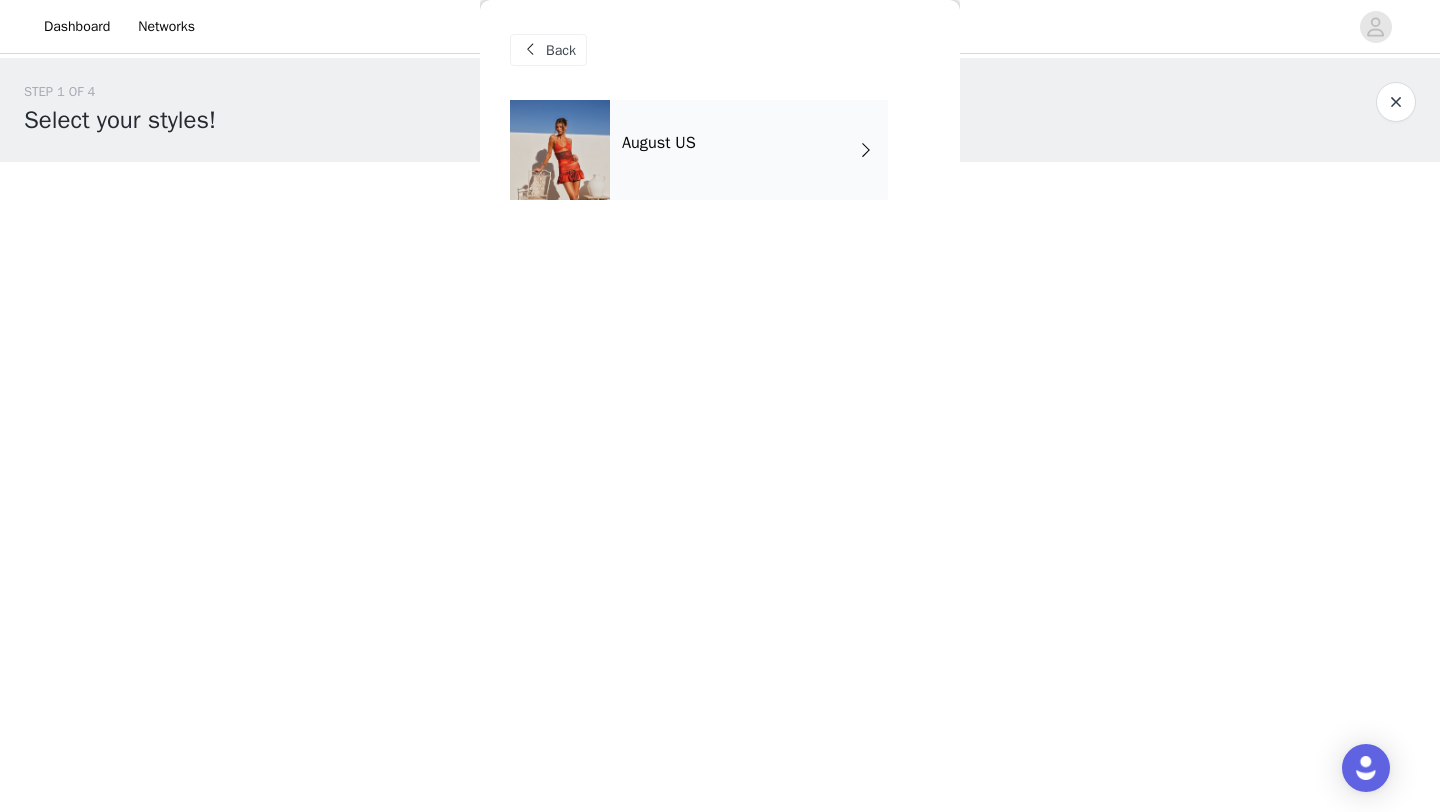 click on "August US" at bounding box center [749, 150] 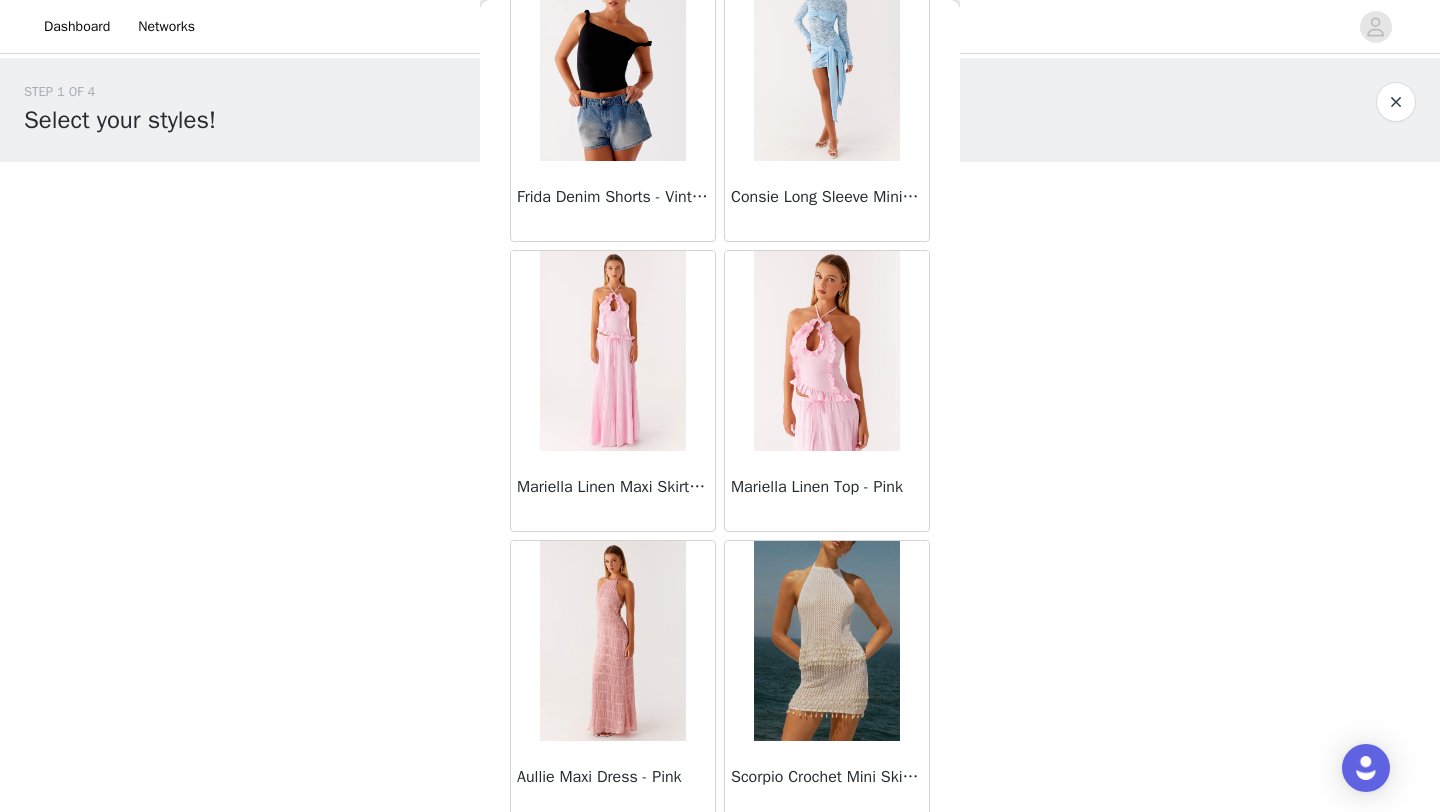 scroll, scrollTop: 2248, scrollLeft: 0, axis: vertical 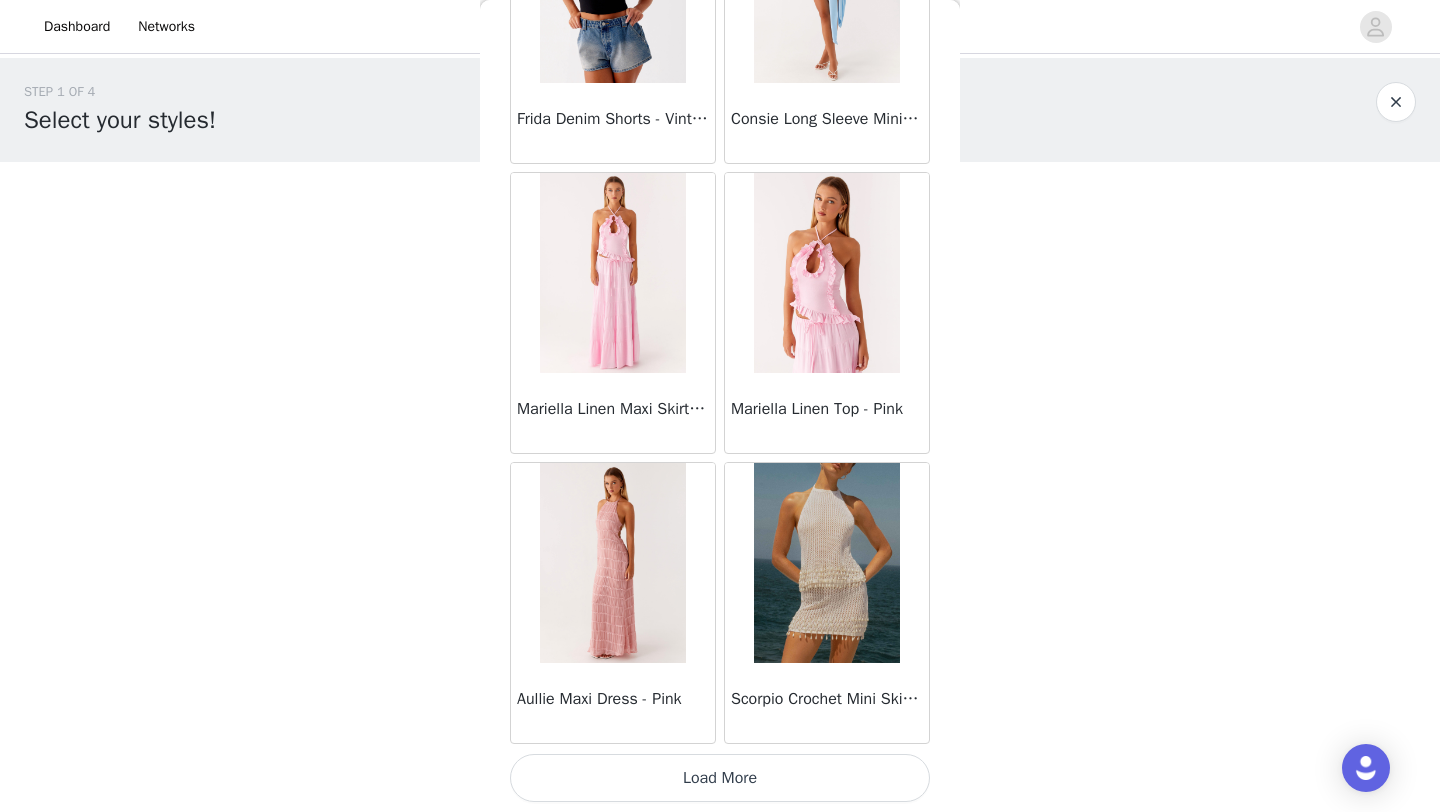 click on "Load More" at bounding box center [720, 778] 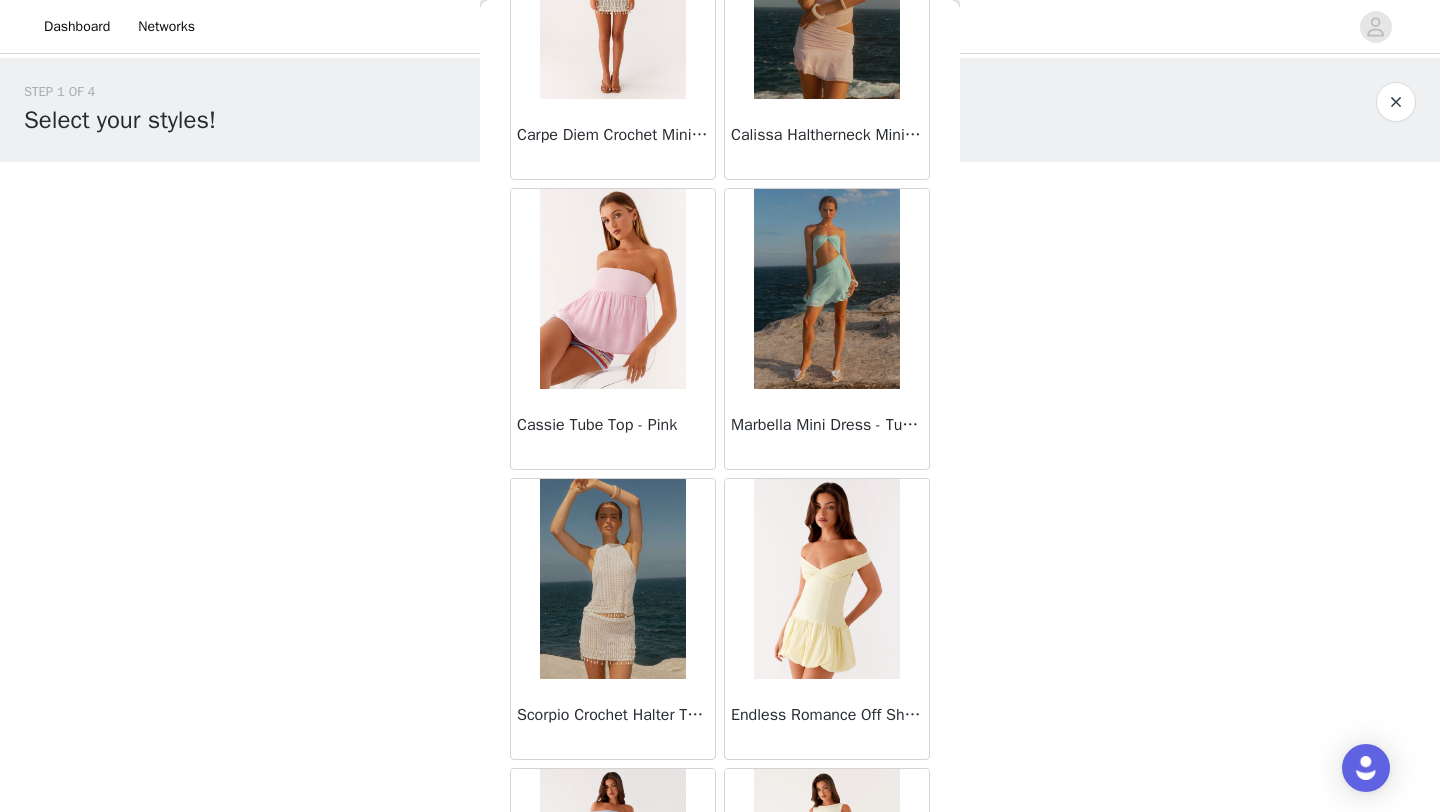 scroll, scrollTop: 3687, scrollLeft: 0, axis: vertical 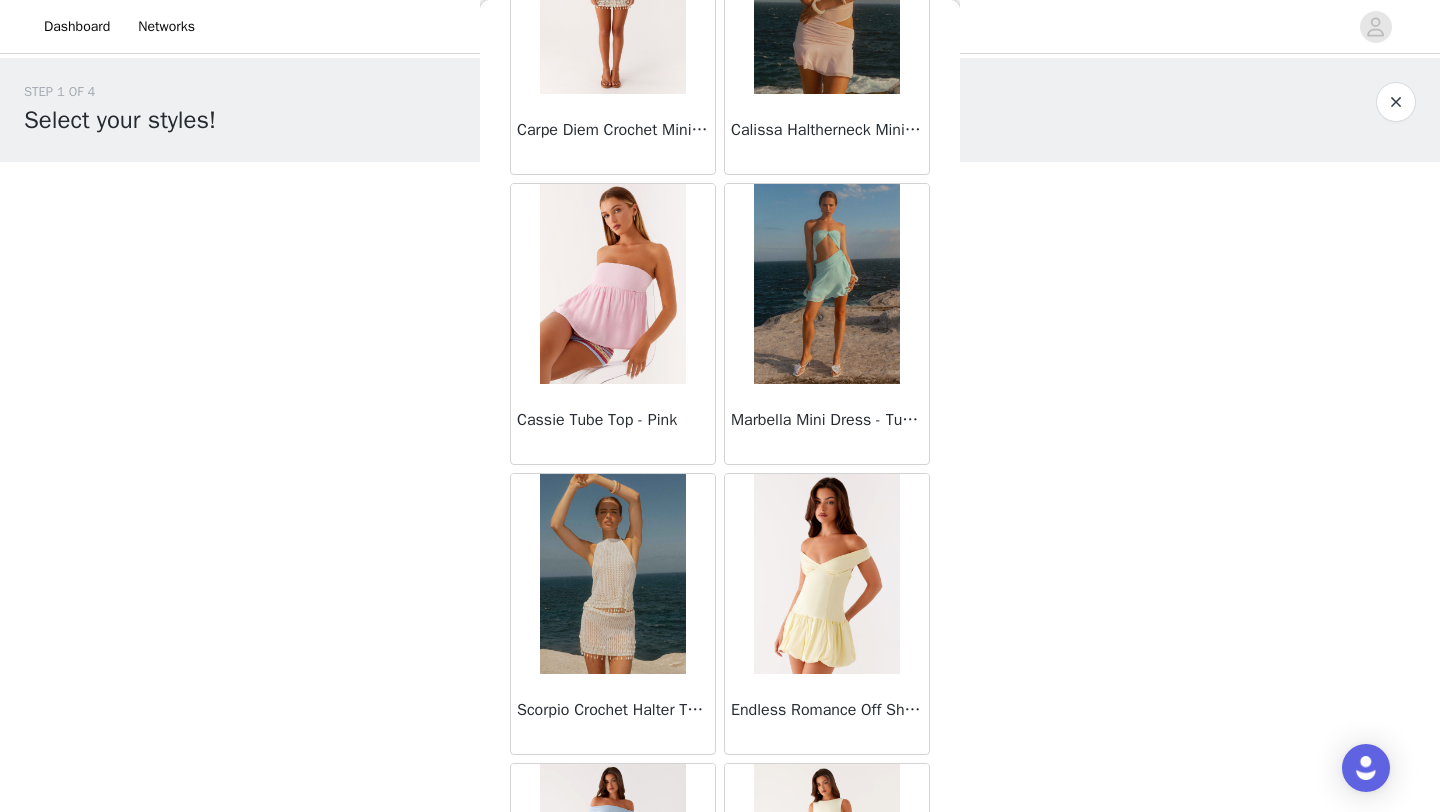 click at bounding box center [612, 574] 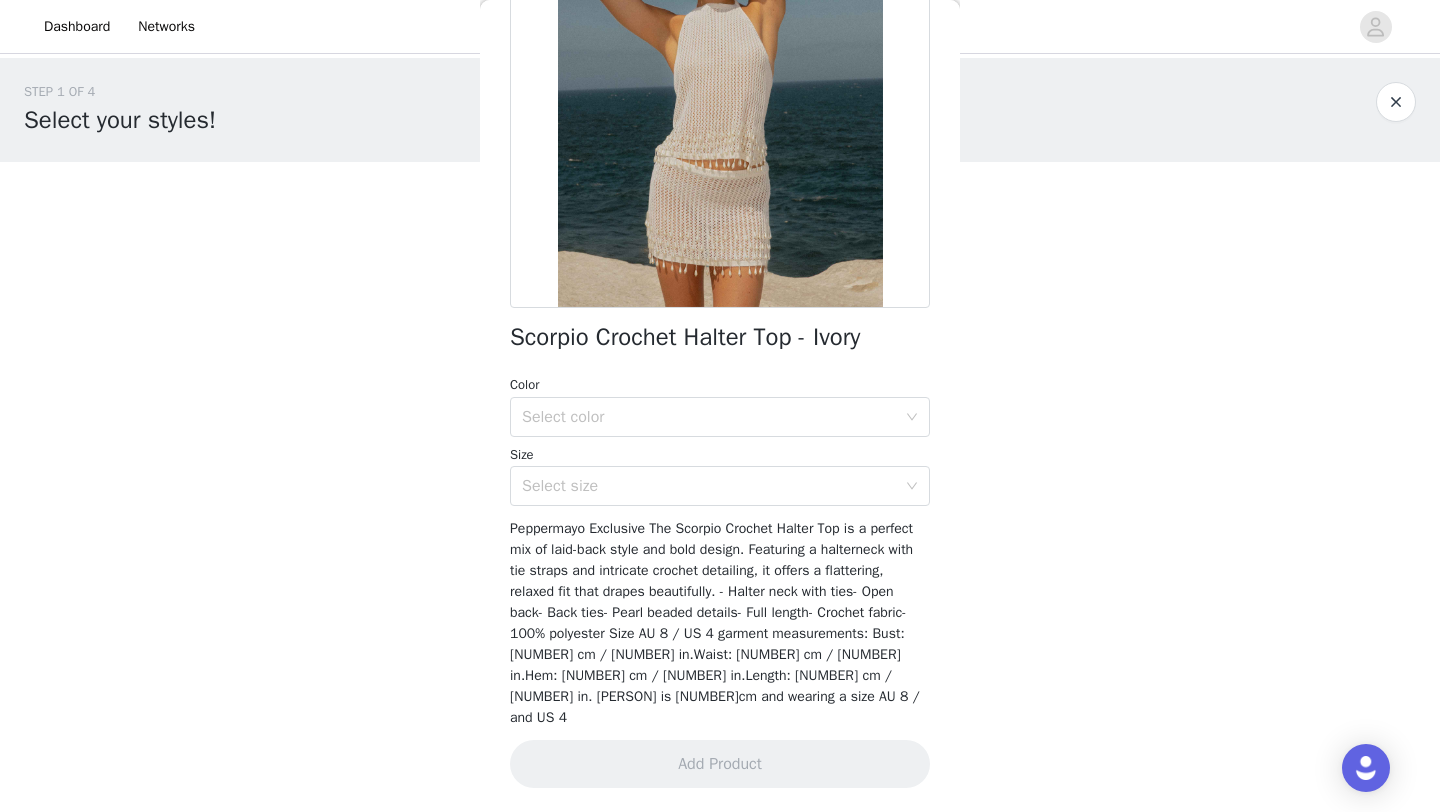scroll, scrollTop: 0, scrollLeft: 0, axis: both 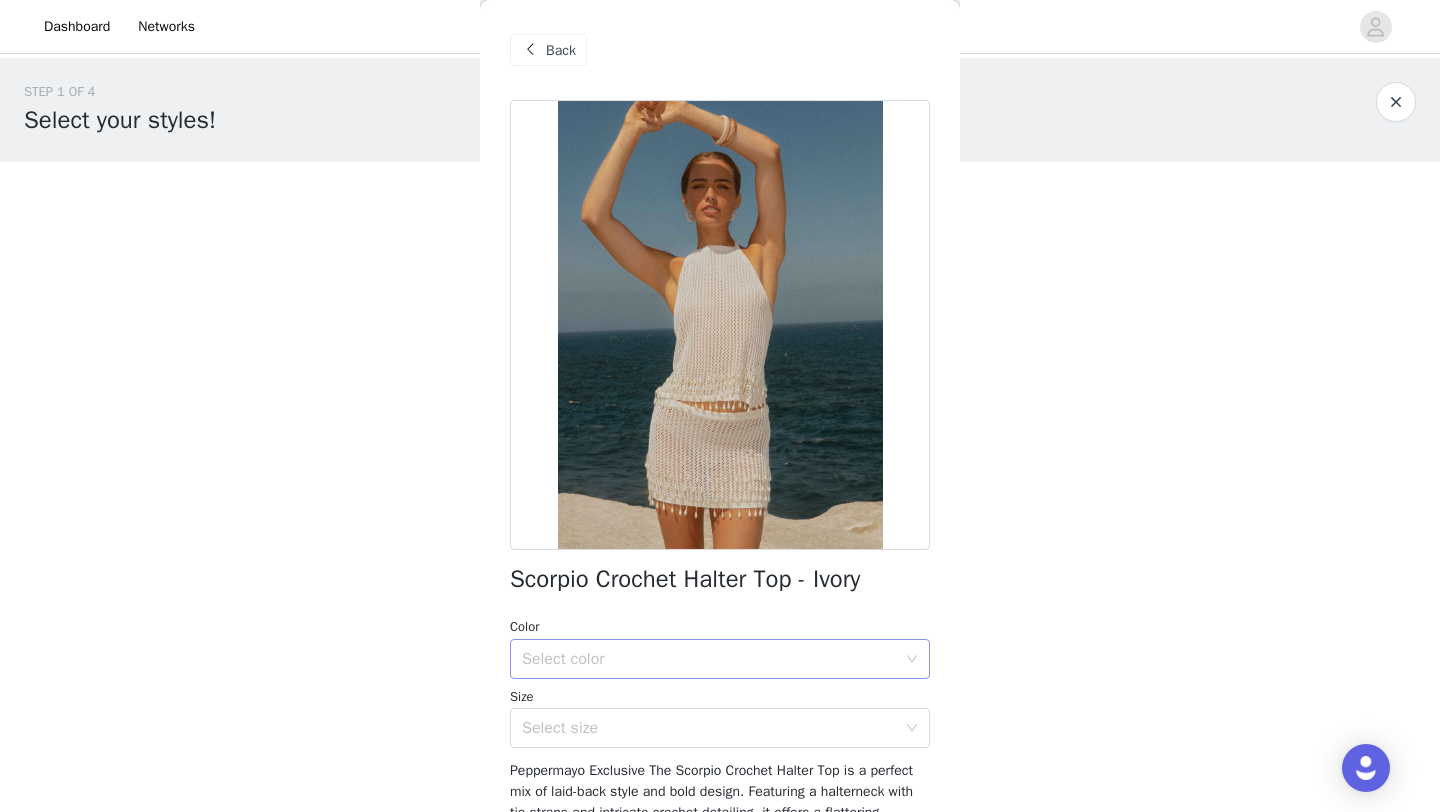click on "Select color" at bounding box center [713, 659] 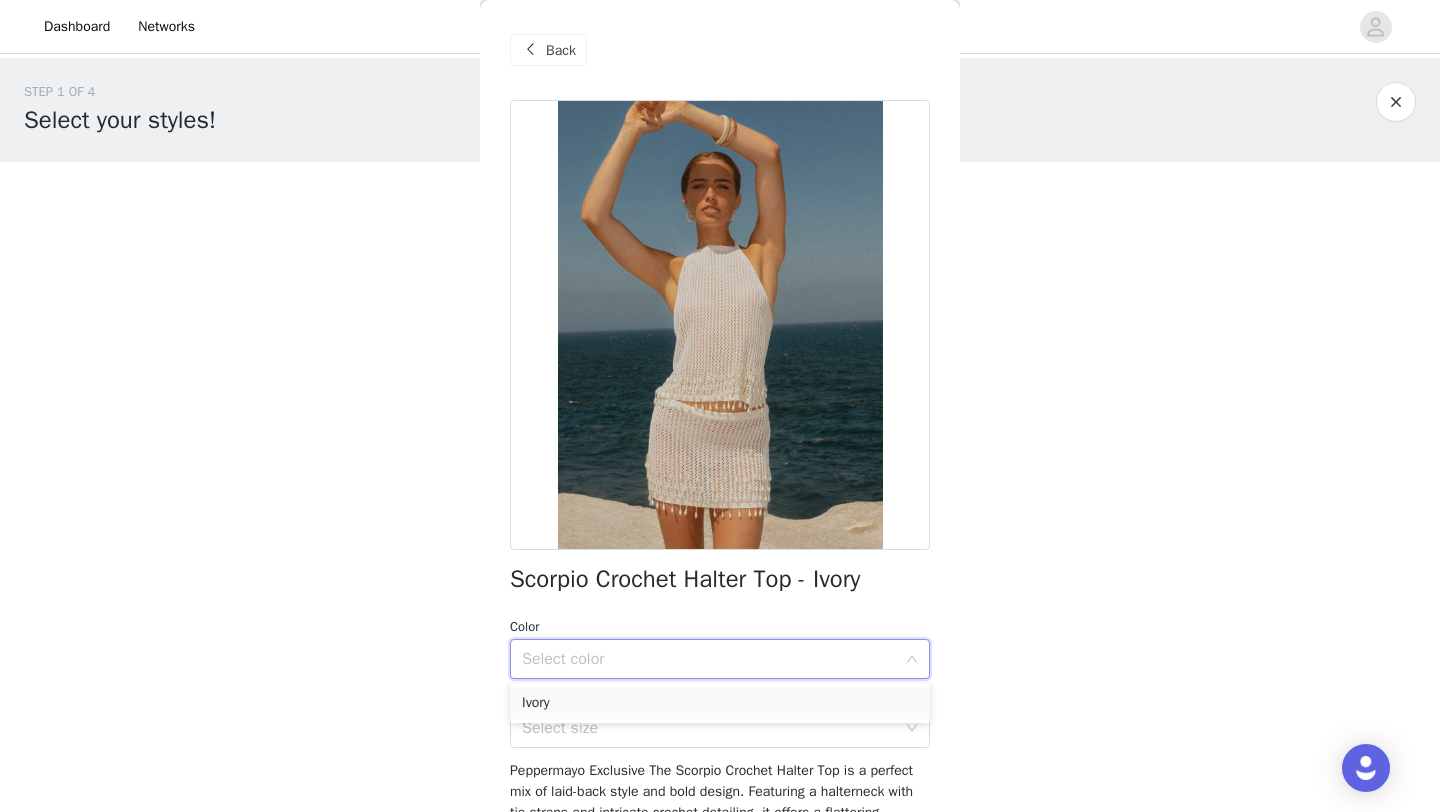 click on "Ivory" at bounding box center [720, 703] 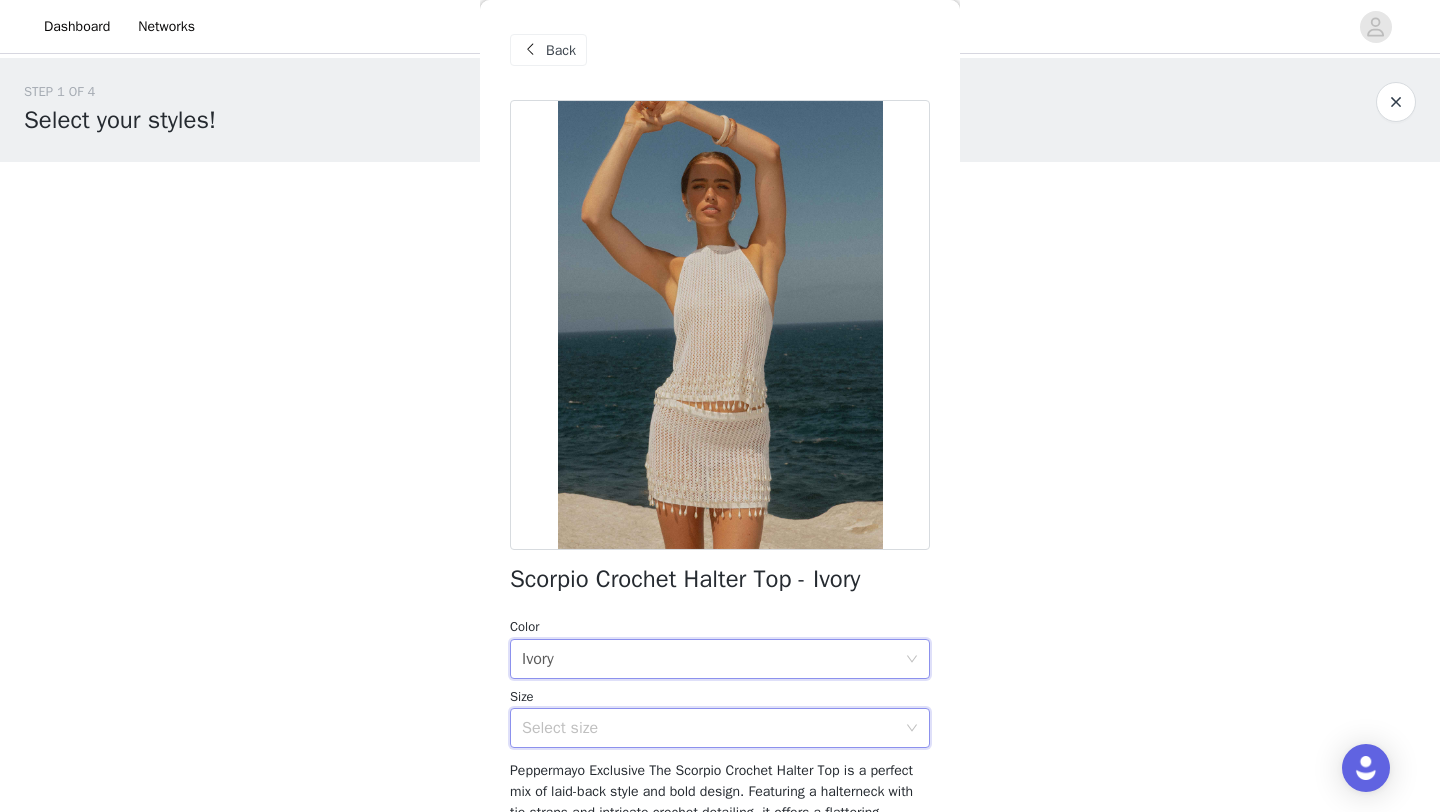 click on "Select size" at bounding box center [713, 728] 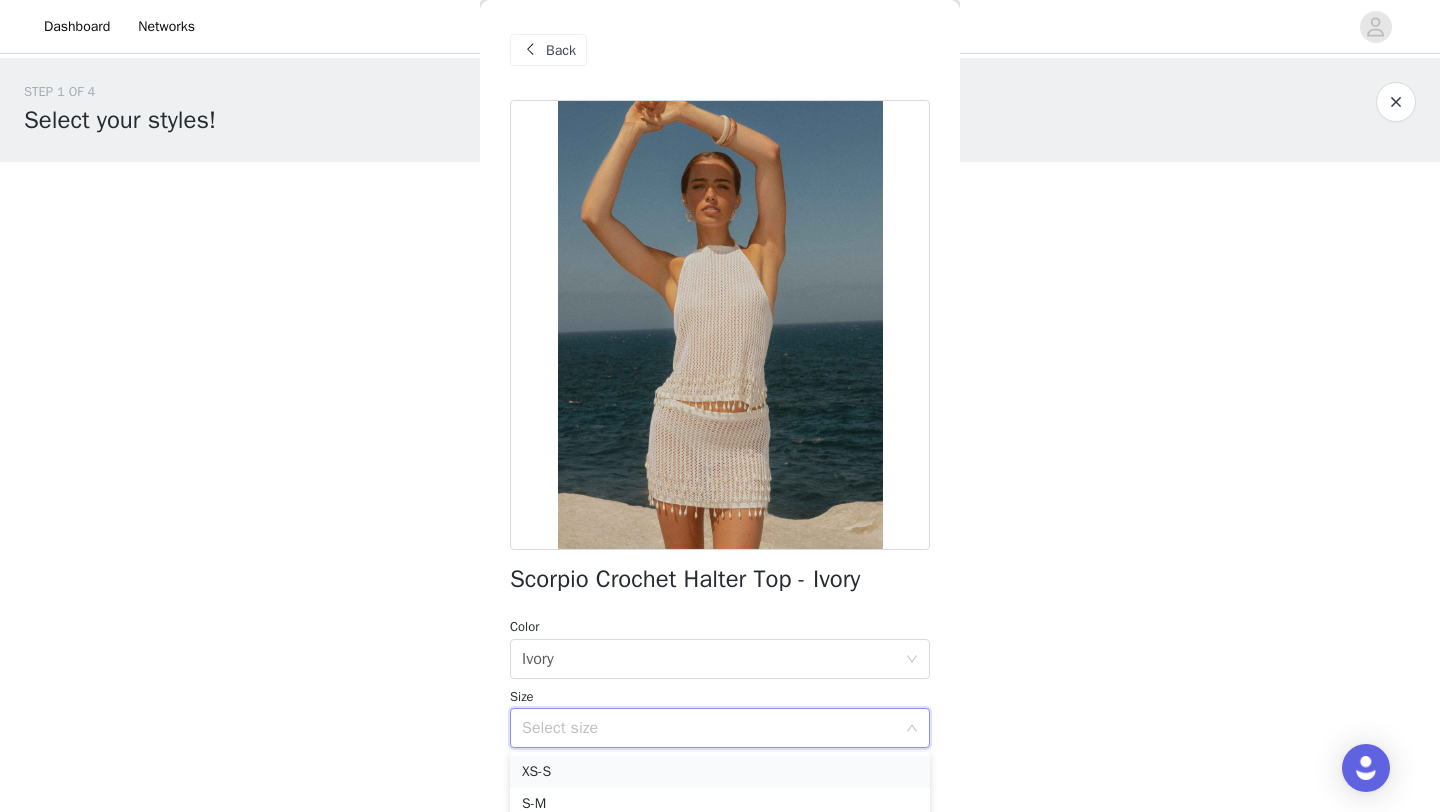click on "XS-S" at bounding box center [720, 772] 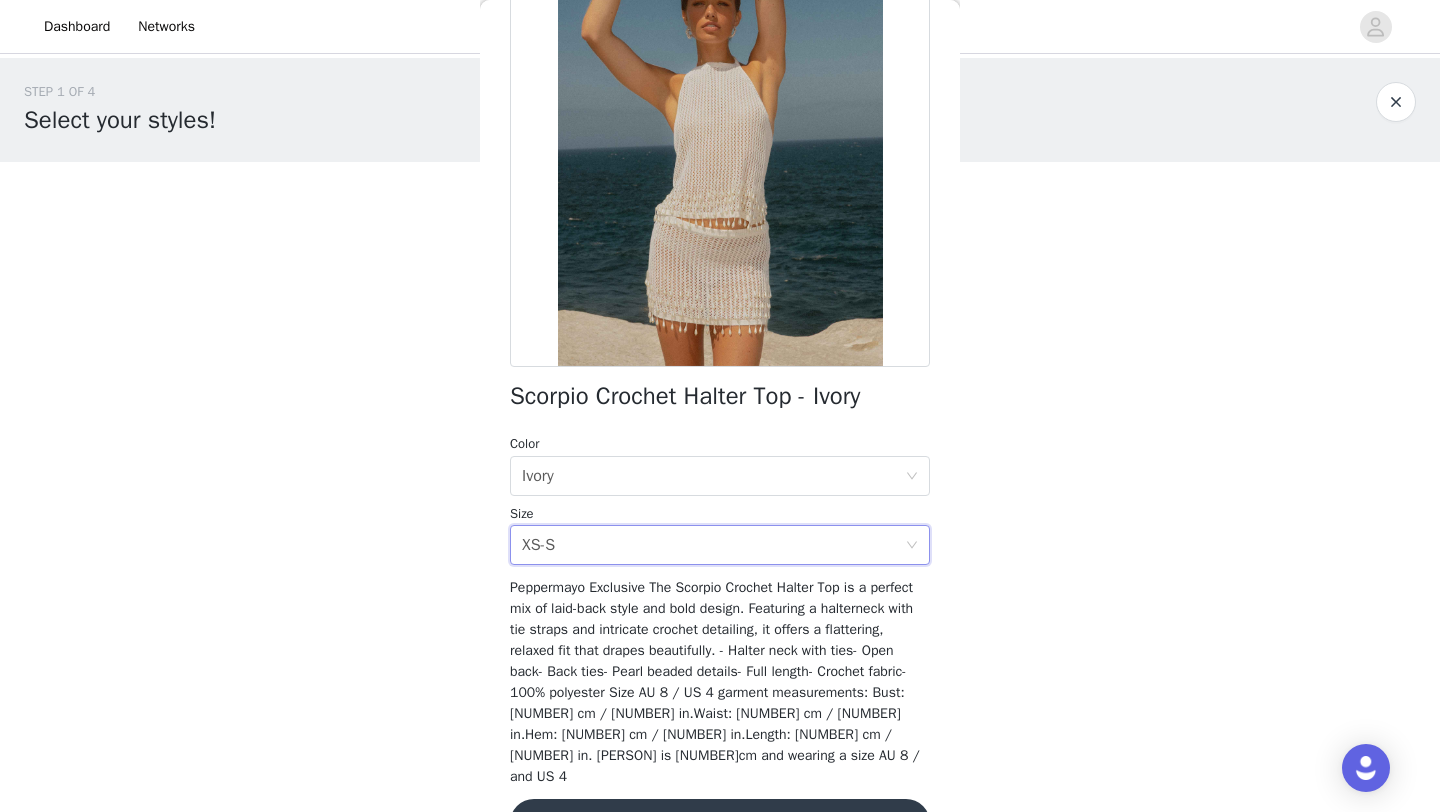 scroll, scrollTop: 221, scrollLeft: 0, axis: vertical 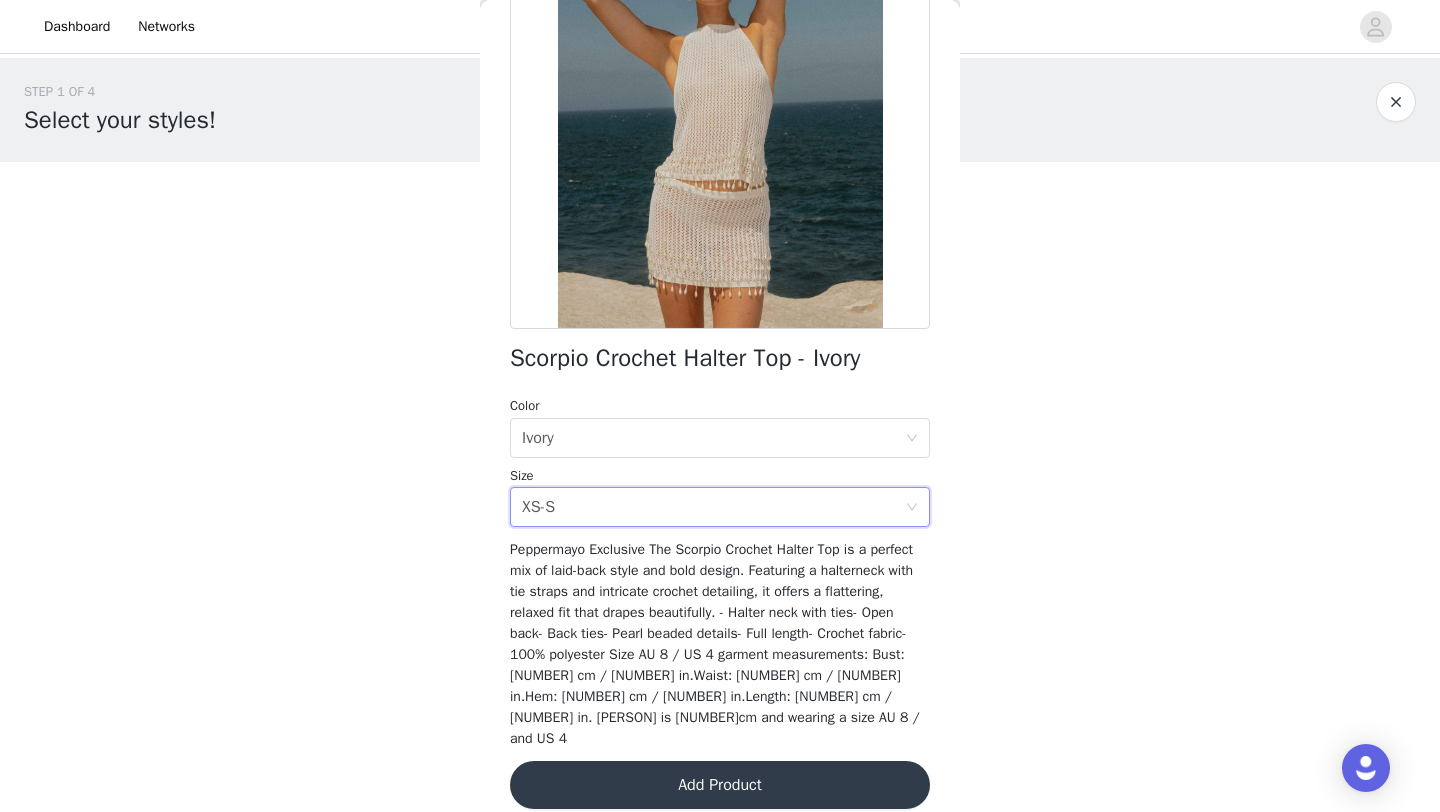 click on "Add Product" at bounding box center (720, 785) 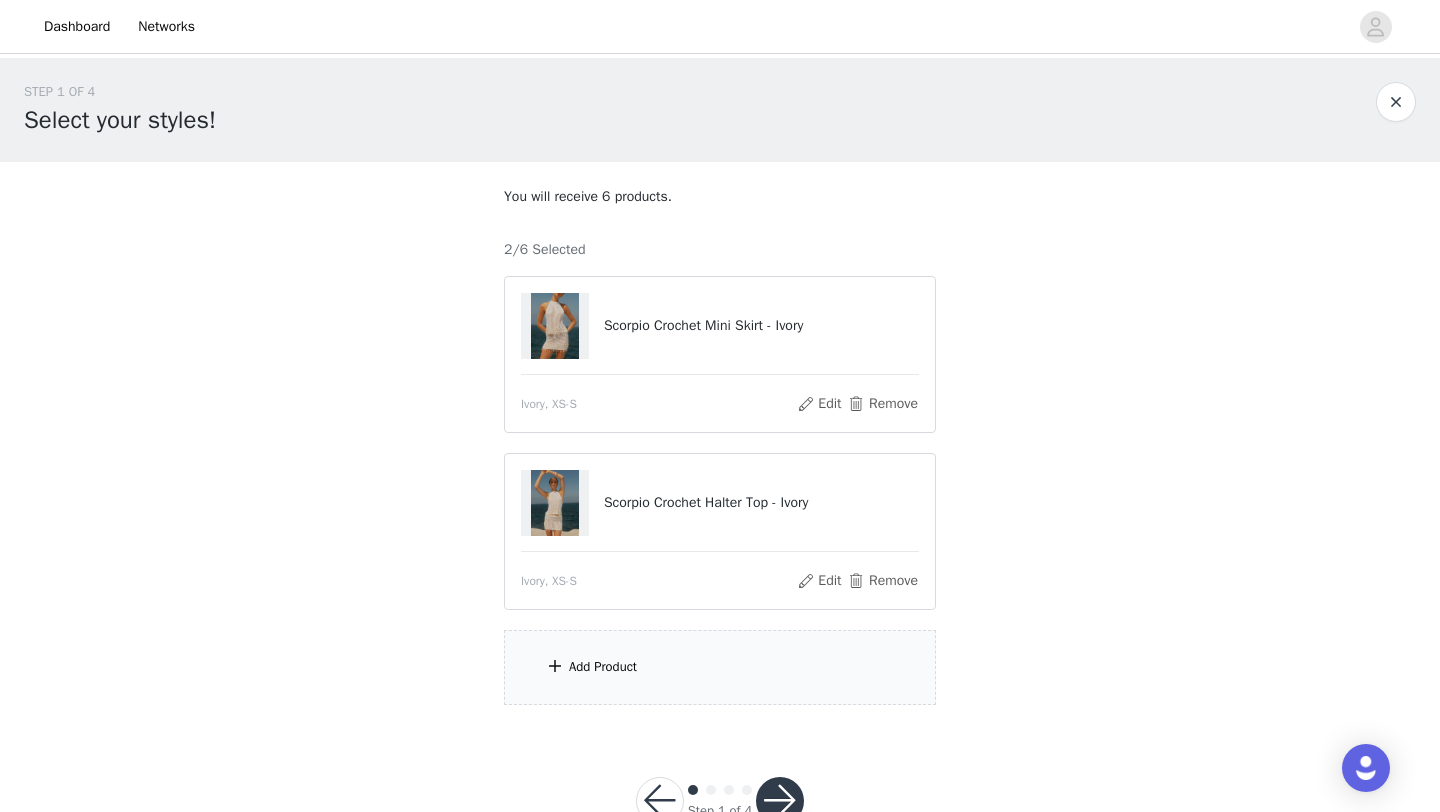 click on "Add Product" at bounding box center [603, 667] 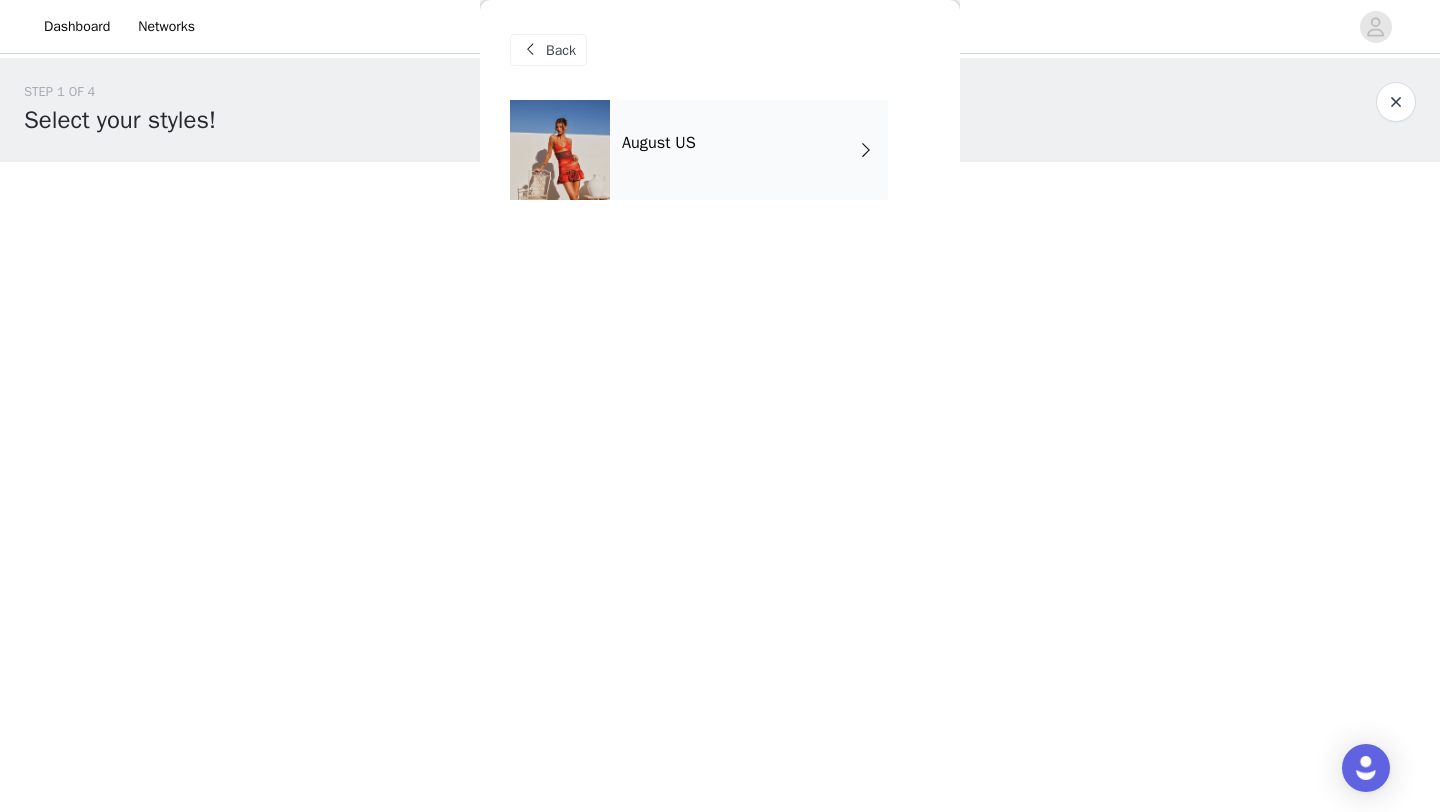 click on "Back [MONTH] US" at bounding box center (720, 406) 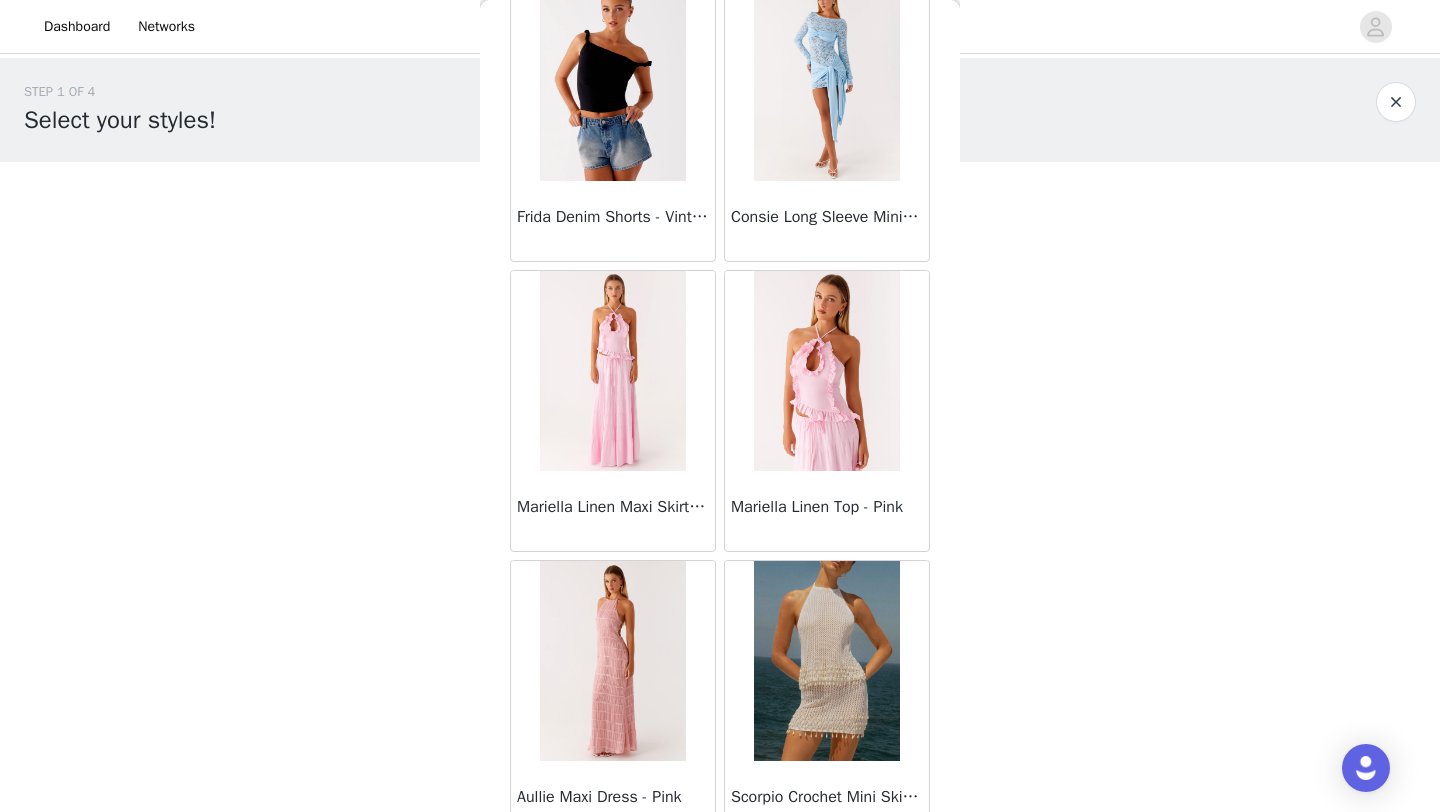 scroll, scrollTop: 2248, scrollLeft: 0, axis: vertical 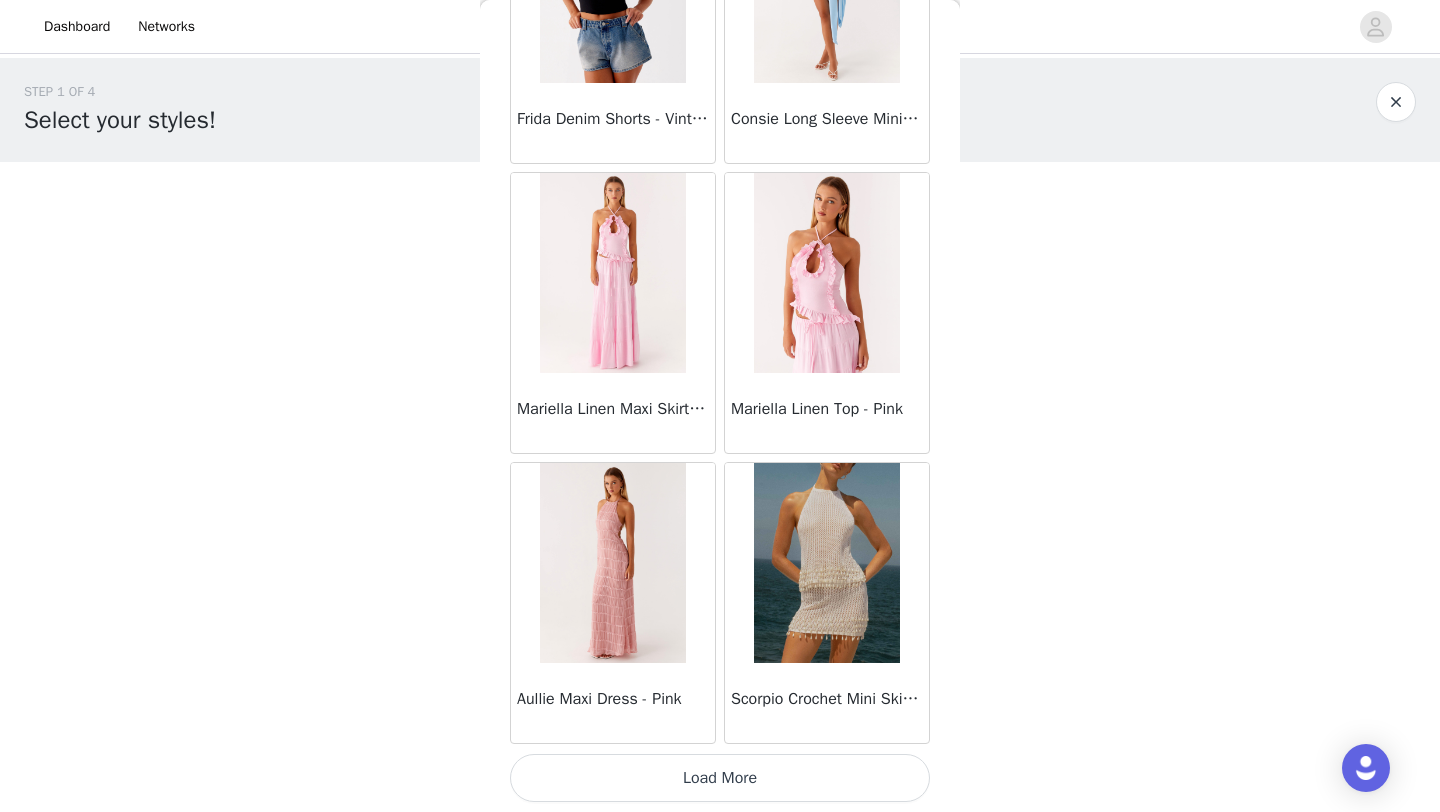 click on "Load More" at bounding box center [720, 778] 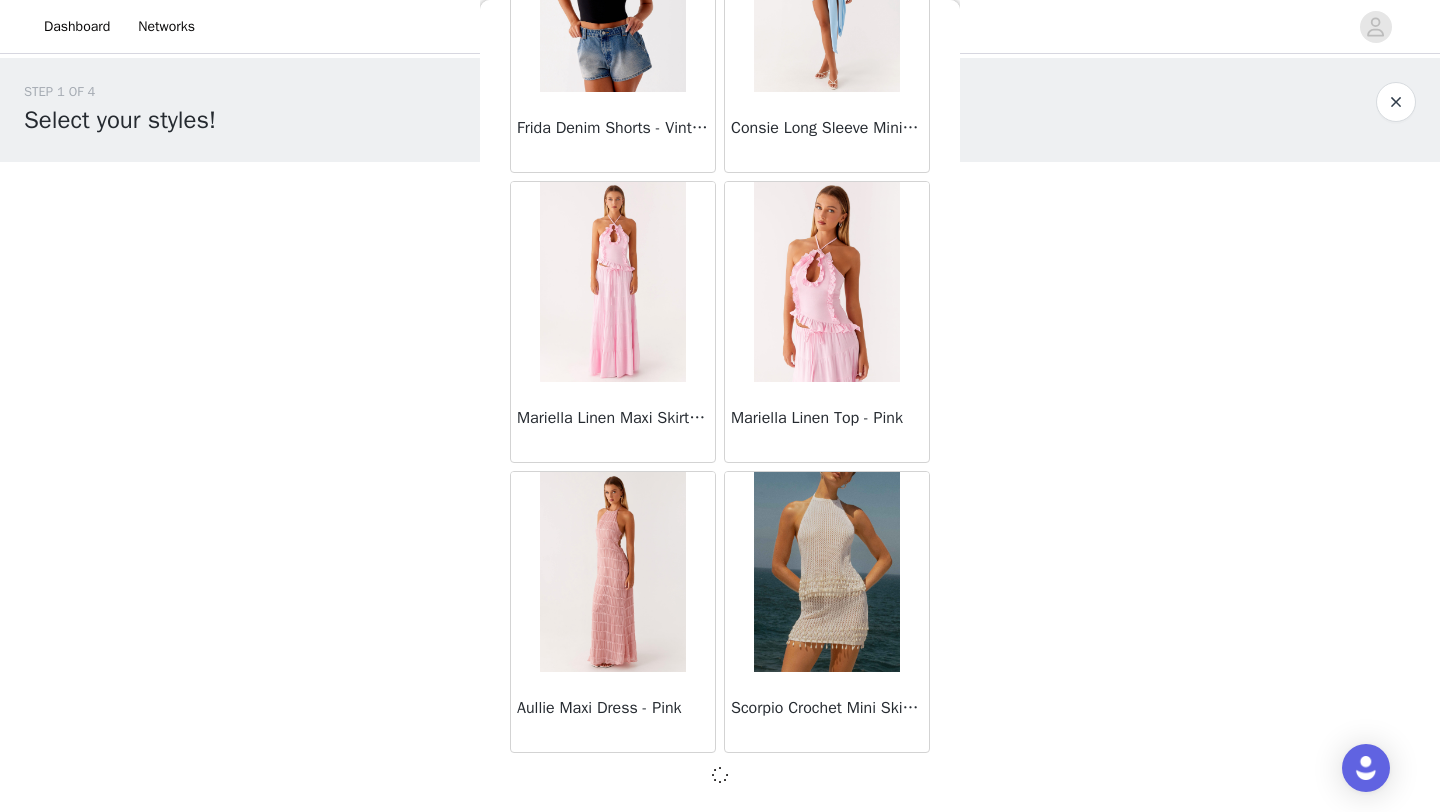 scroll, scrollTop: 2239, scrollLeft: 0, axis: vertical 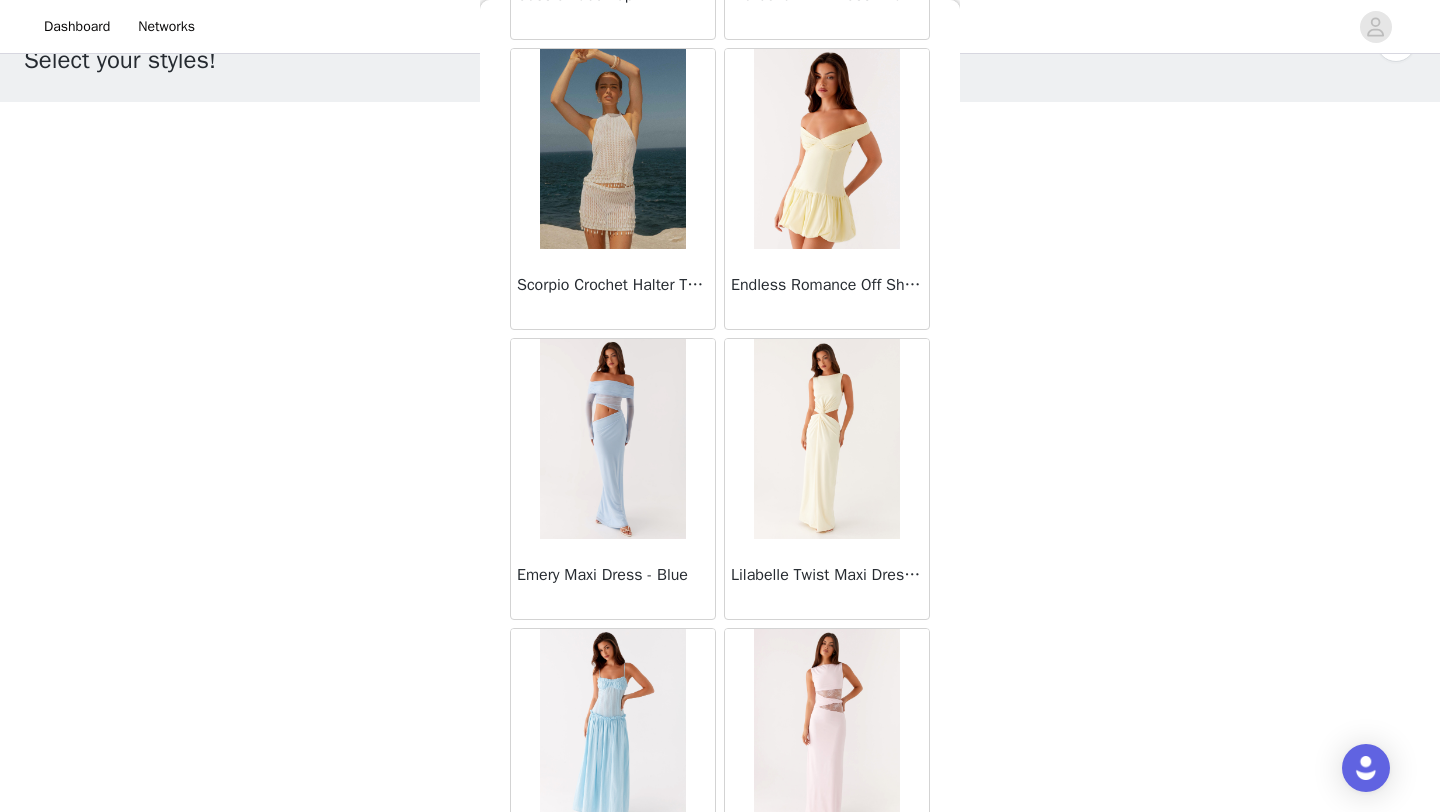 click at bounding box center (826, 149) 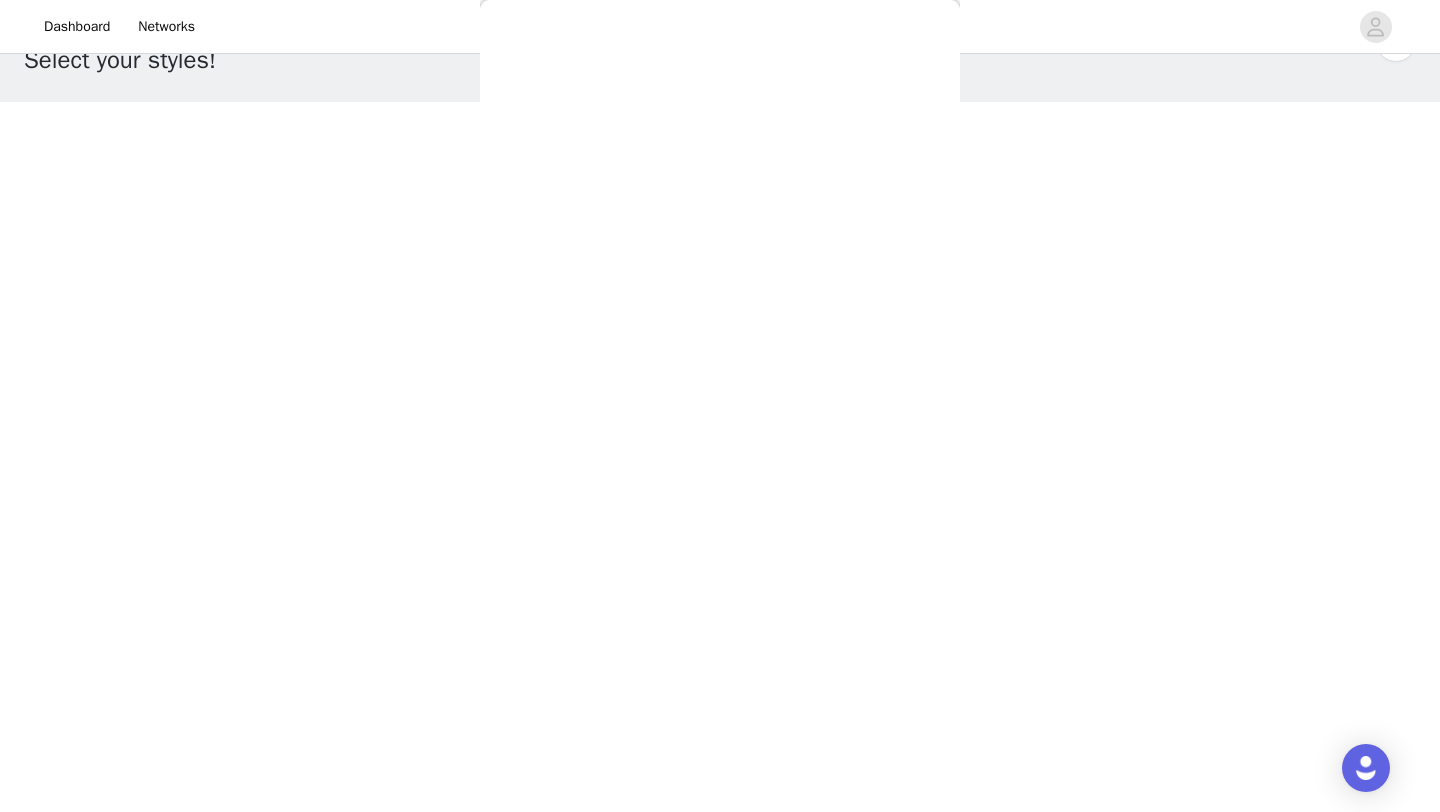 scroll, scrollTop: 0, scrollLeft: 0, axis: both 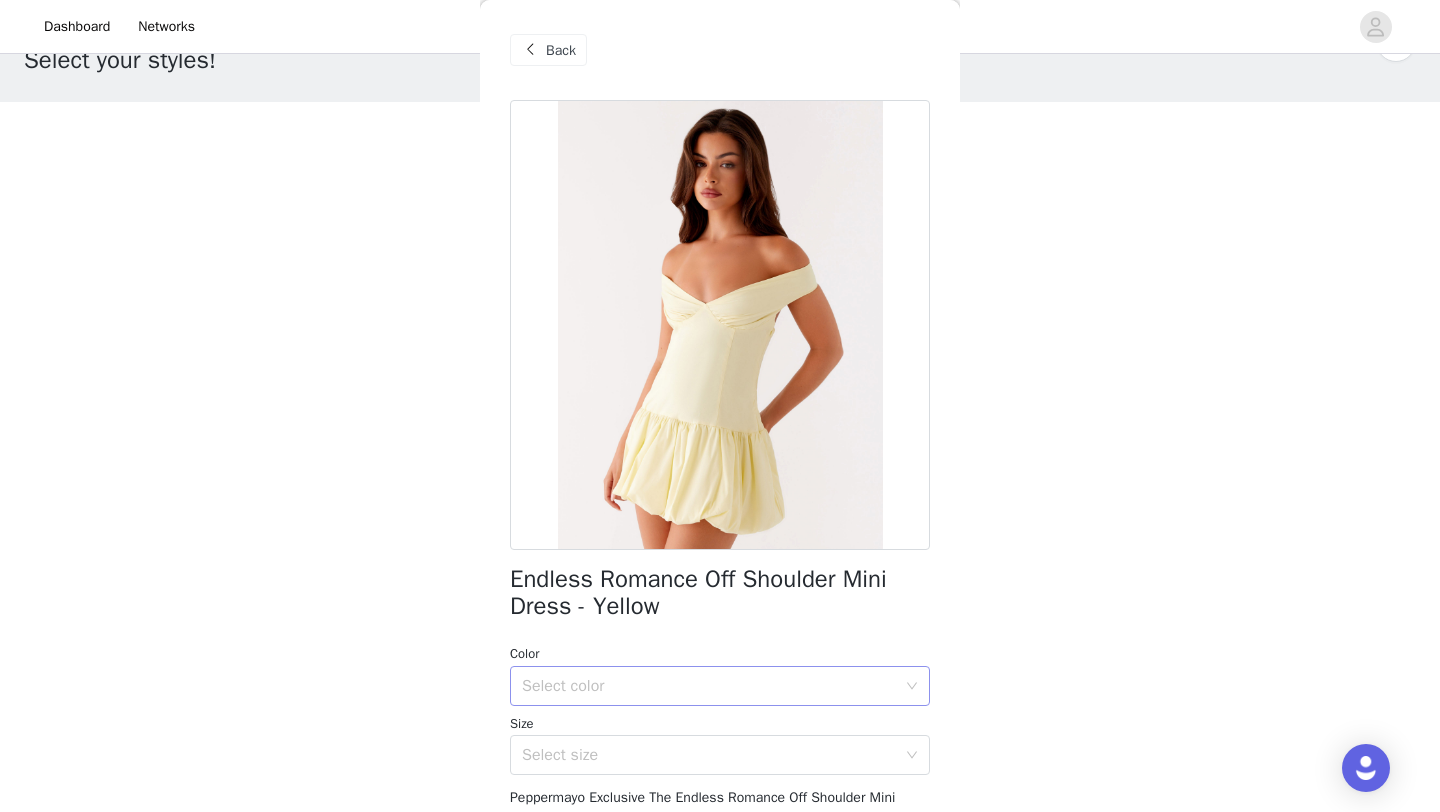 click on "Select color" at bounding box center (713, 686) 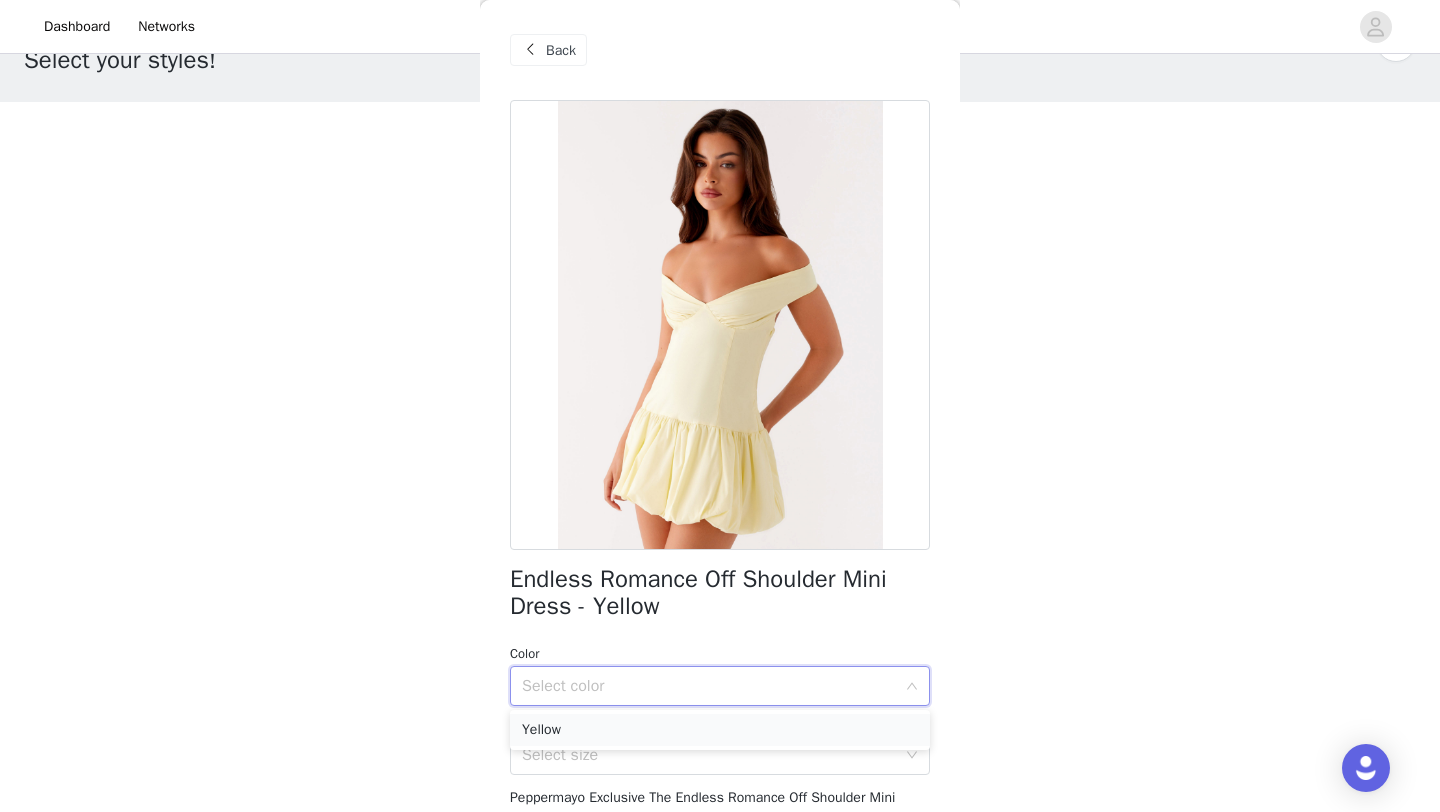 click on "Yellow" at bounding box center [720, 730] 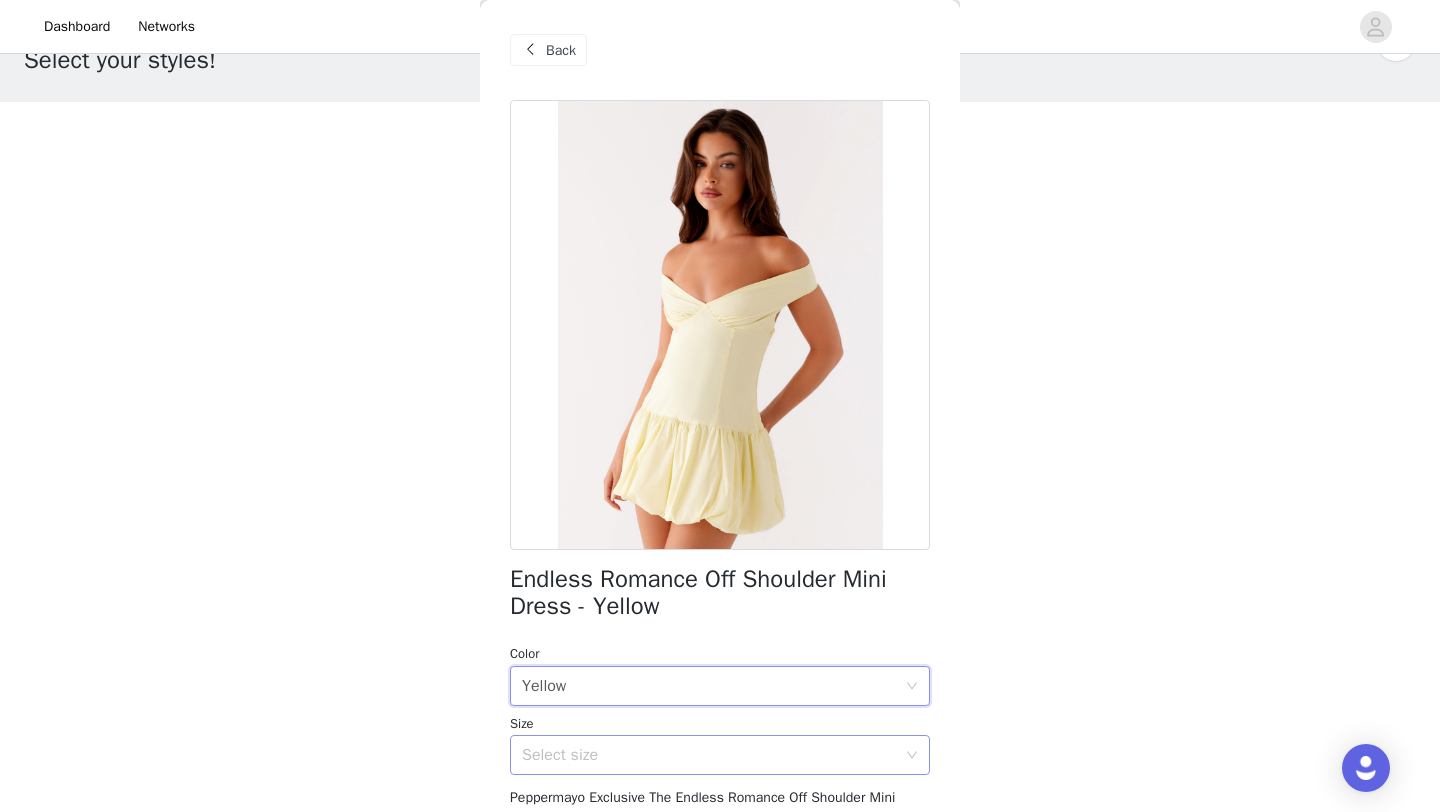 click on "Select size" at bounding box center [709, 755] 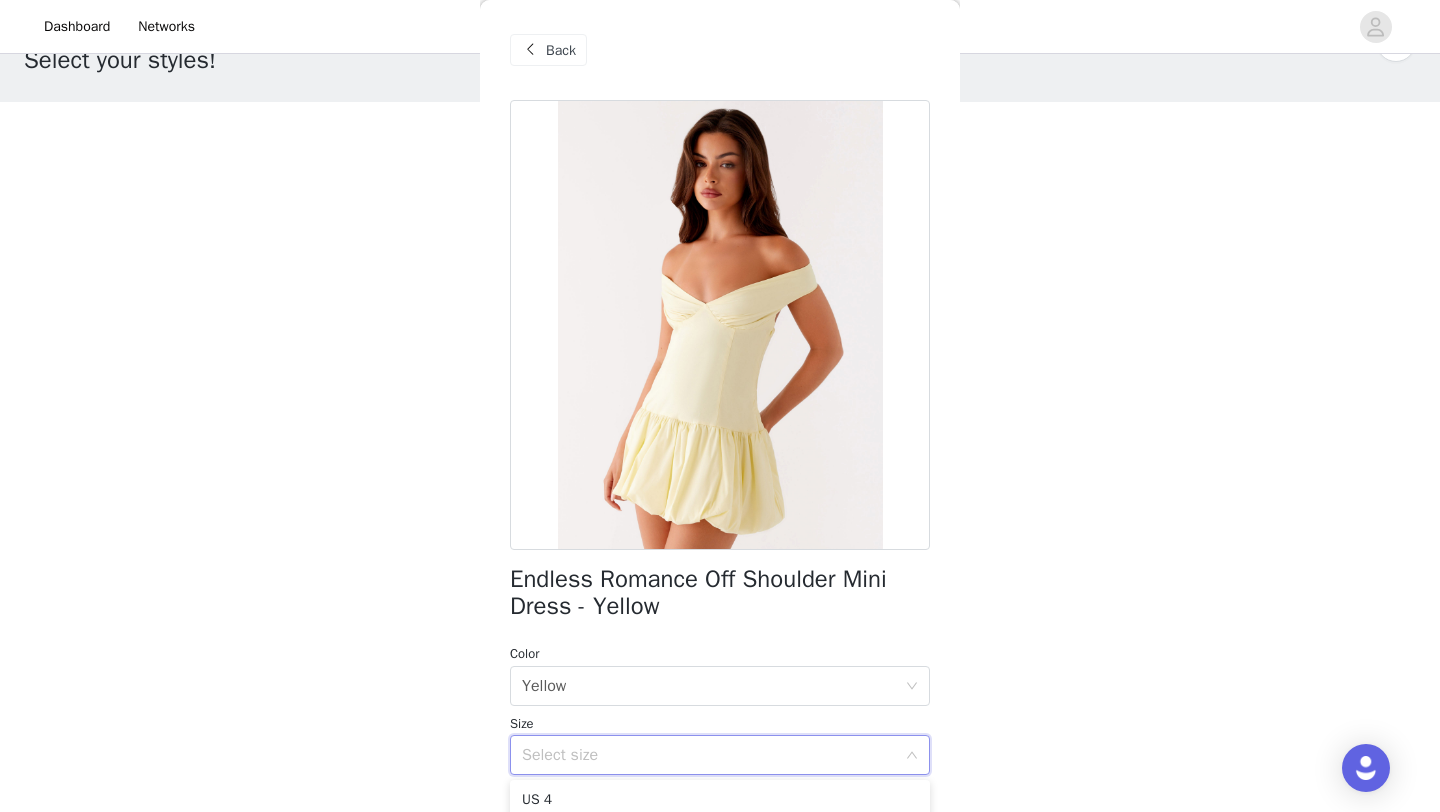 scroll, scrollTop: 0, scrollLeft: 0, axis: both 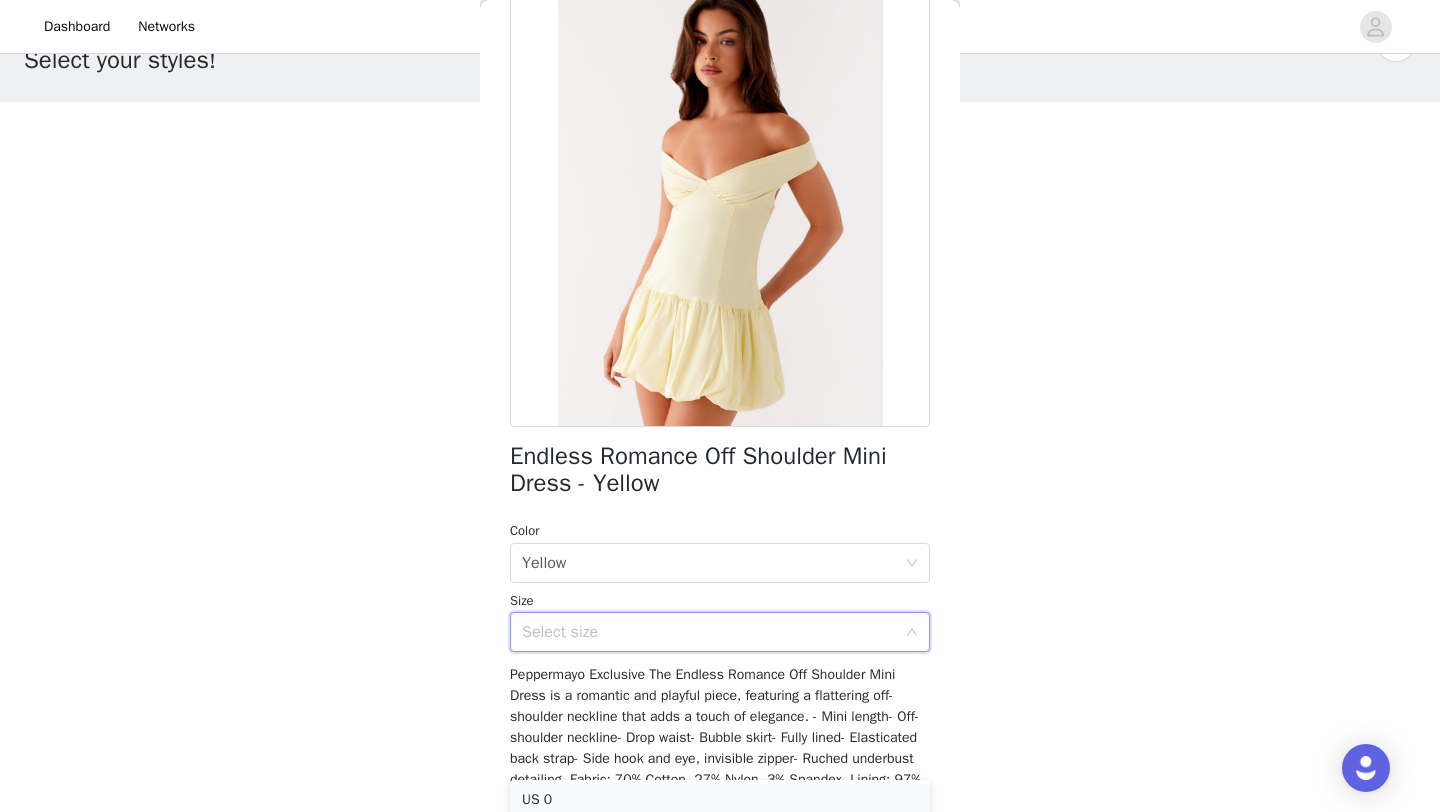 click on "US 0" at bounding box center (720, 800) 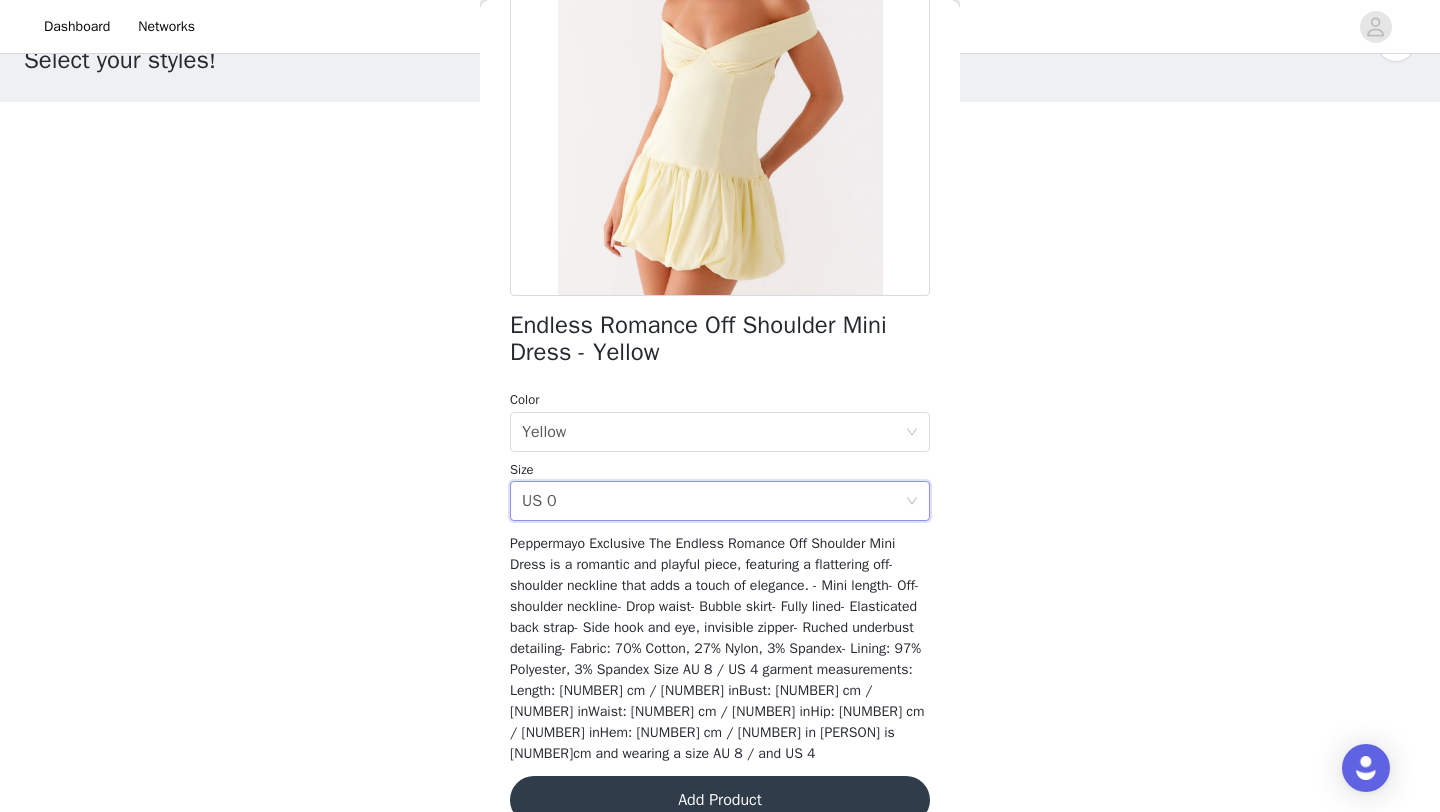 scroll, scrollTop: 269, scrollLeft: 0, axis: vertical 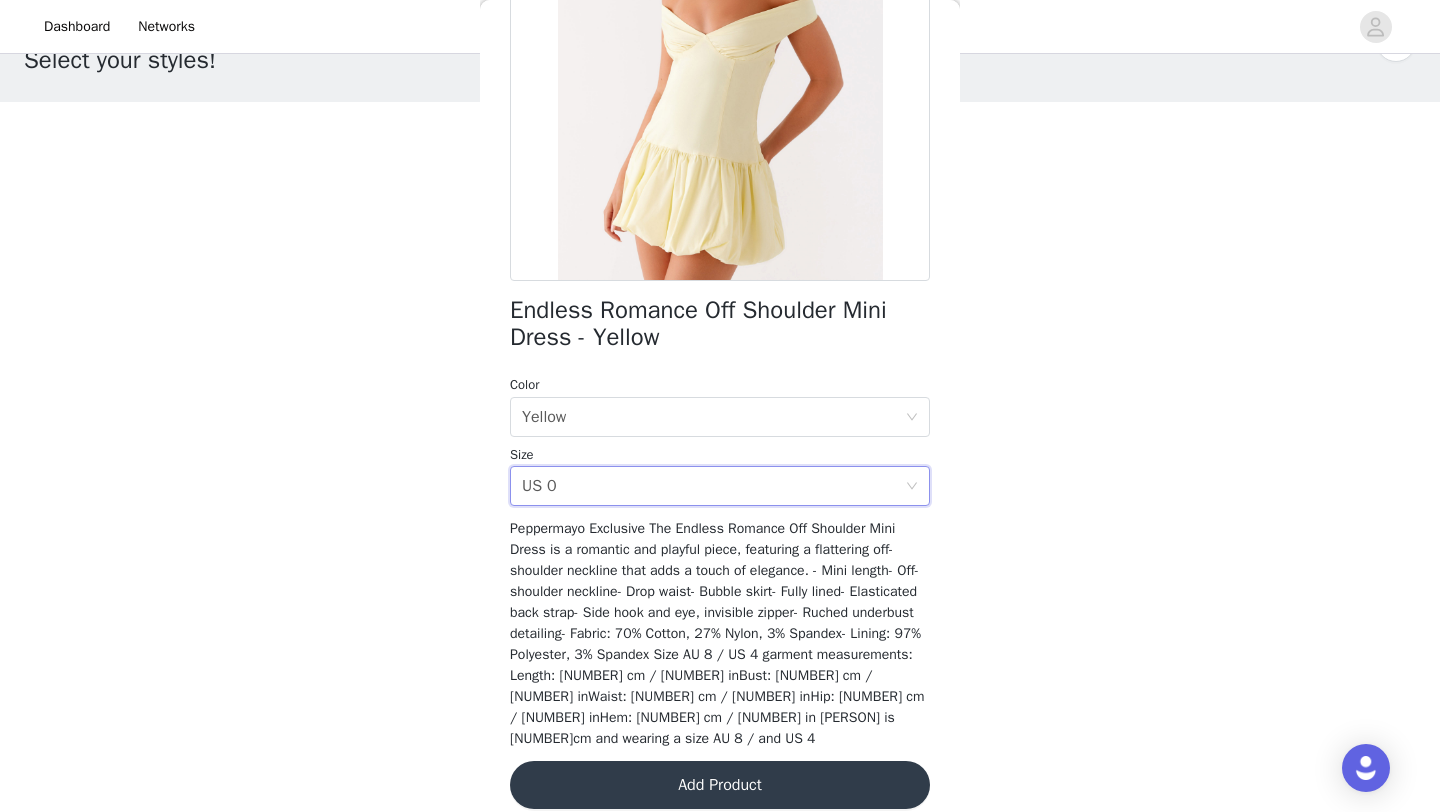 click on "Add Product" at bounding box center [720, 785] 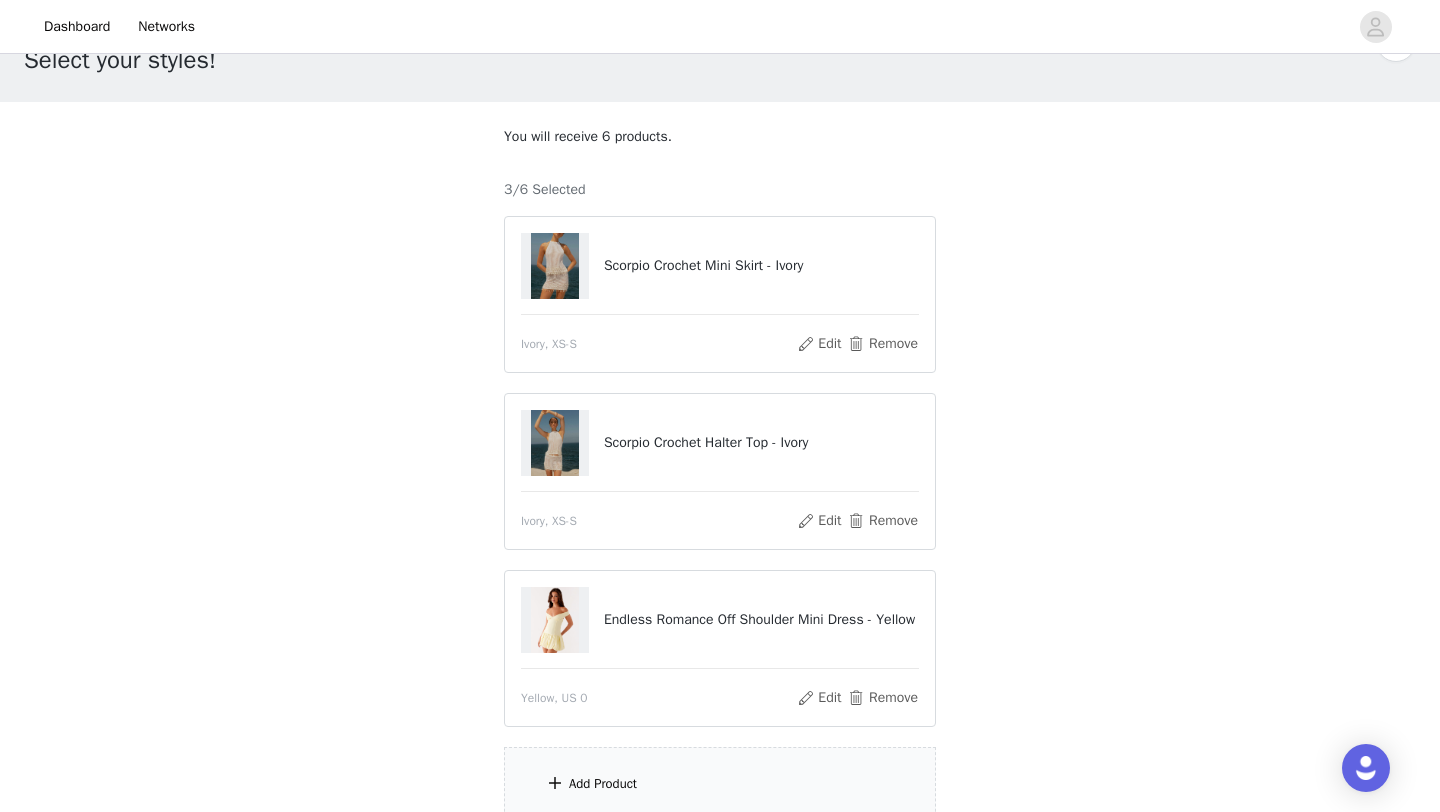 click on "Add Product" at bounding box center (720, 784) 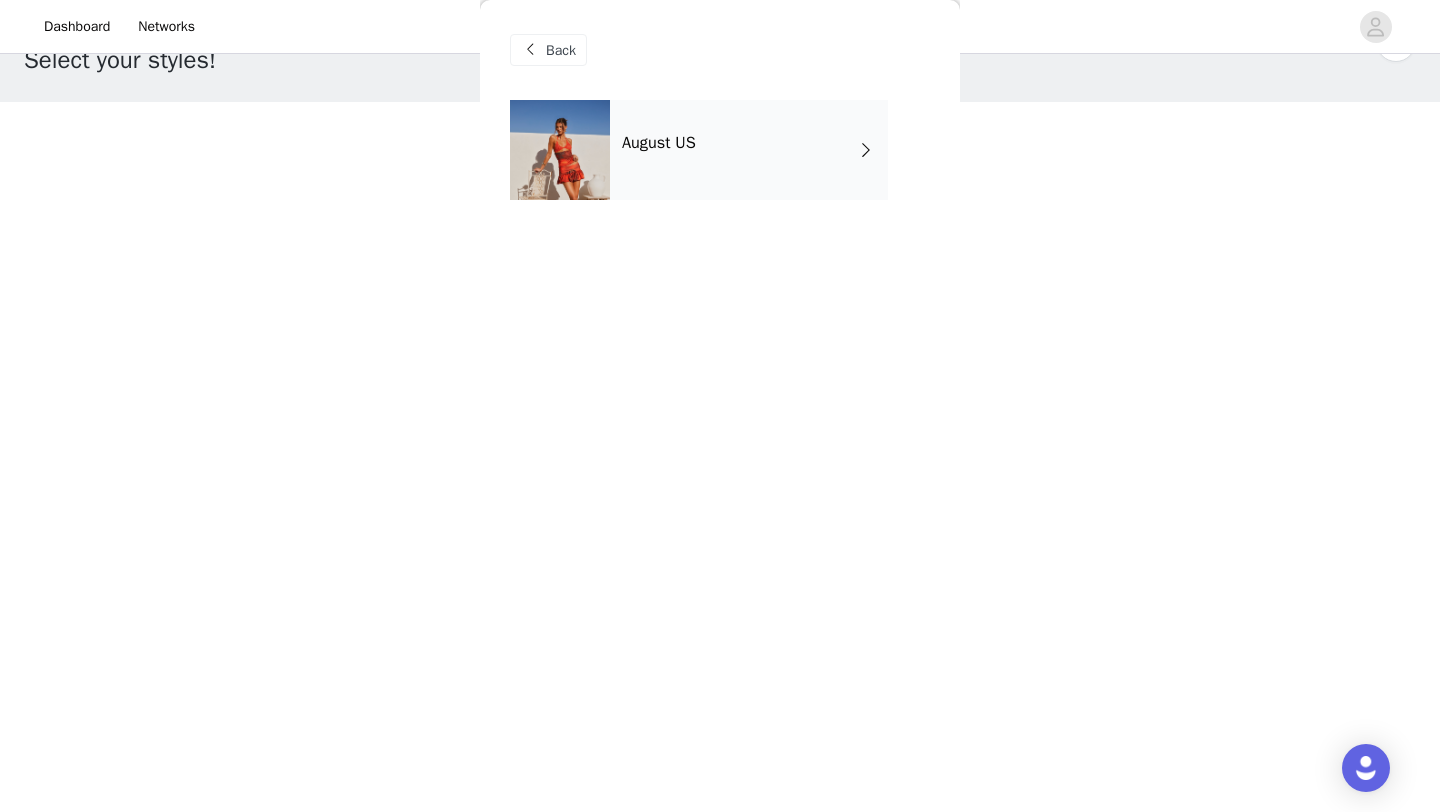 click on "August US" at bounding box center [749, 150] 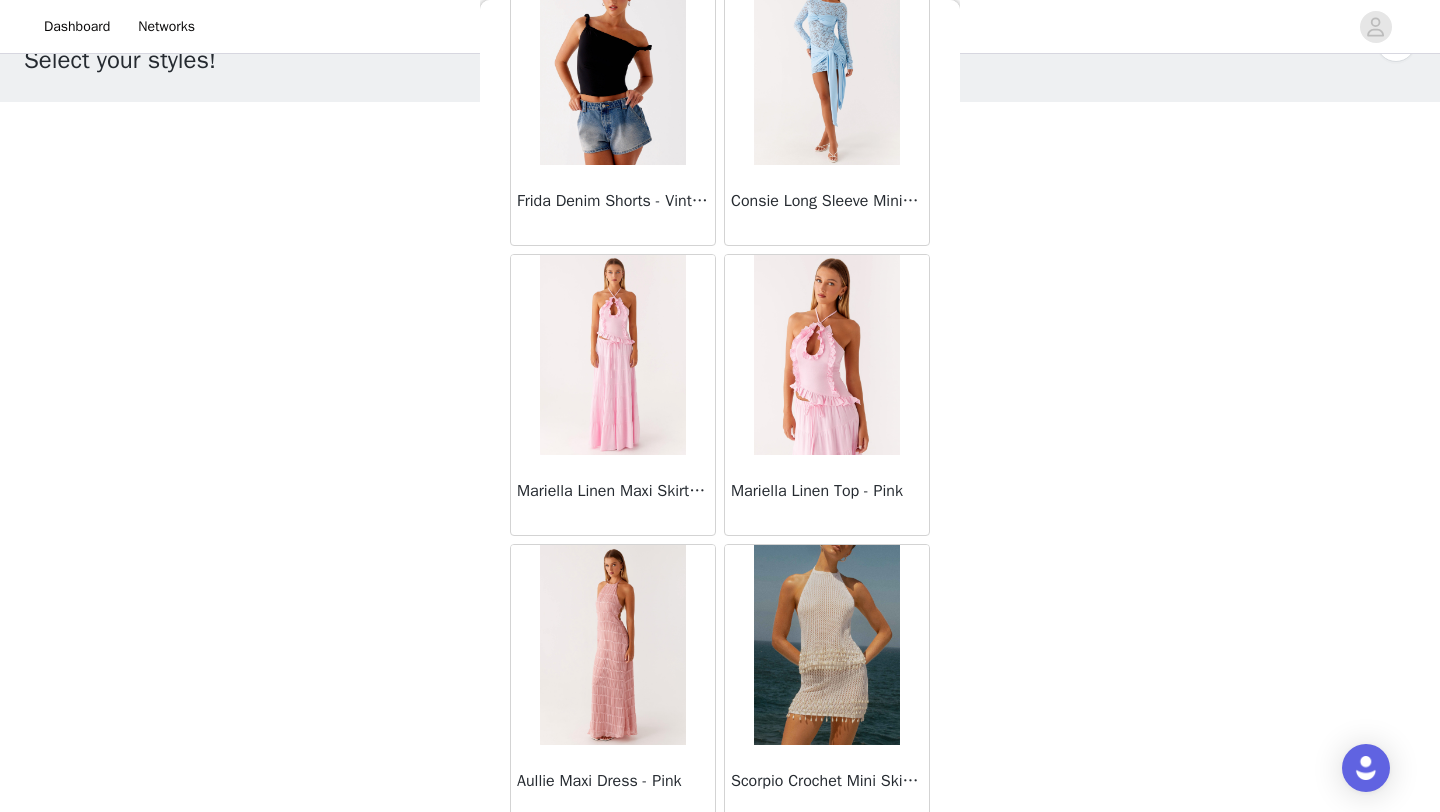 scroll, scrollTop: 2248, scrollLeft: 0, axis: vertical 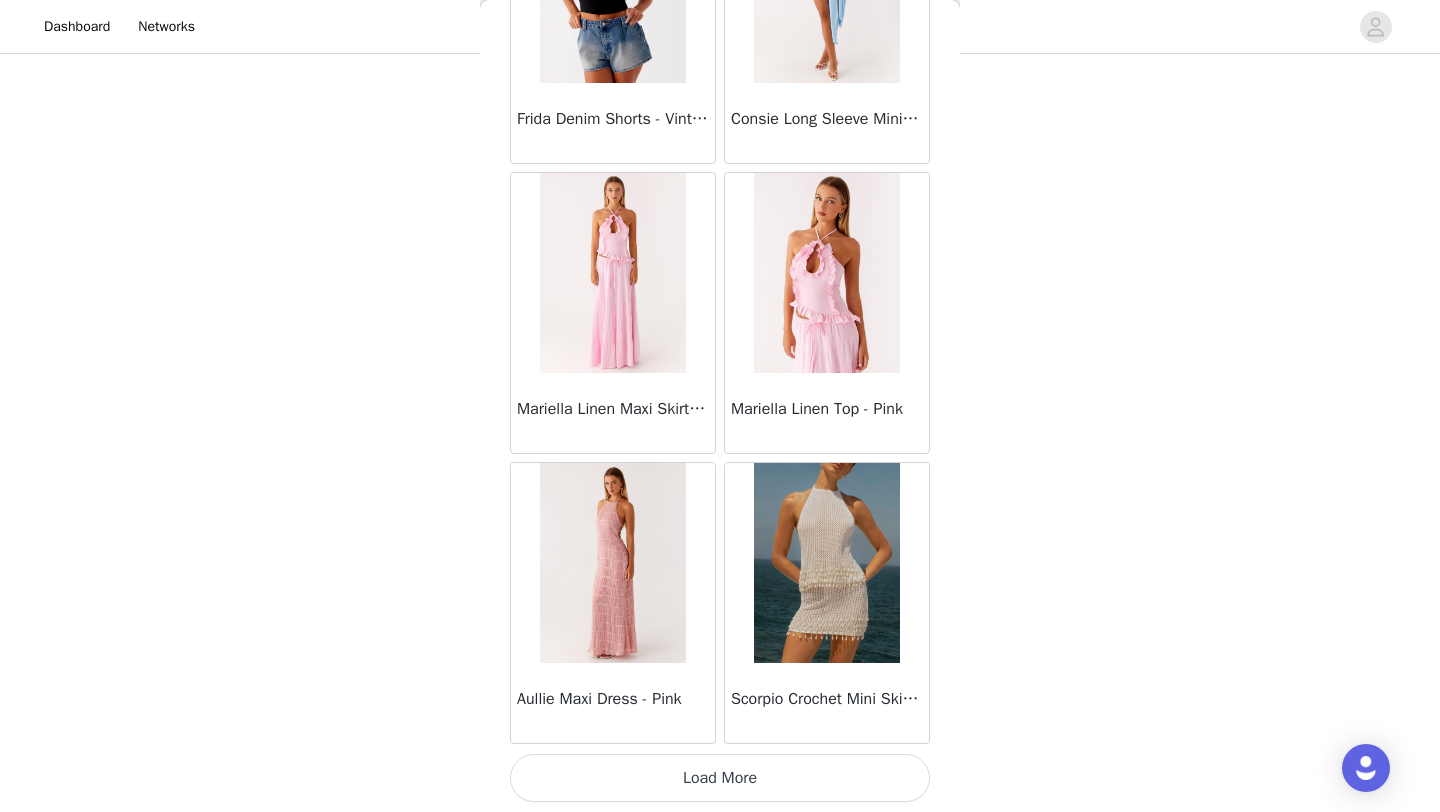 click on "Load More" at bounding box center (720, 778) 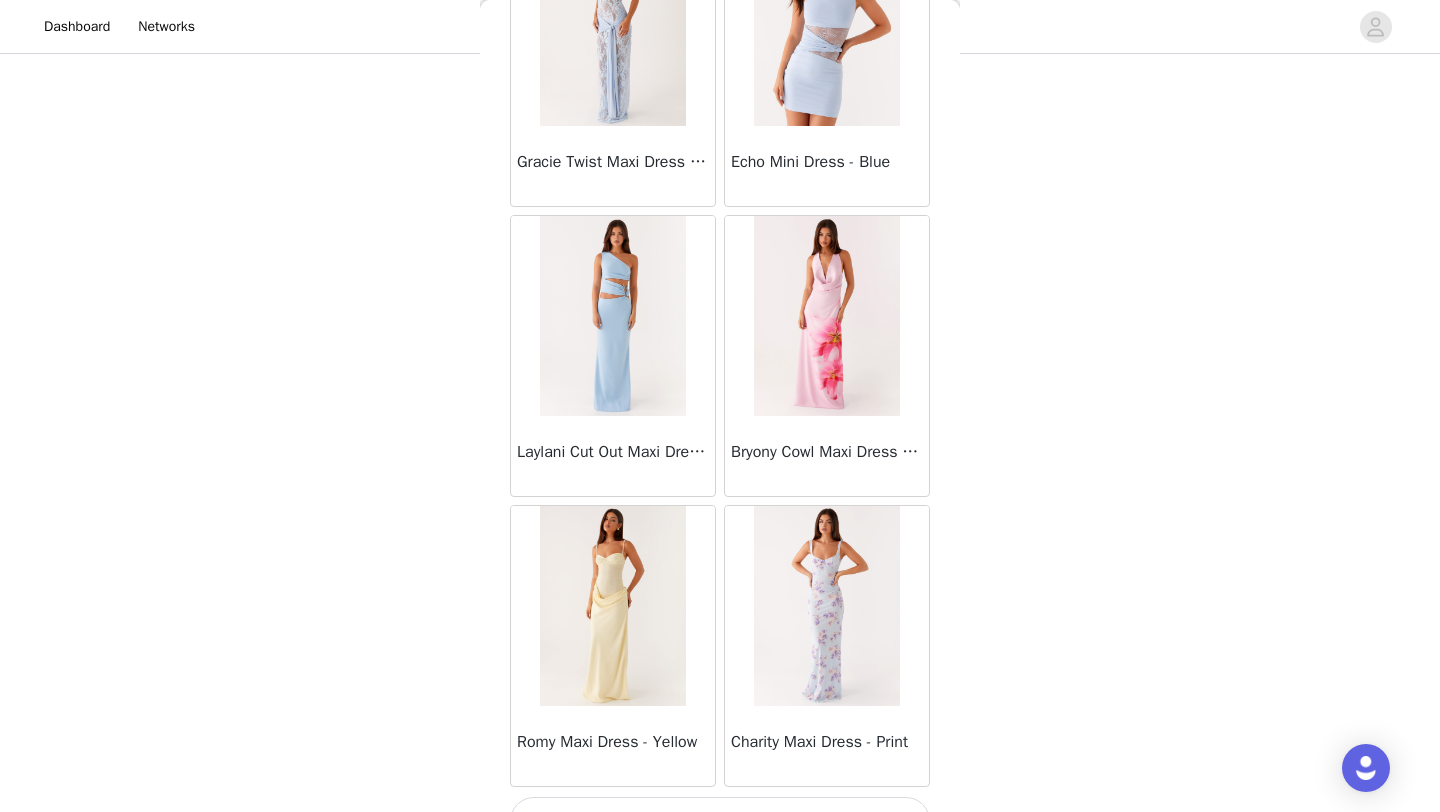 scroll, scrollTop: 5148, scrollLeft: 0, axis: vertical 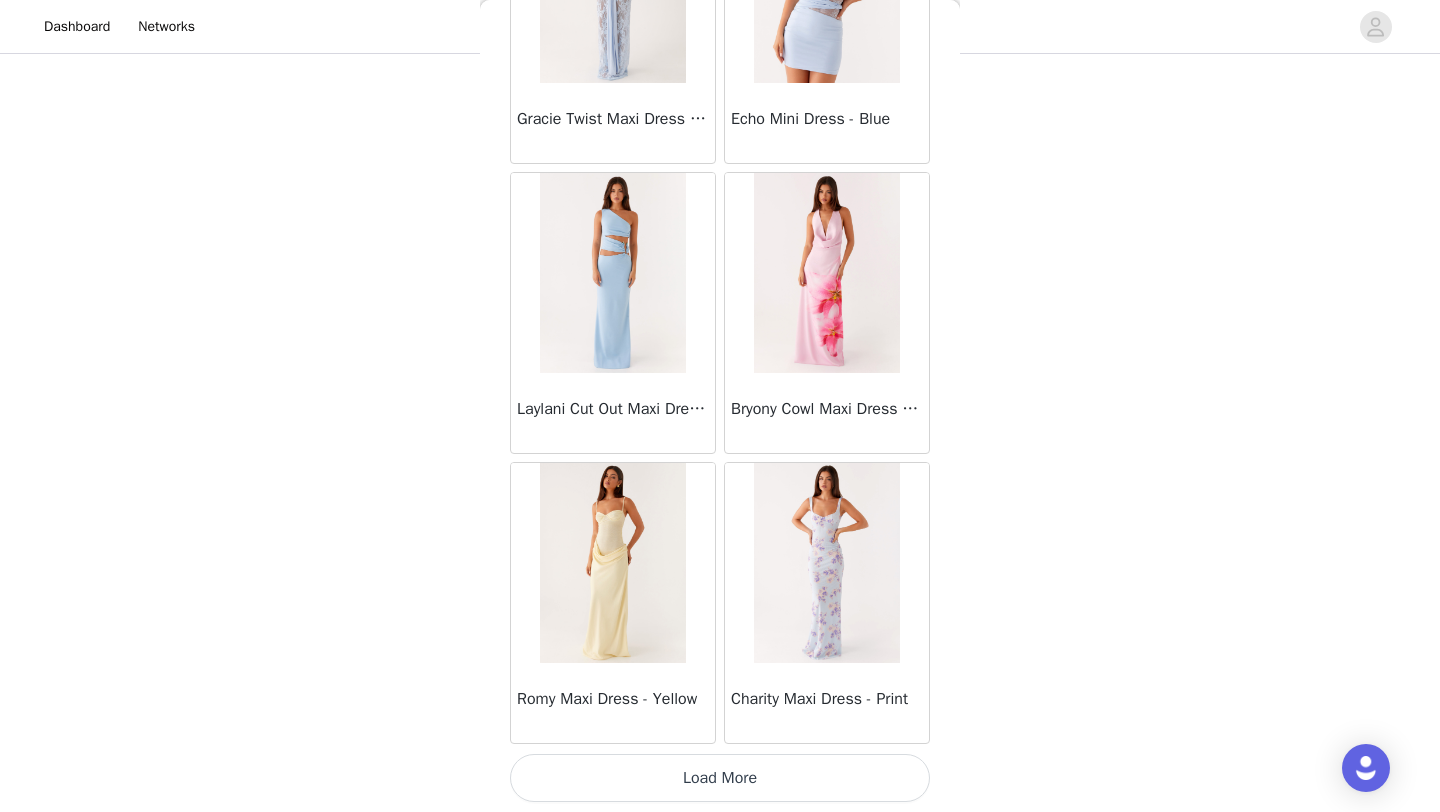 click on "Load More" at bounding box center [720, 778] 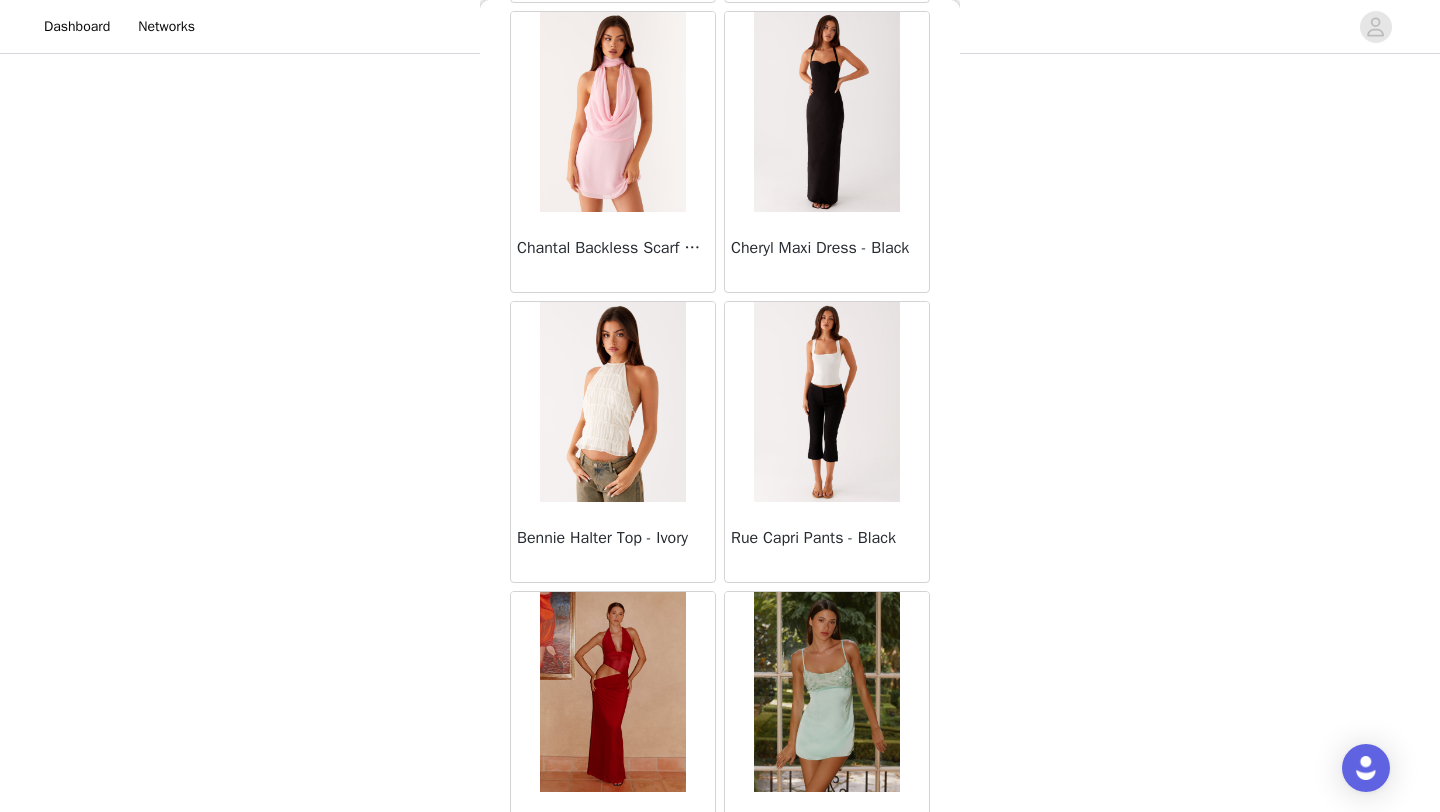 scroll, scrollTop: 8048, scrollLeft: 0, axis: vertical 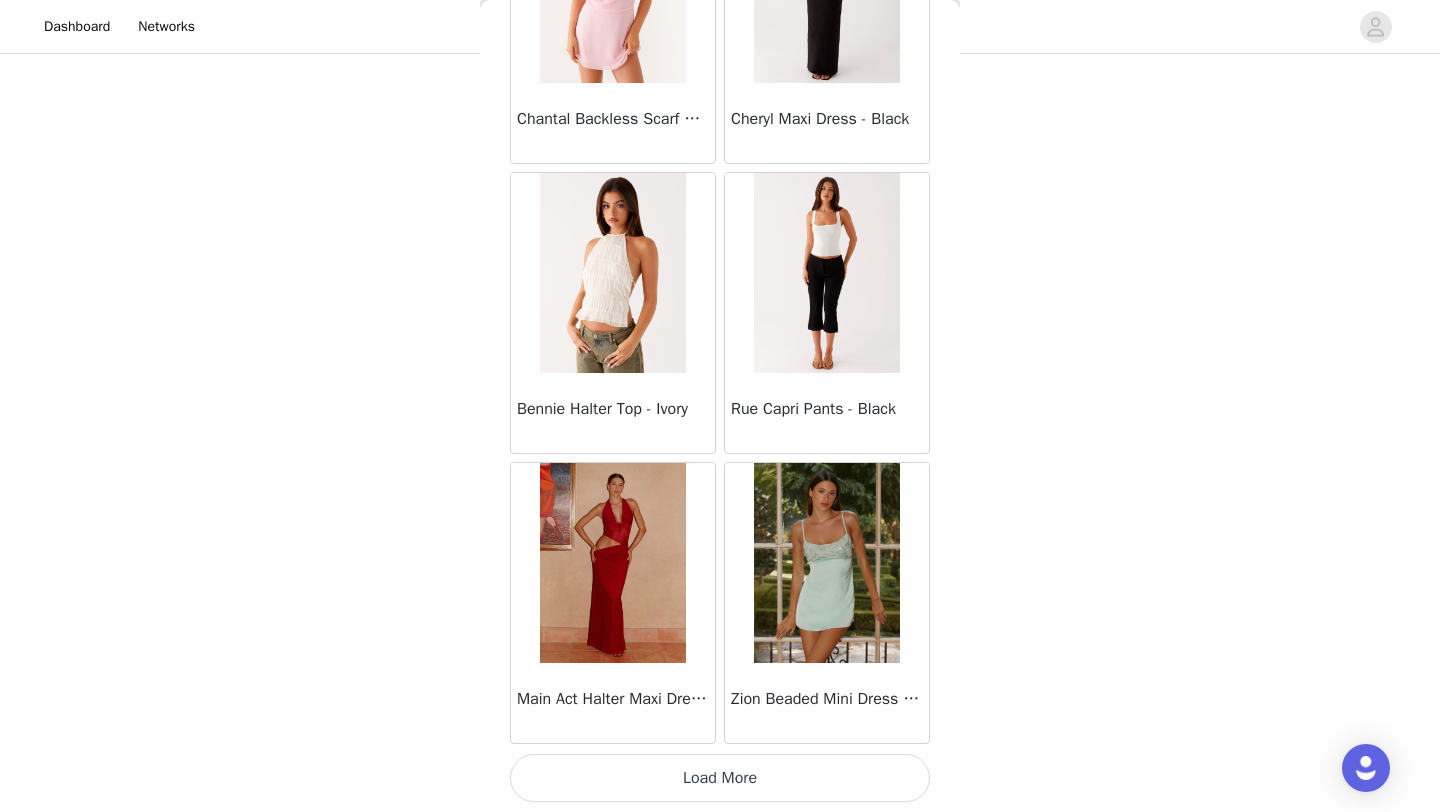 click on "Load More" at bounding box center (720, 778) 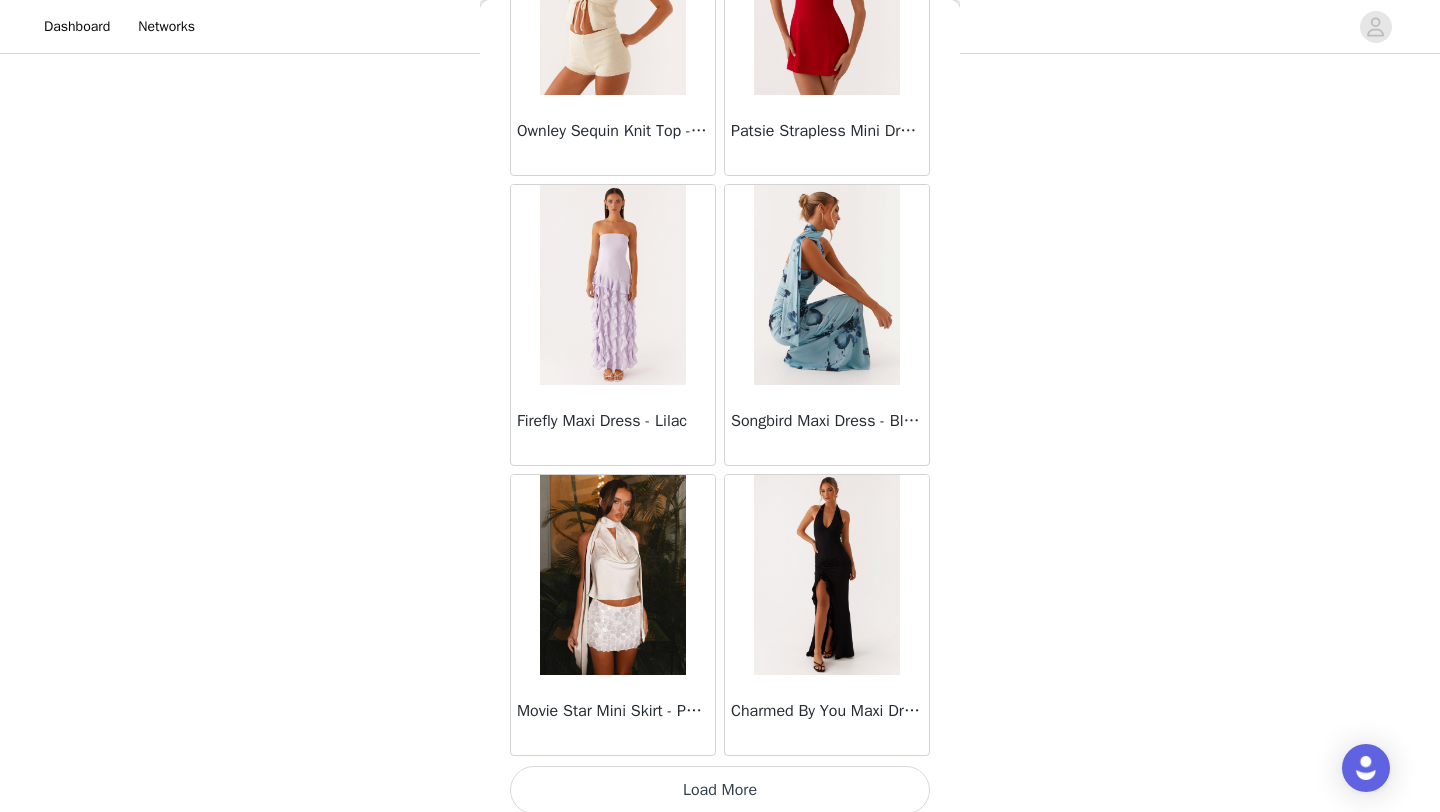 scroll, scrollTop: 10948, scrollLeft: 0, axis: vertical 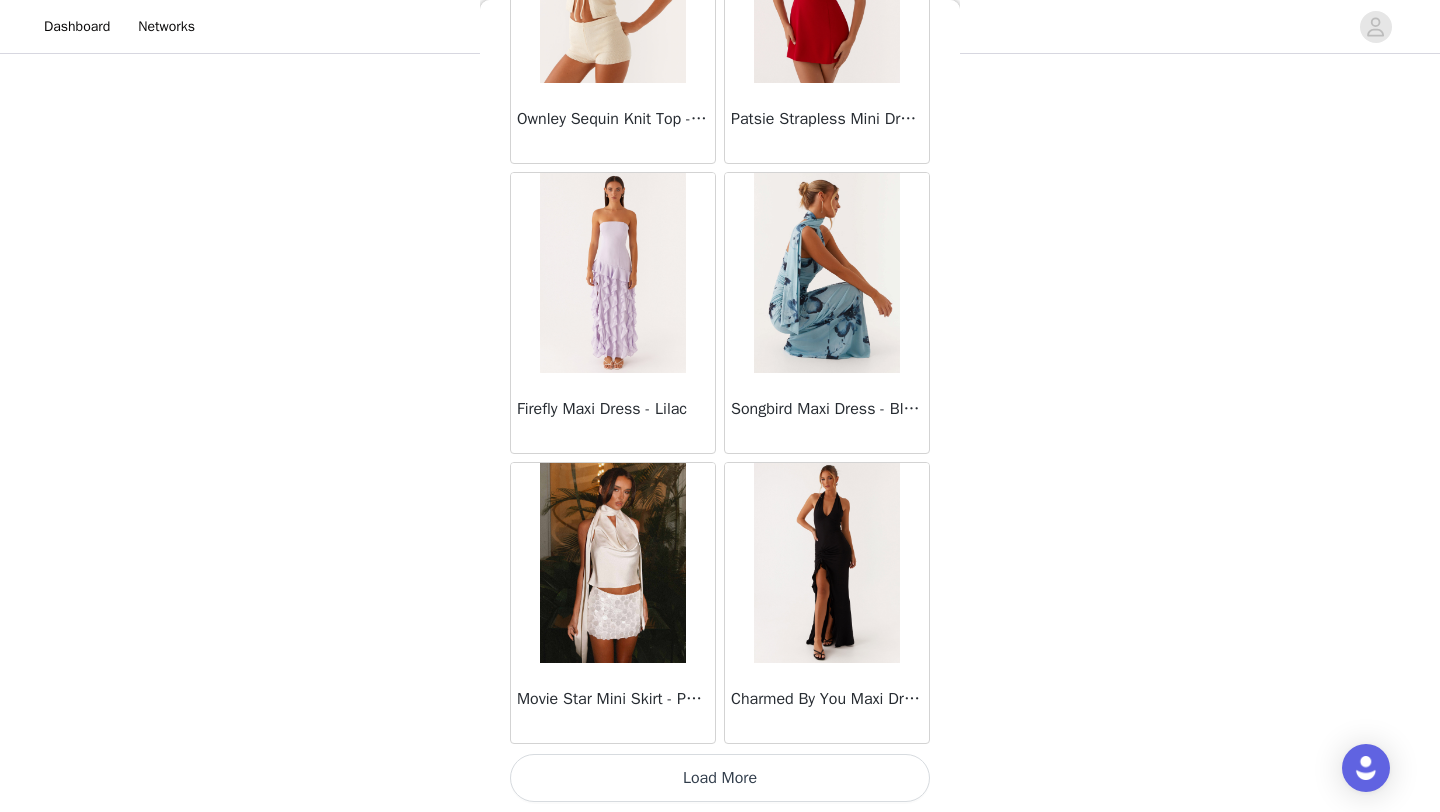 click on "Load More" at bounding box center (720, 778) 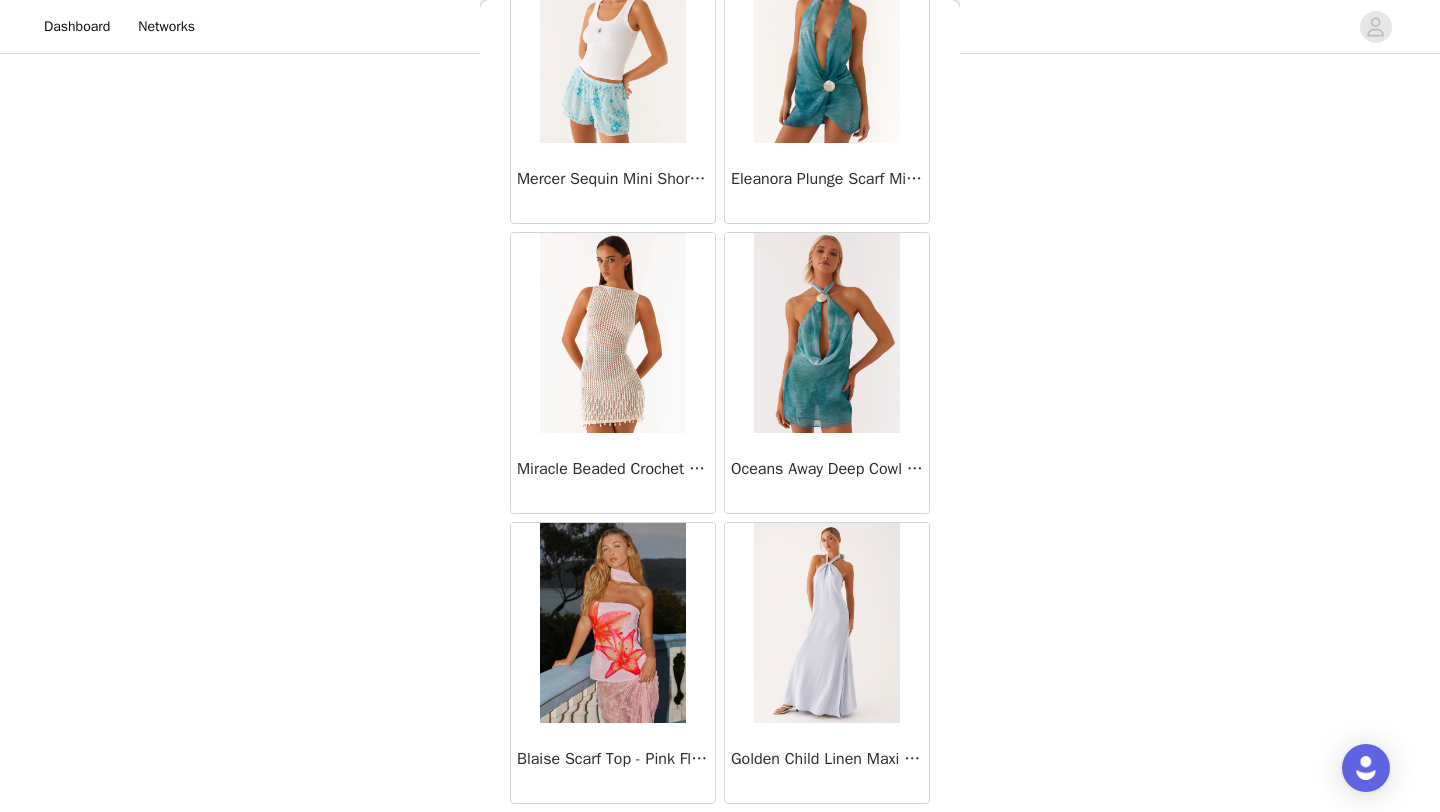 scroll, scrollTop: 11760, scrollLeft: 0, axis: vertical 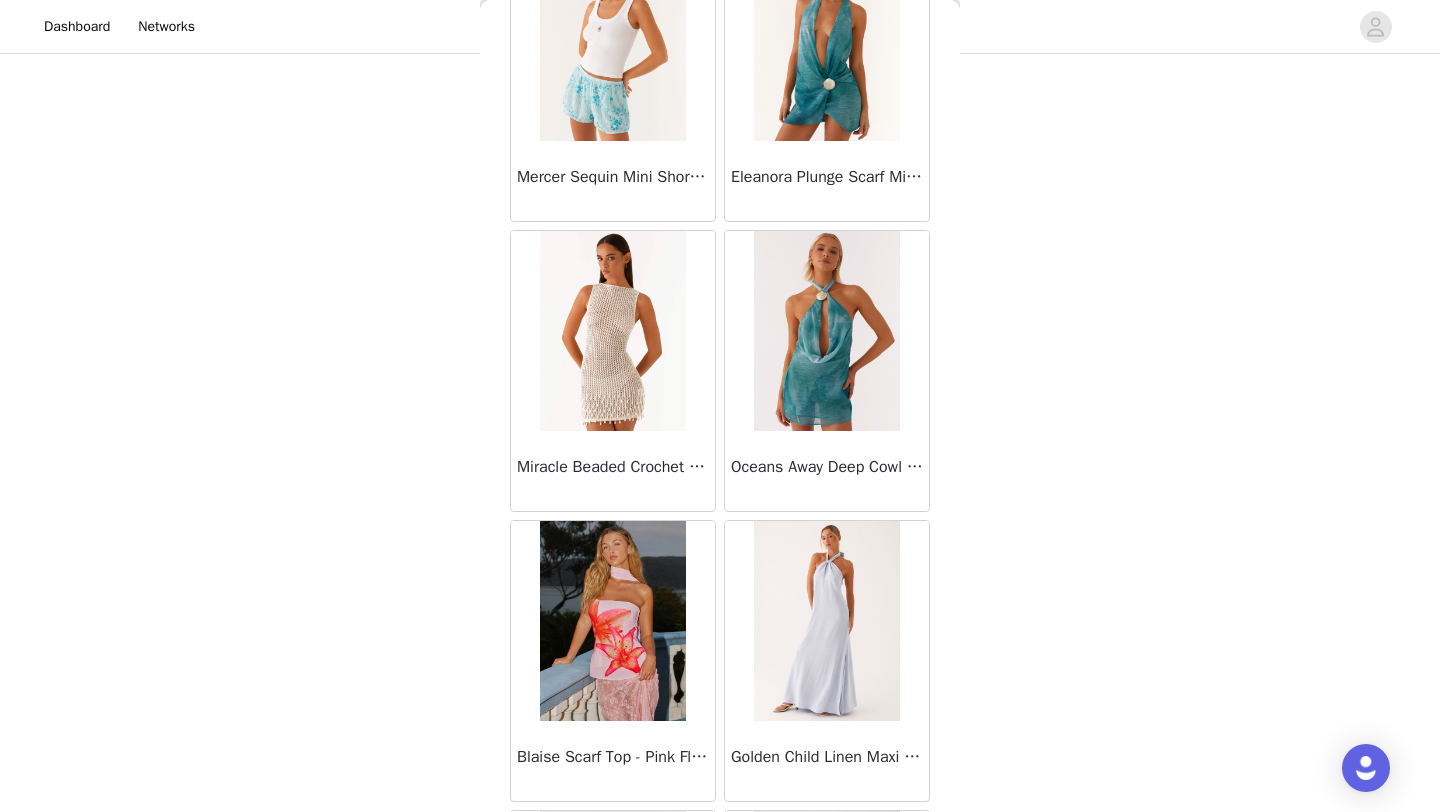 click at bounding box center (612, 331) 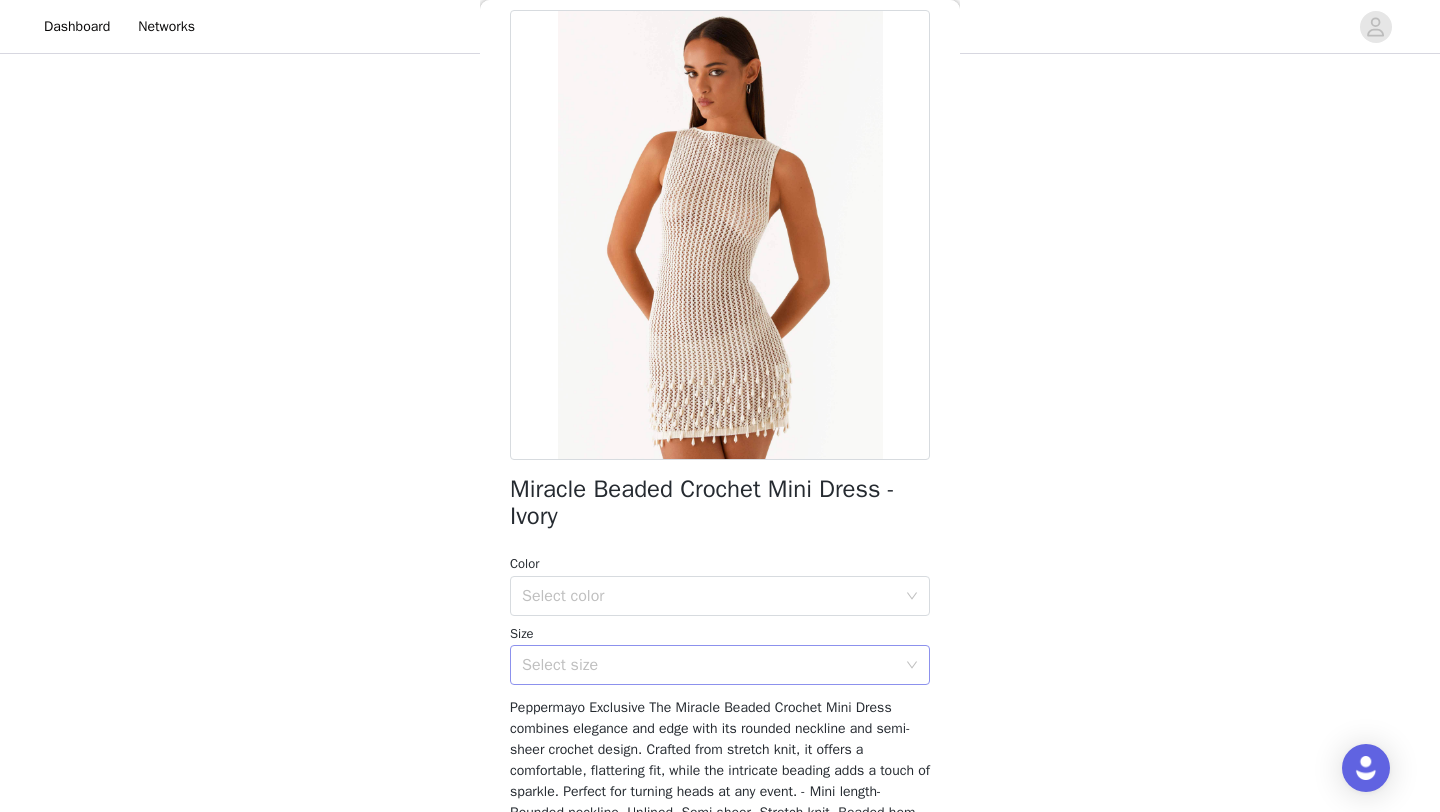 scroll, scrollTop: 84, scrollLeft: 0, axis: vertical 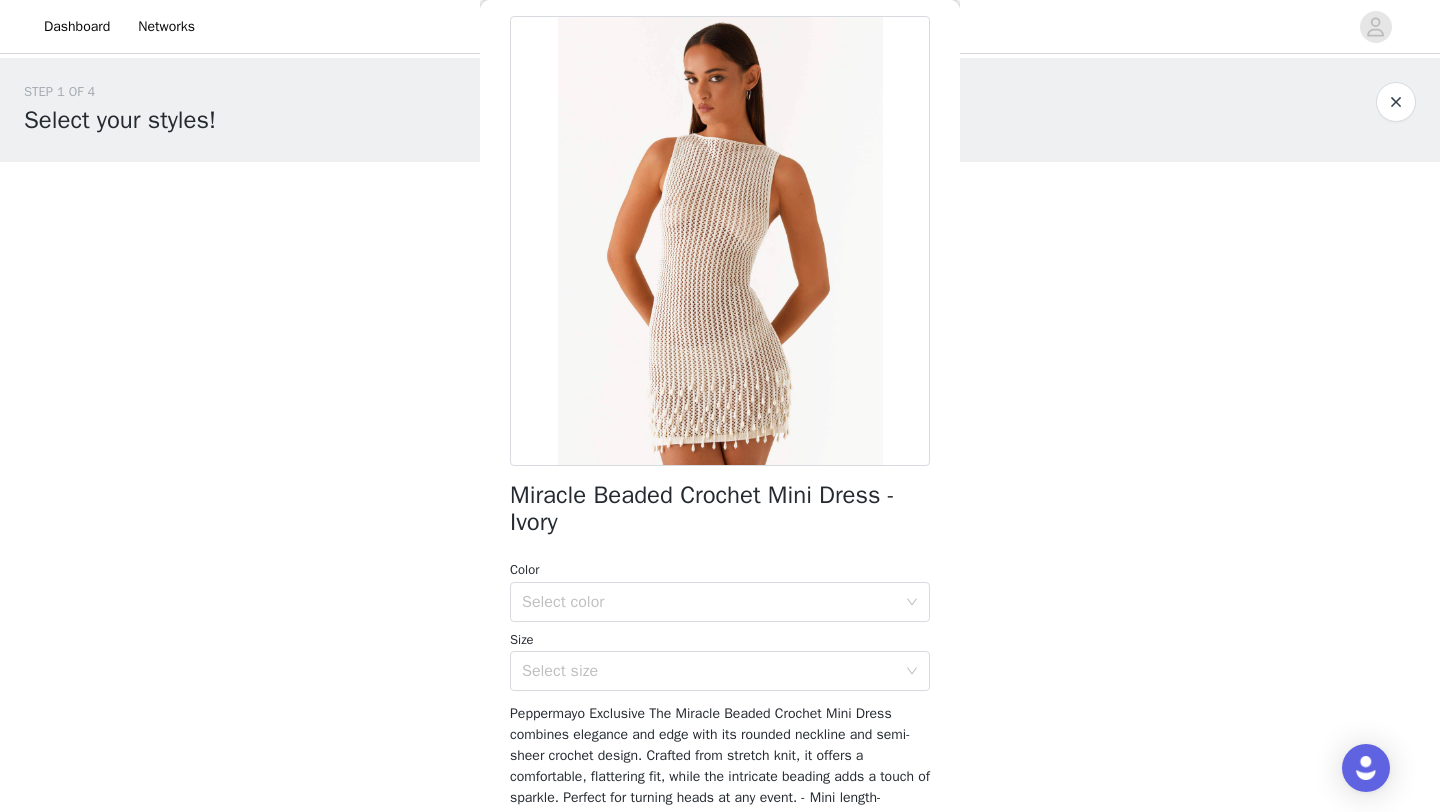 click at bounding box center (1396, 102) 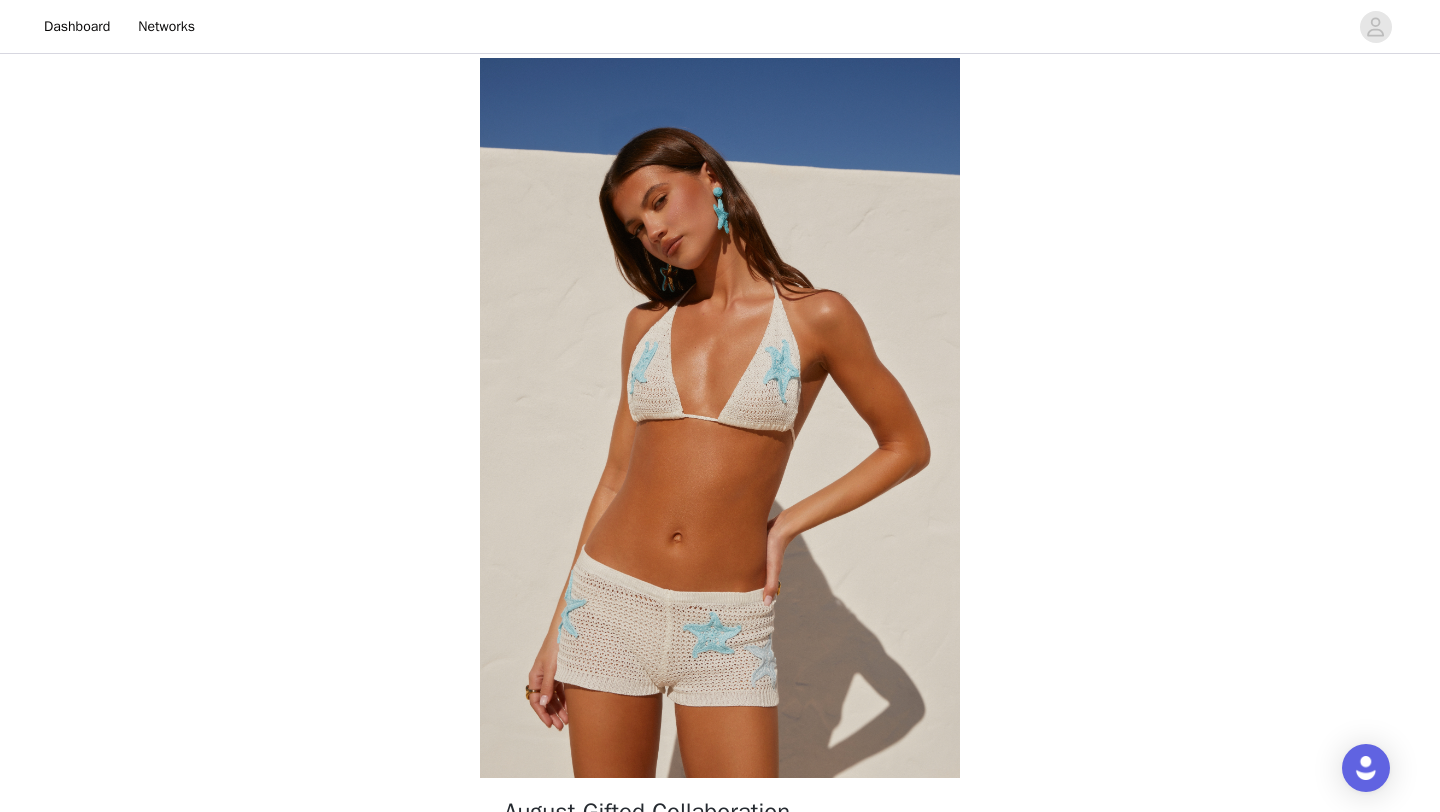 scroll, scrollTop: 157, scrollLeft: 0, axis: vertical 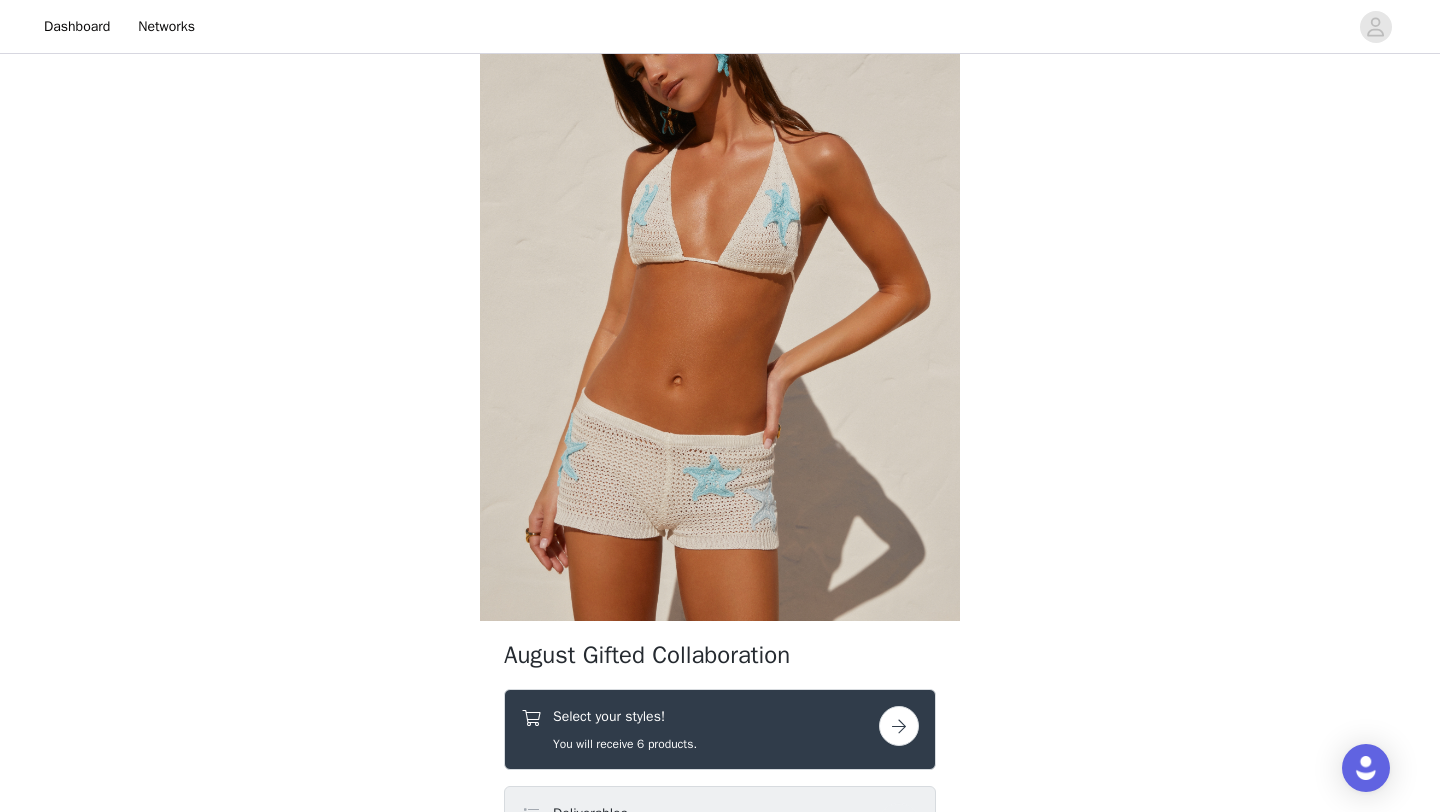 click on "Select your styles!   You will receive 6 products." at bounding box center [625, 729] 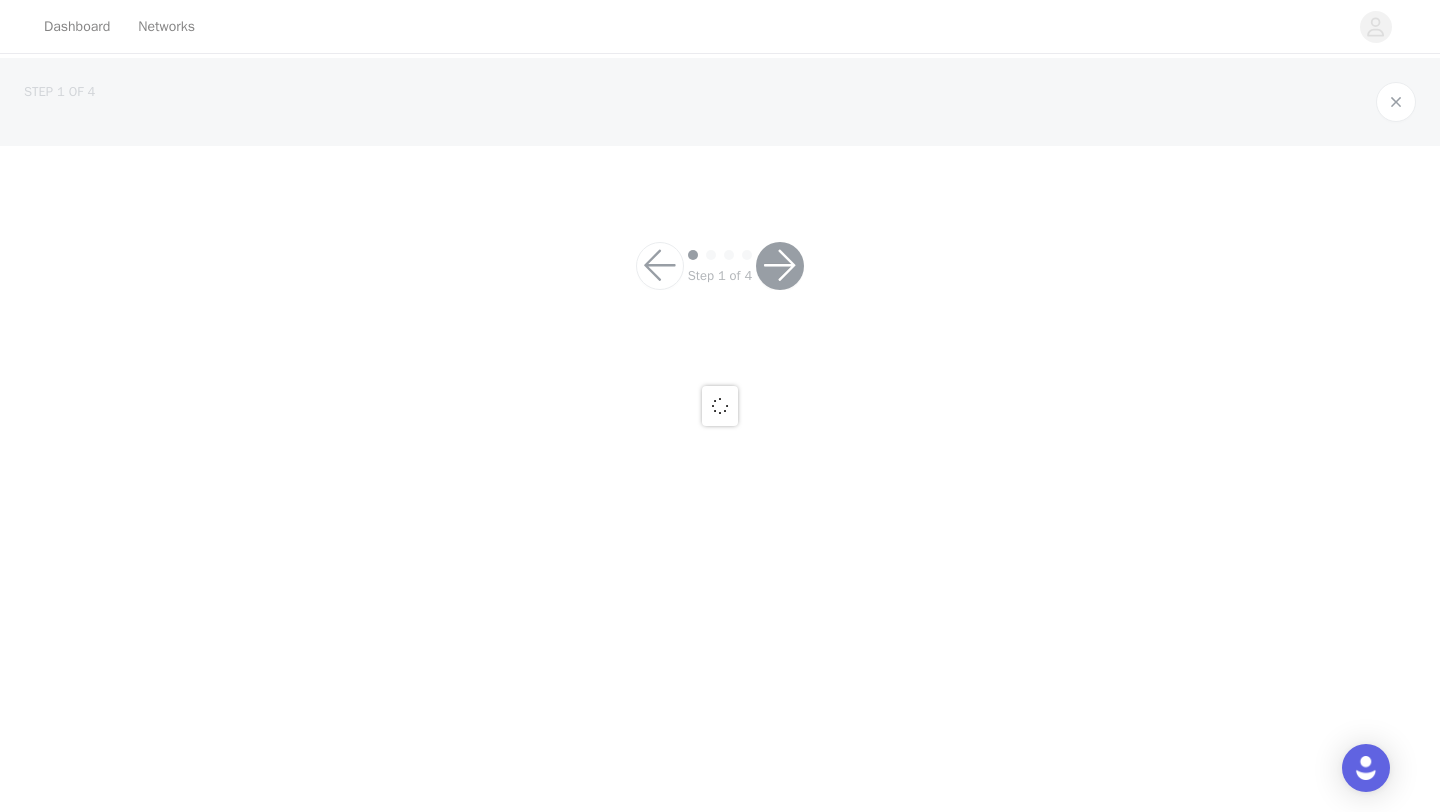 scroll, scrollTop: 0, scrollLeft: 0, axis: both 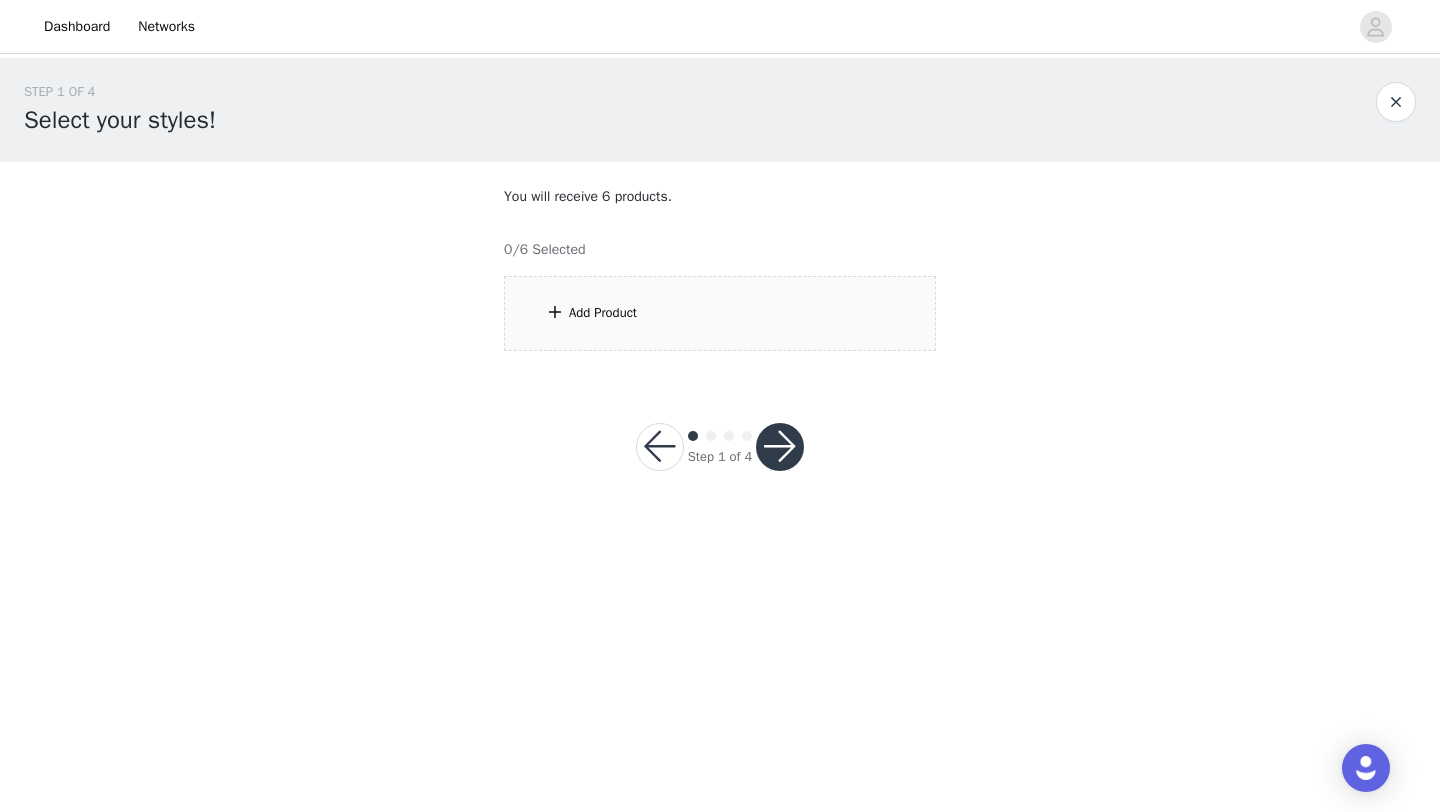 click on "Add Product" at bounding box center [720, 313] 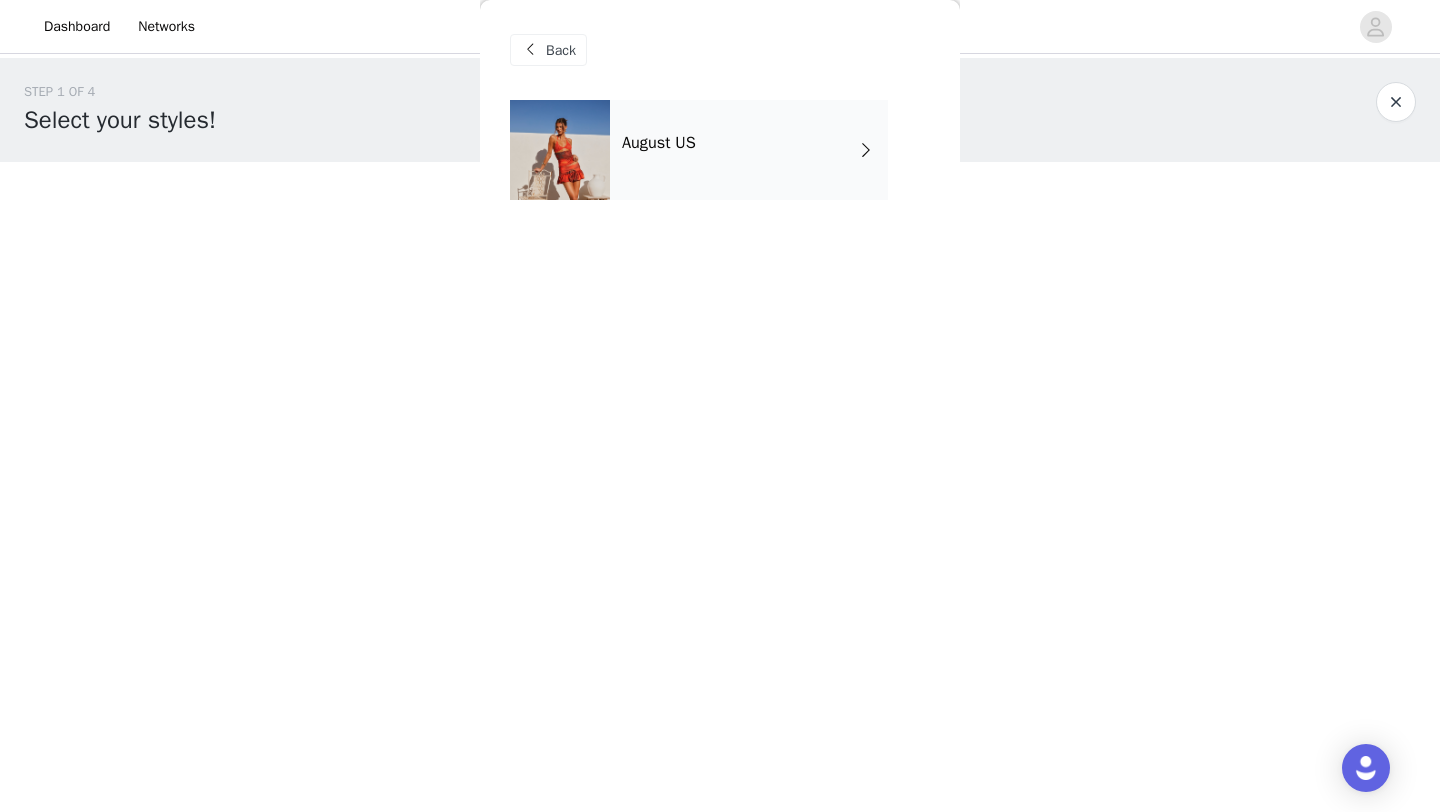 click on "August US" at bounding box center [749, 150] 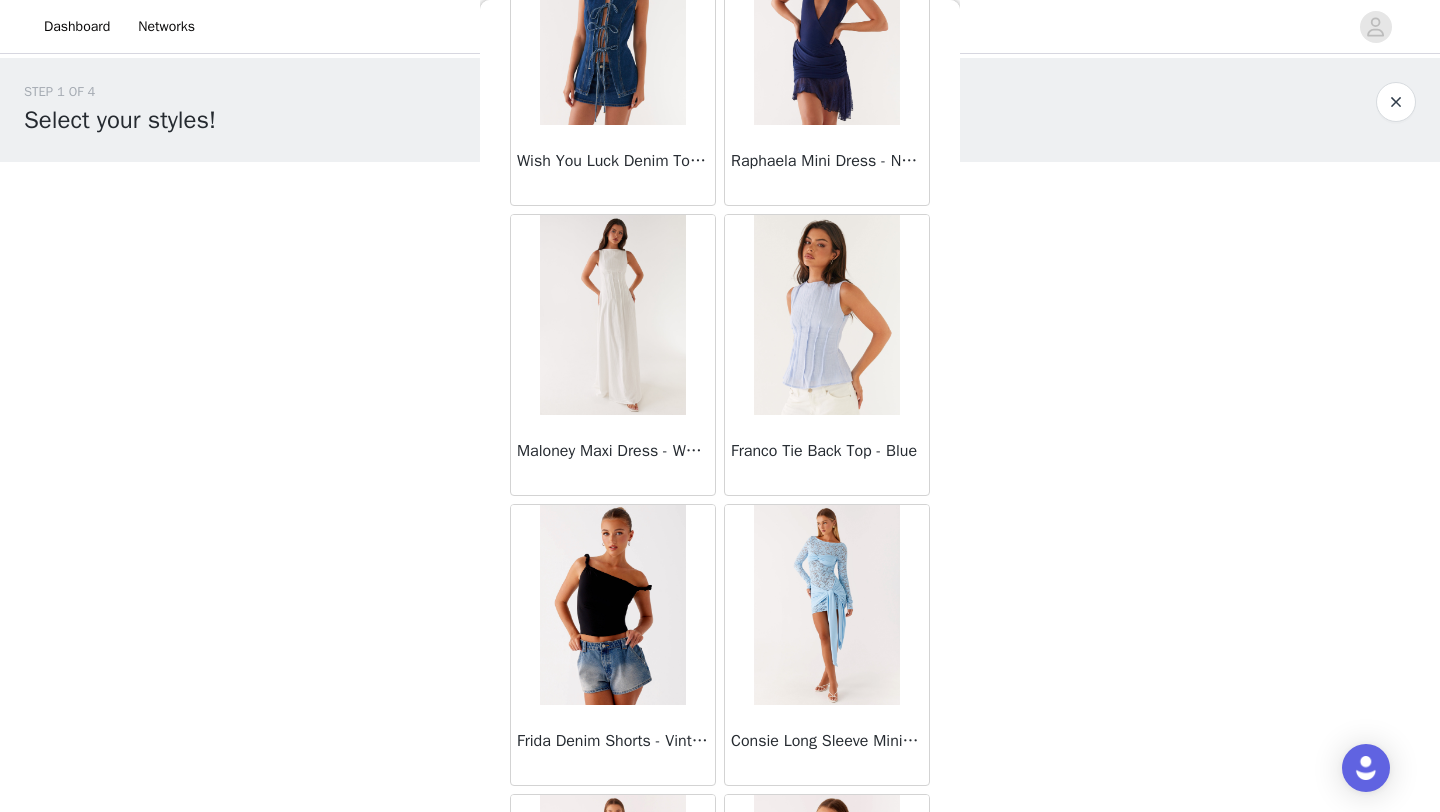 scroll, scrollTop: 2248, scrollLeft: 0, axis: vertical 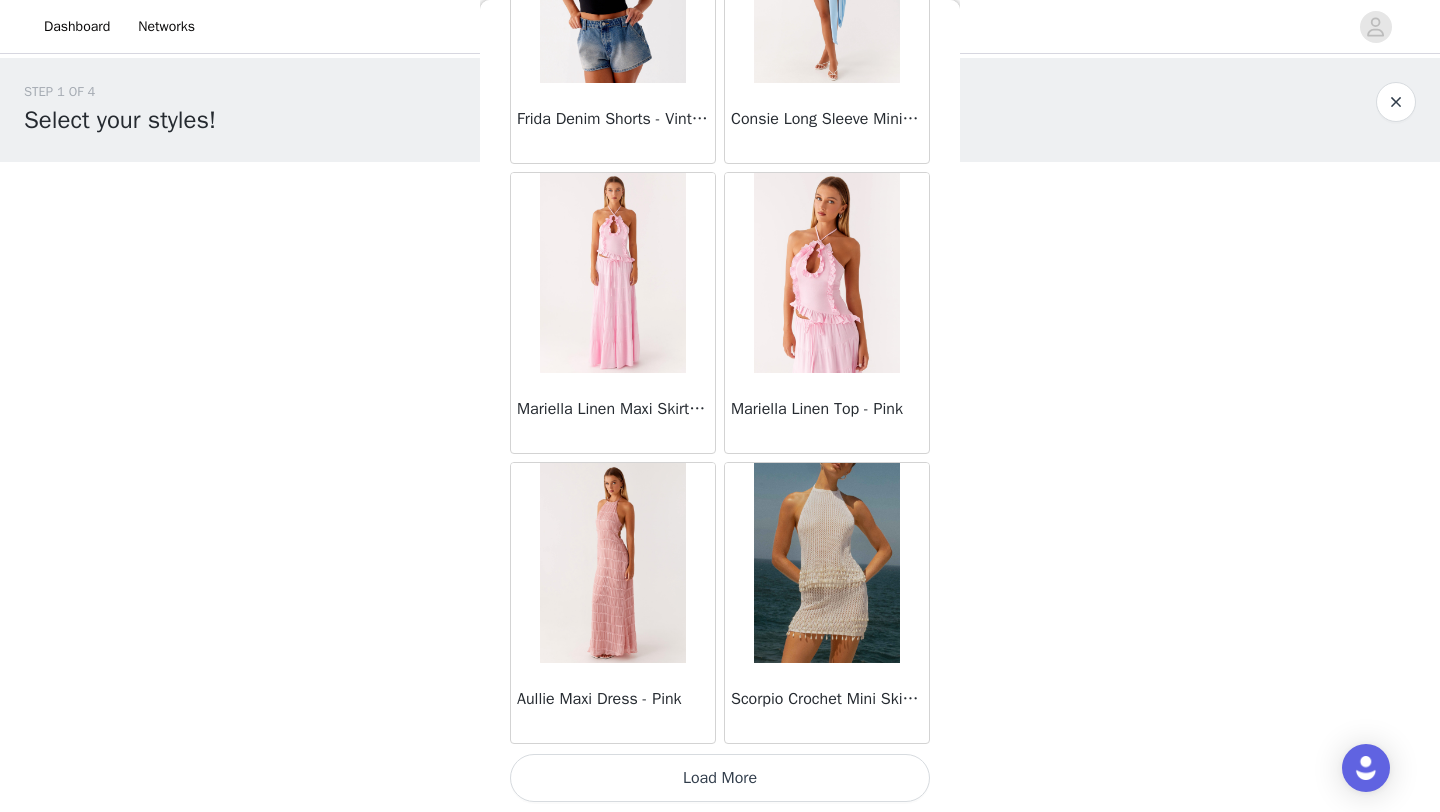 click on "Load More" at bounding box center [720, 778] 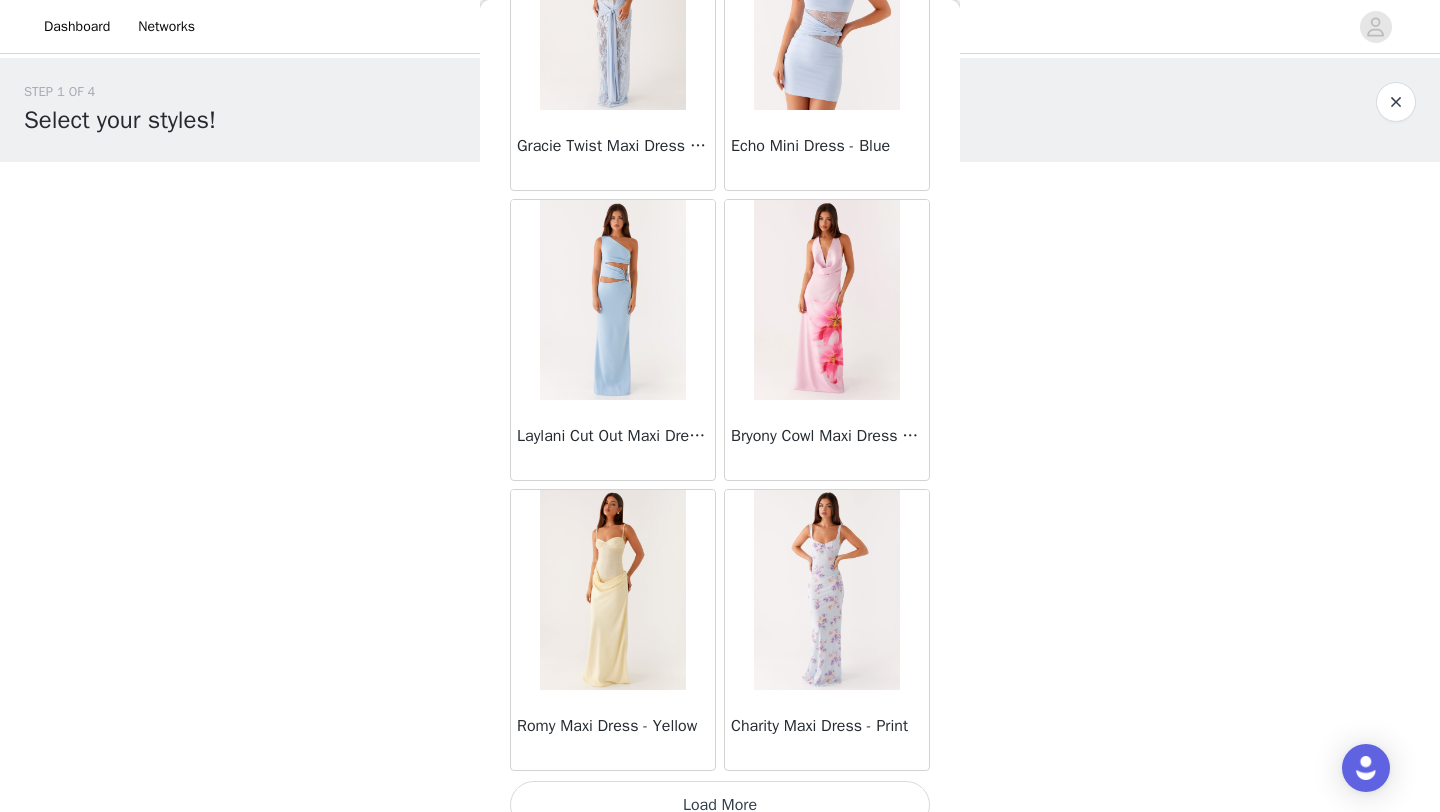 scroll, scrollTop: 5148, scrollLeft: 0, axis: vertical 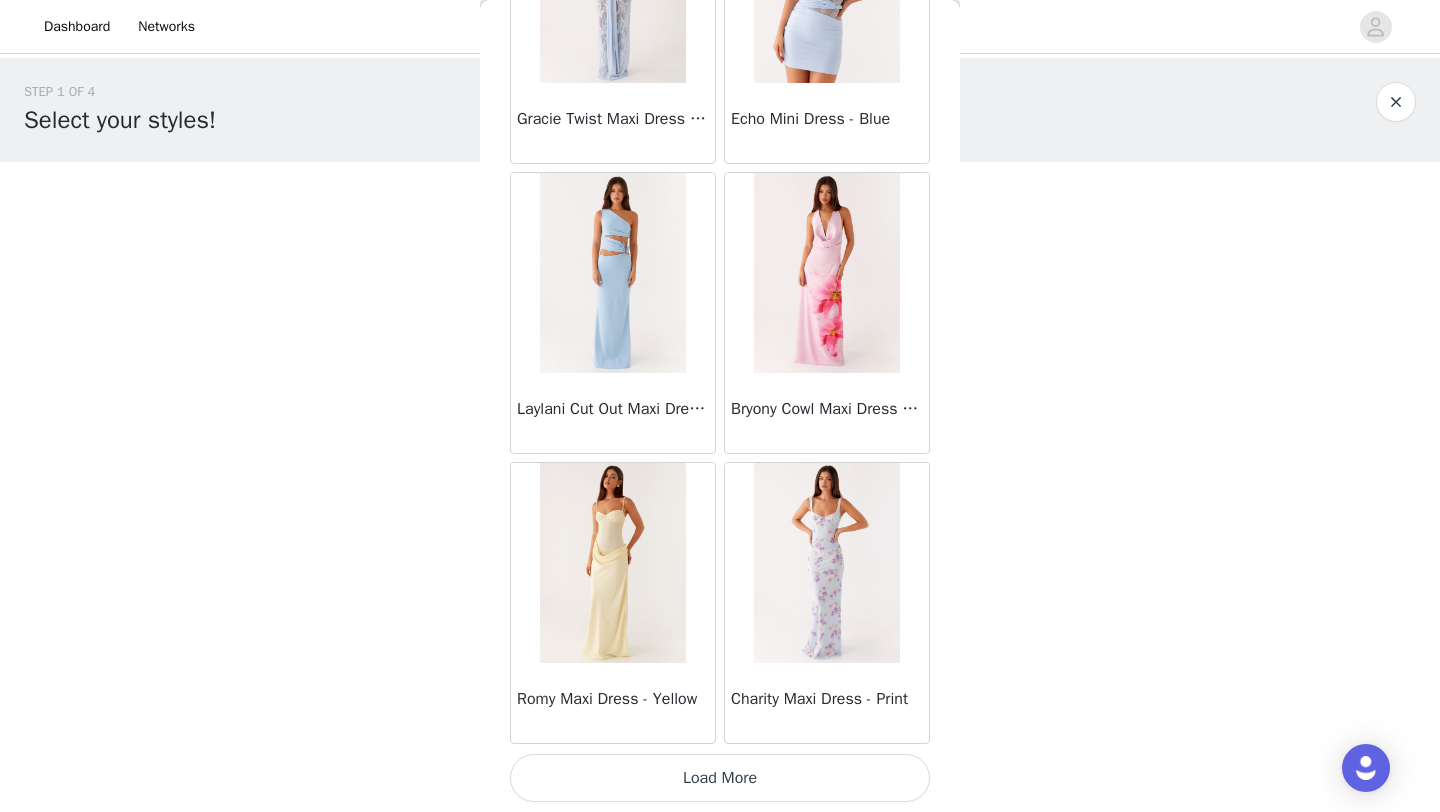 click on "Load More" at bounding box center (720, 778) 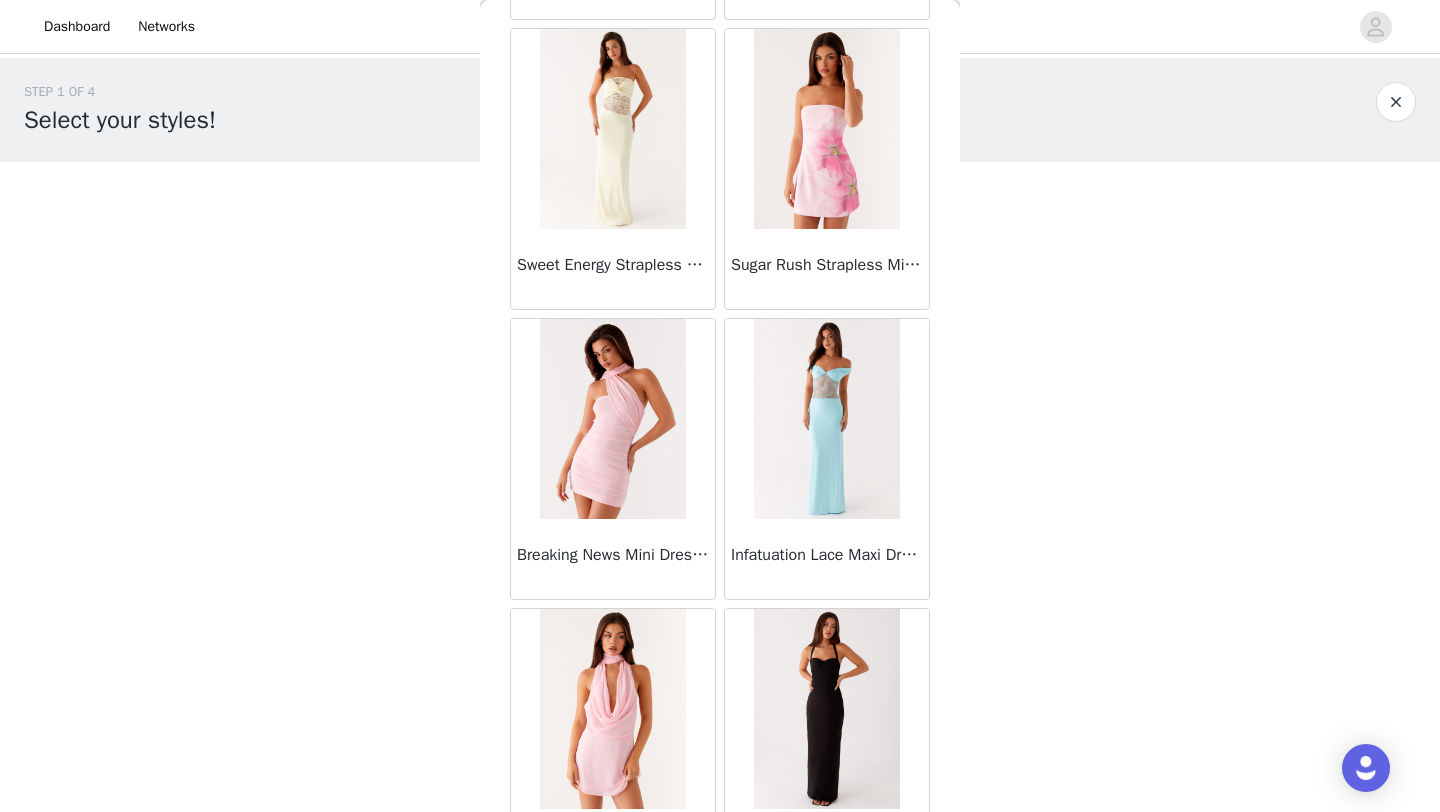 scroll, scrollTop: 8048, scrollLeft: 0, axis: vertical 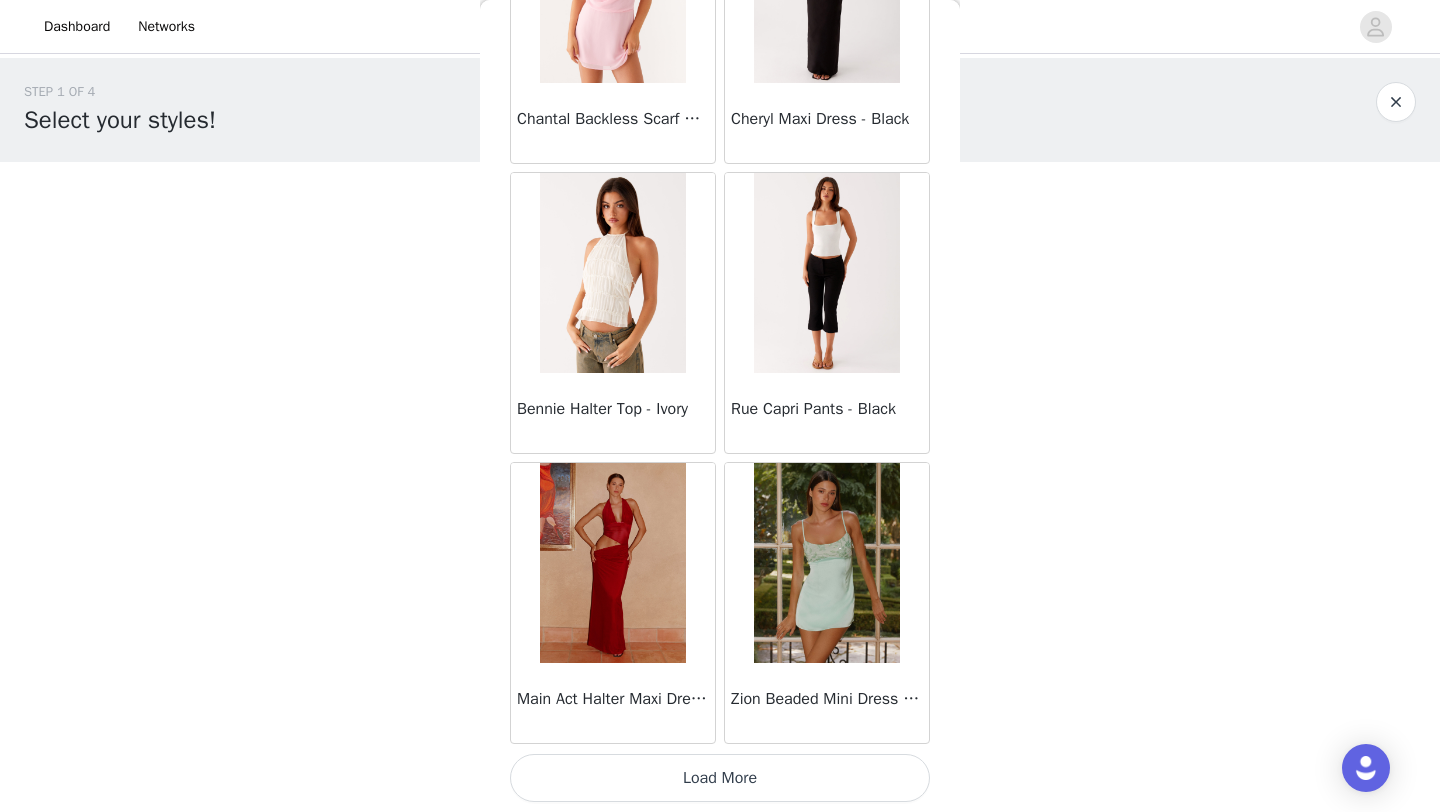 click on "Load More" at bounding box center [720, 778] 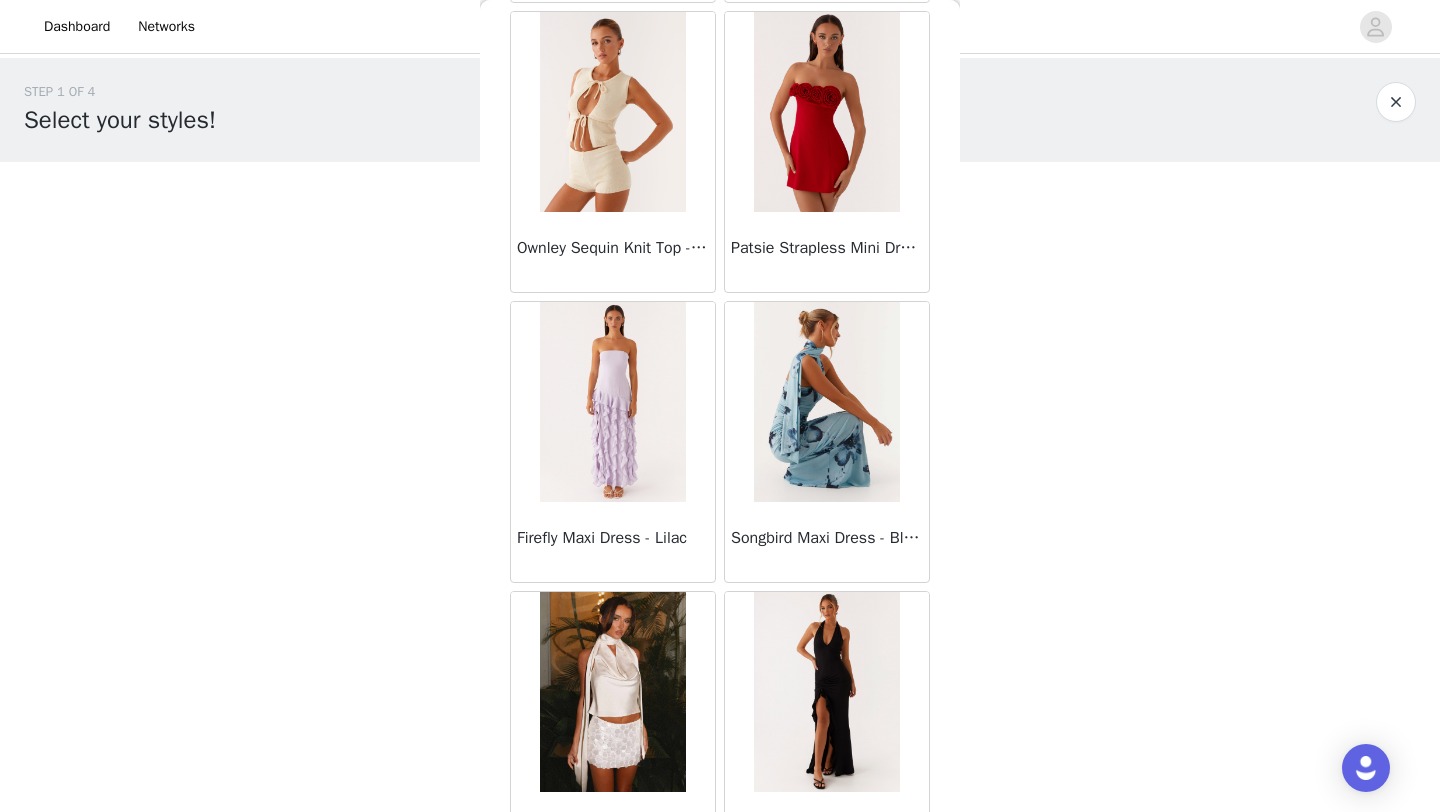 scroll, scrollTop: 10948, scrollLeft: 0, axis: vertical 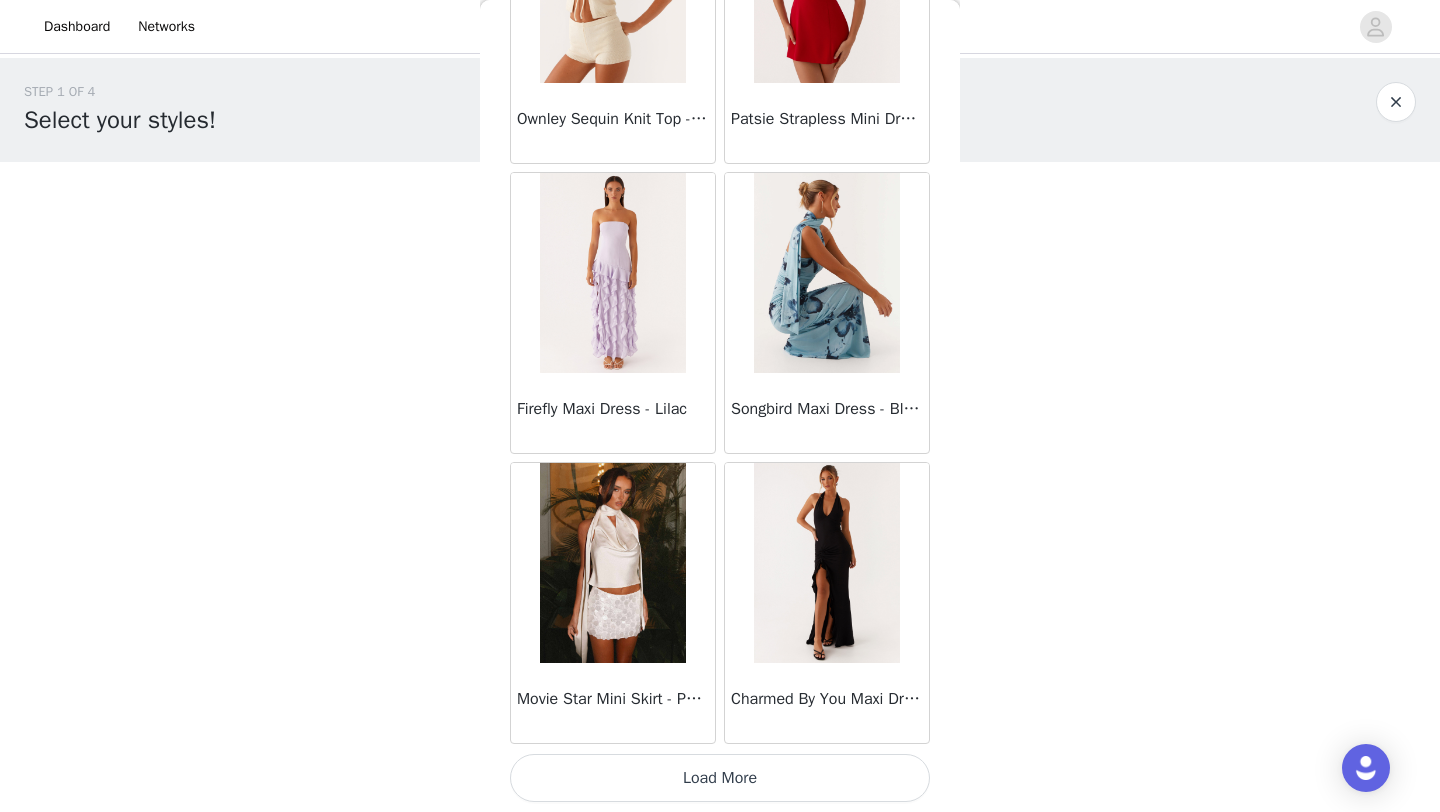 click on "Load More" at bounding box center [720, 778] 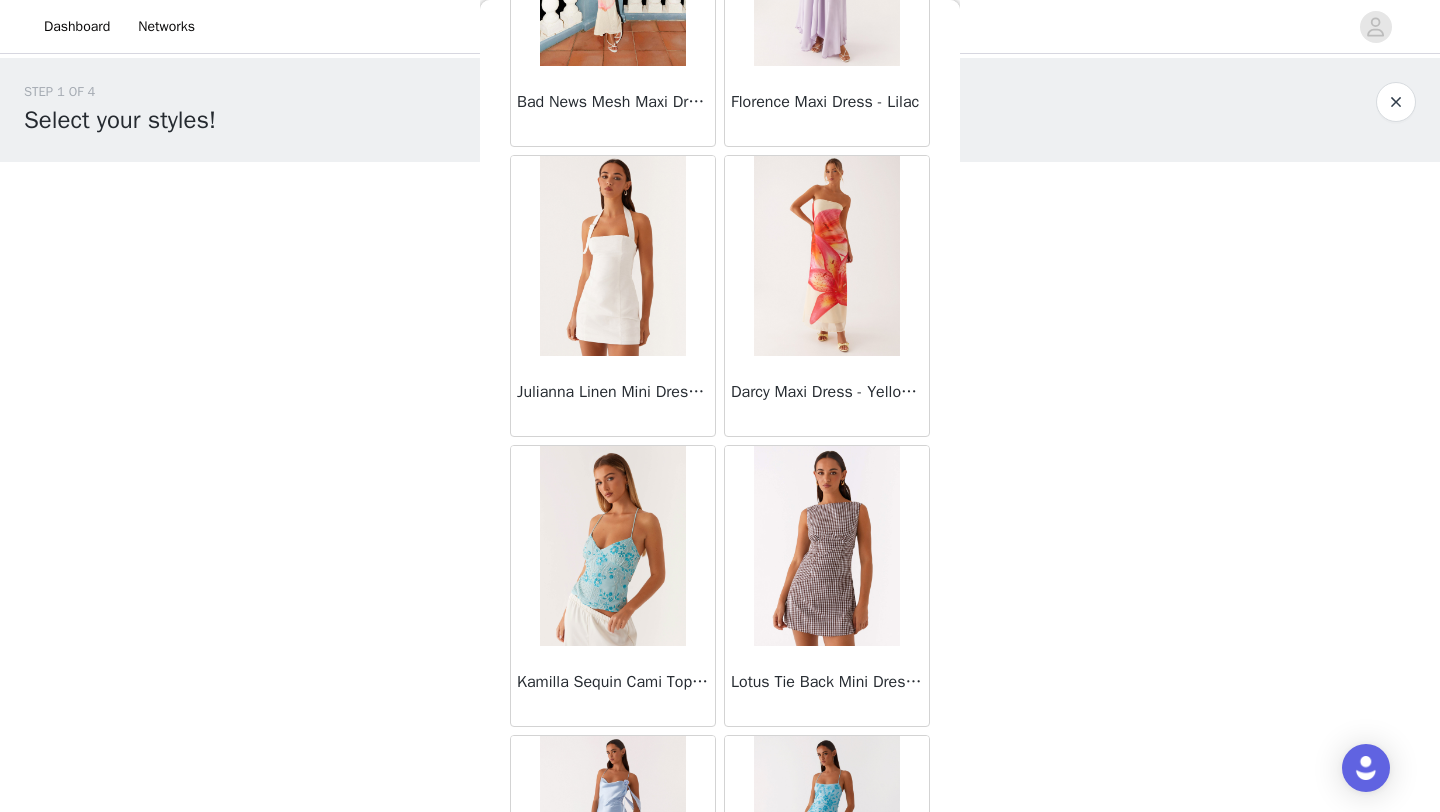 scroll, scrollTop: 13286, scrollLeft: 0, axis: vertical 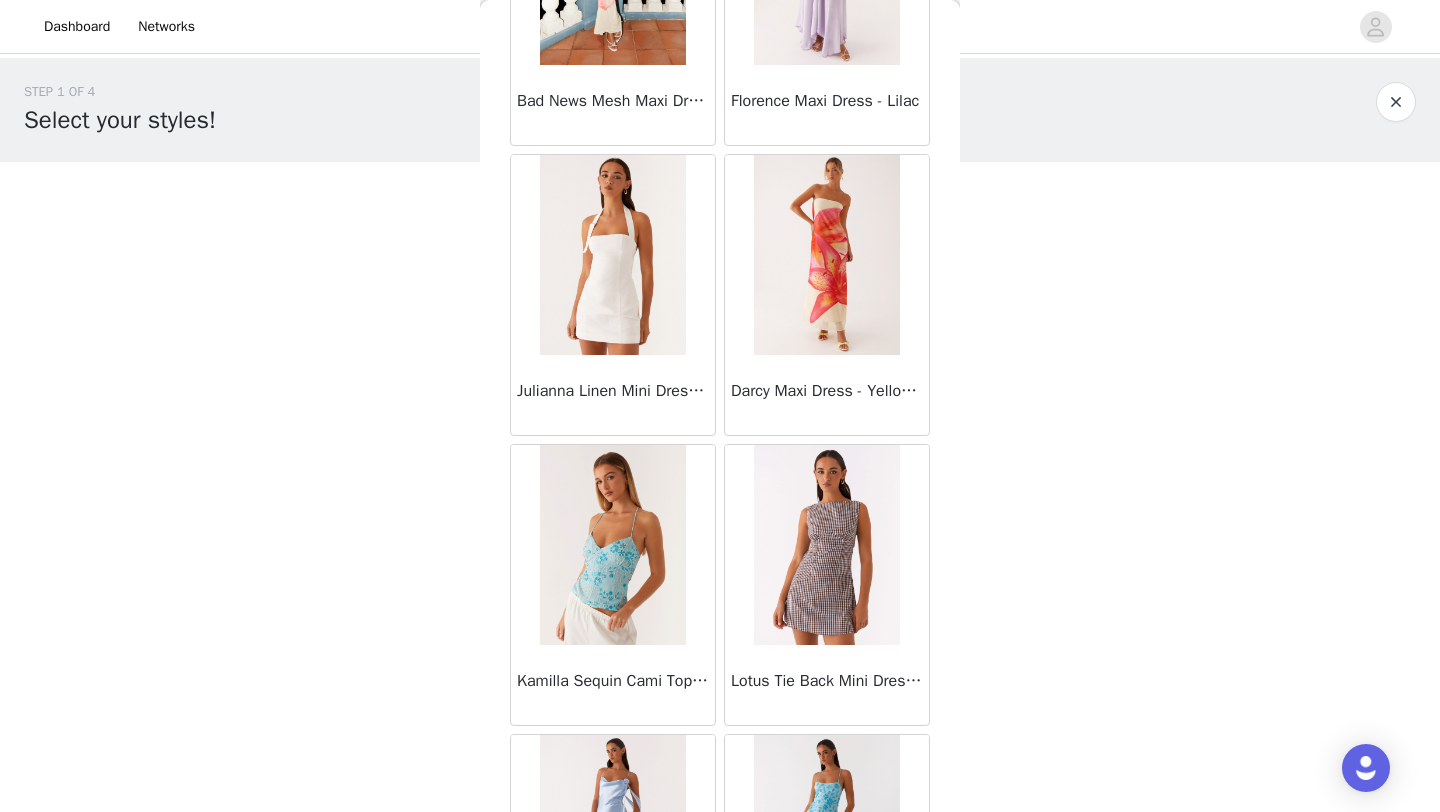 click at bounding box center [612, 255] 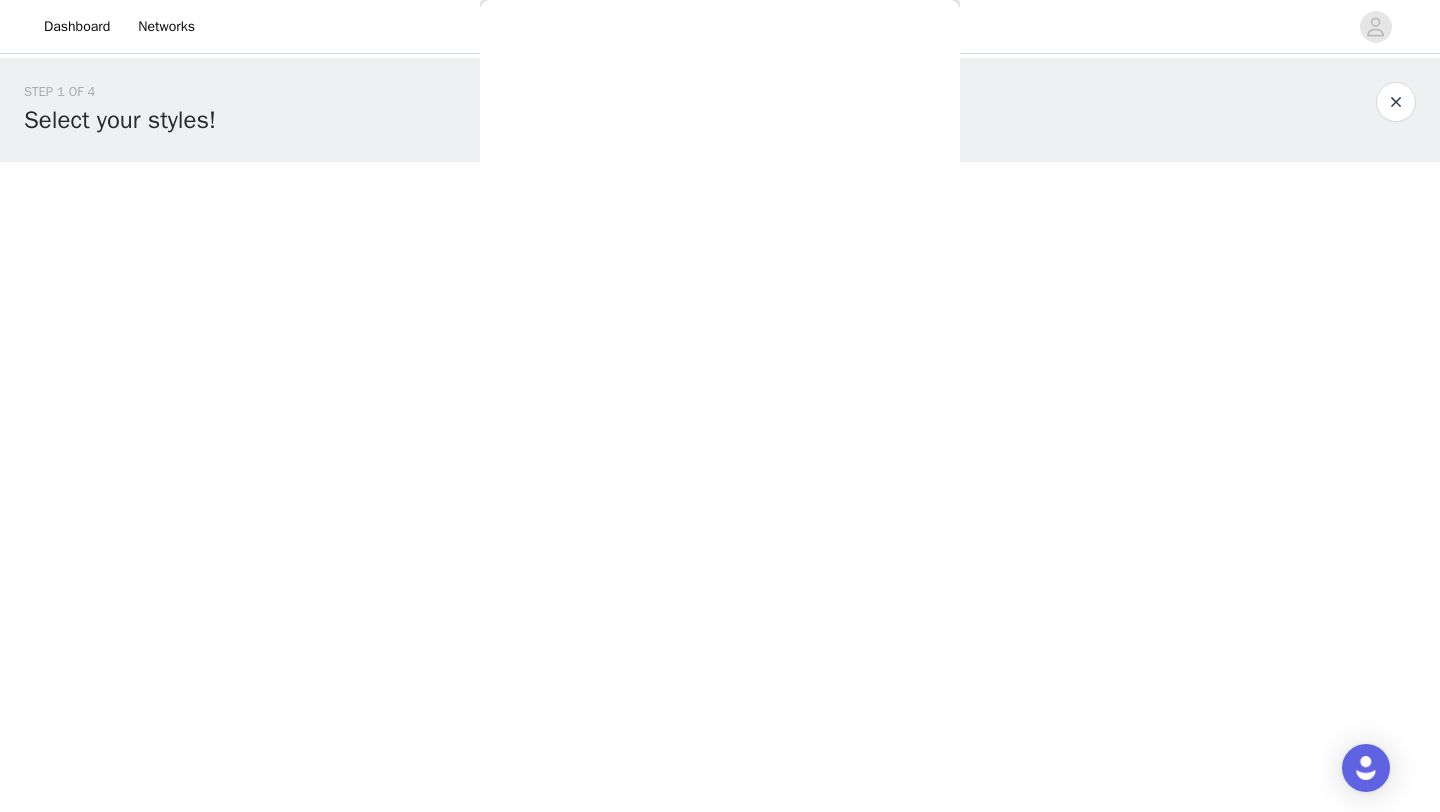 scroll, scrollTop: 284, scrollLeft: 0, axis: vertical 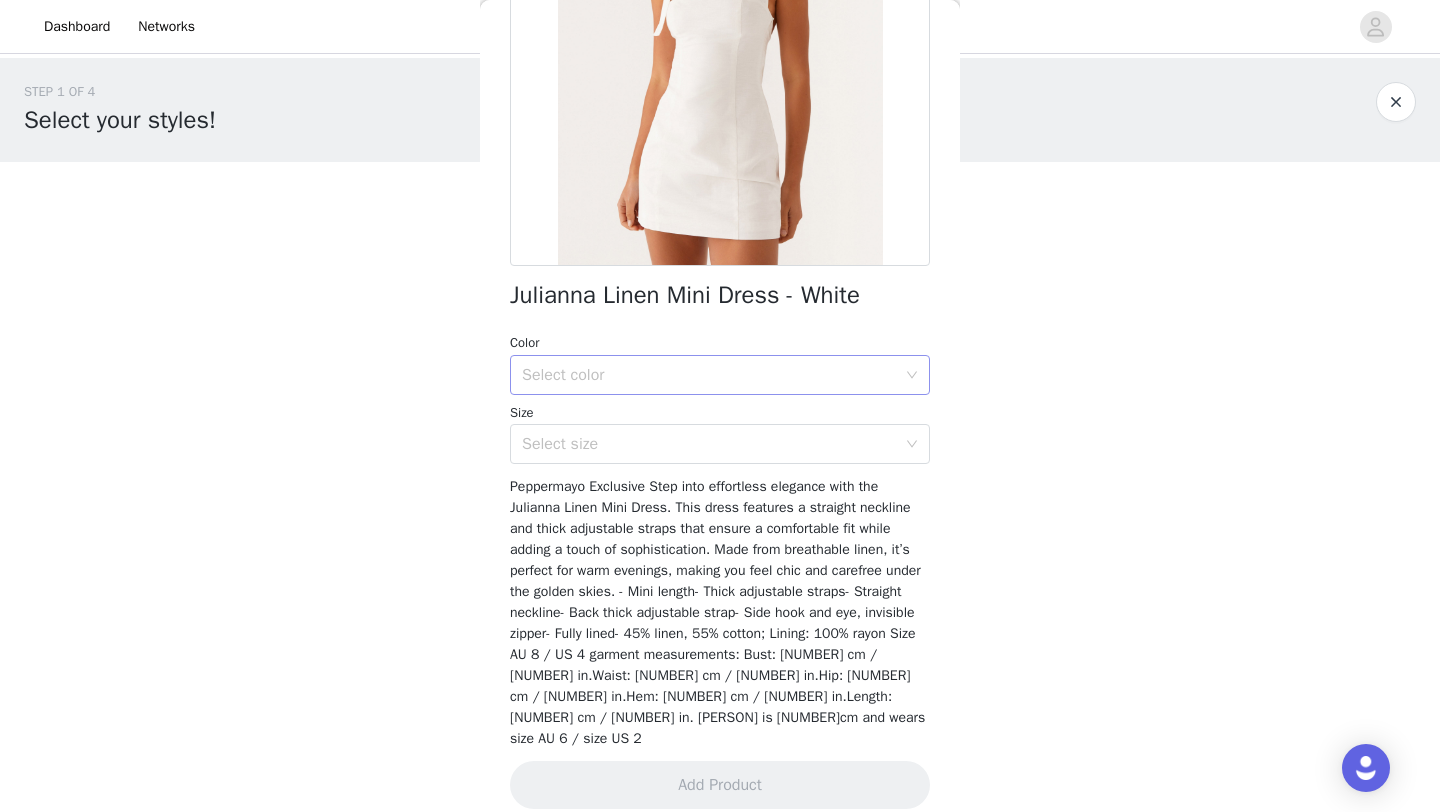 click on "Select color" at bounding box center (709, 375) 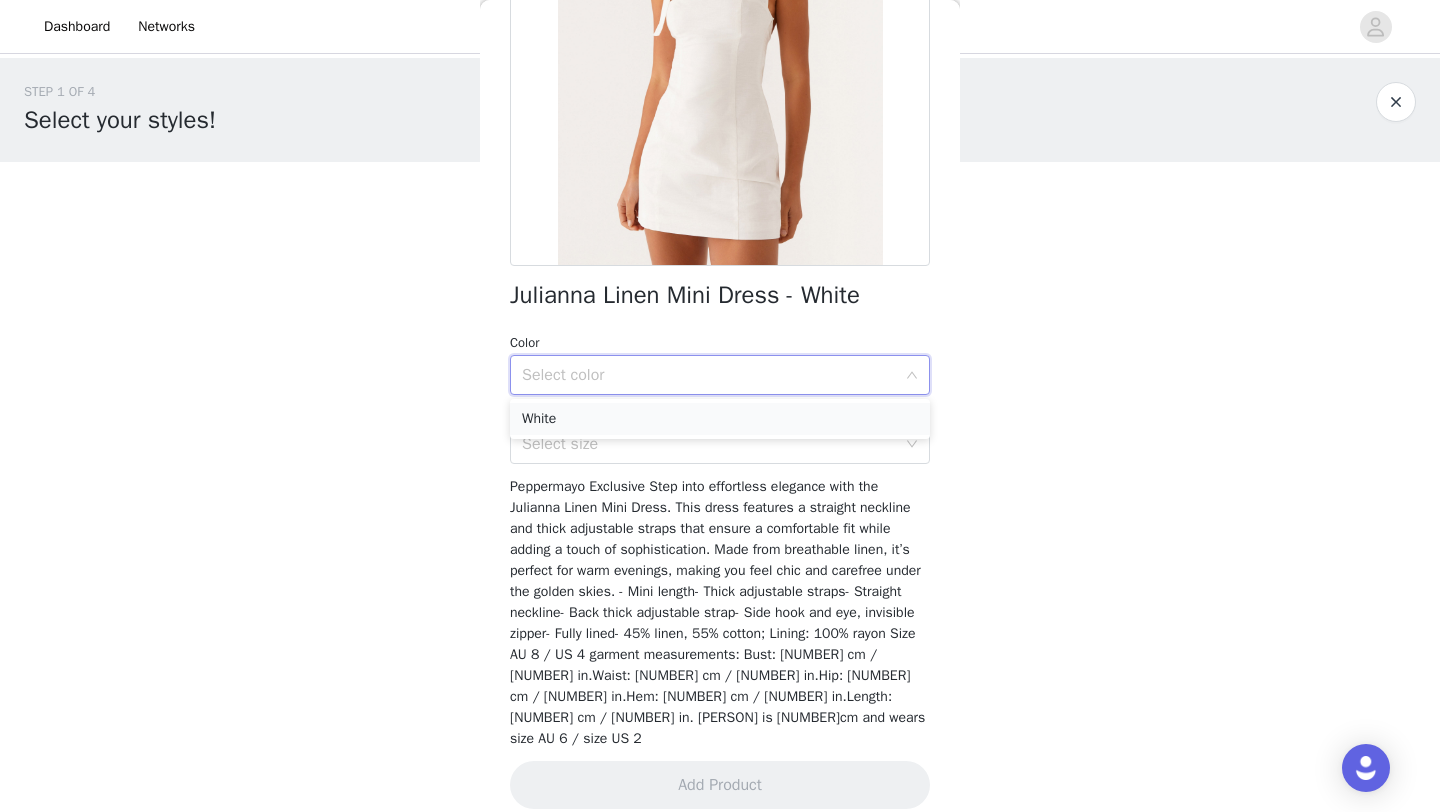 click on "White" at bounding box center (720, 419) 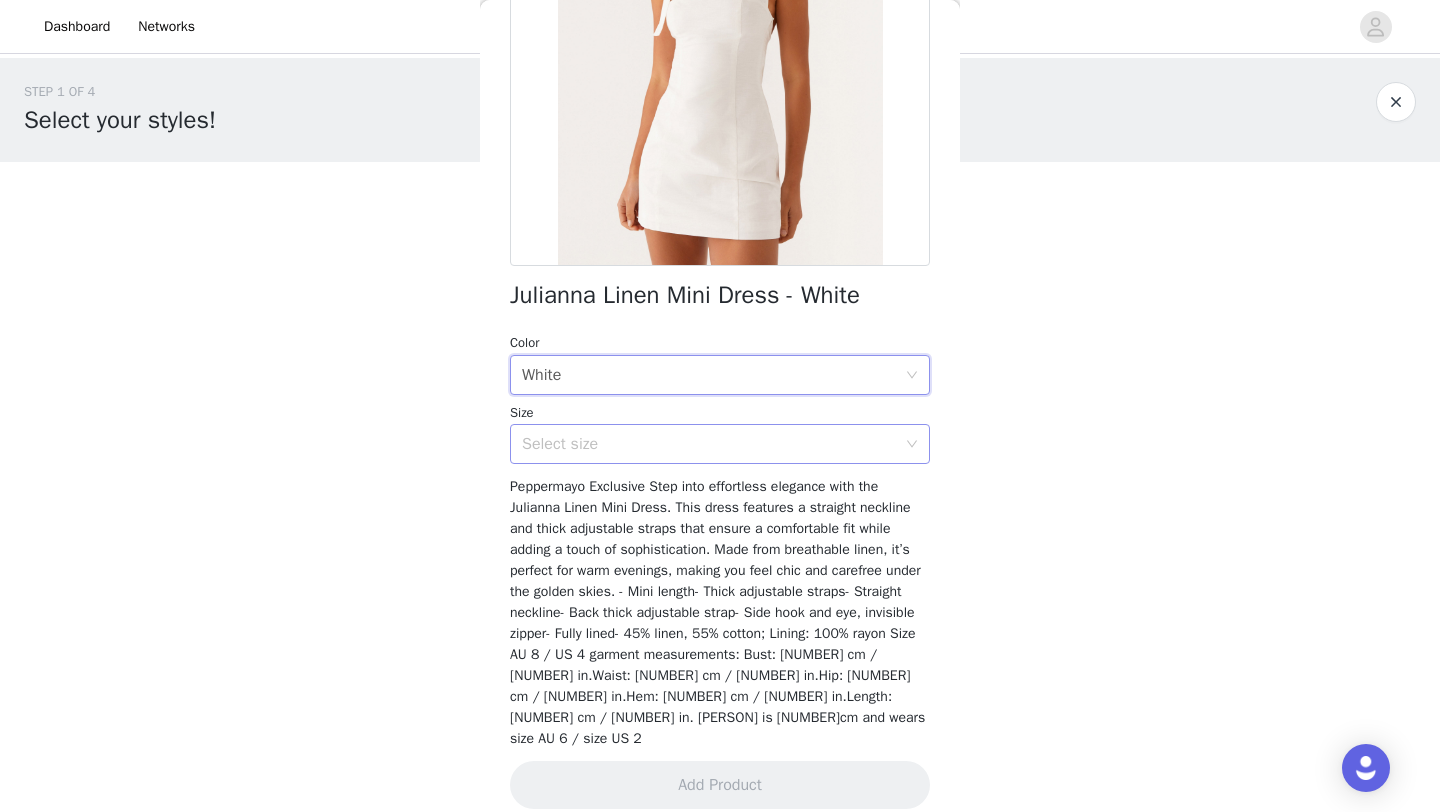 click on "Select size" at bounding box center (709, 444) 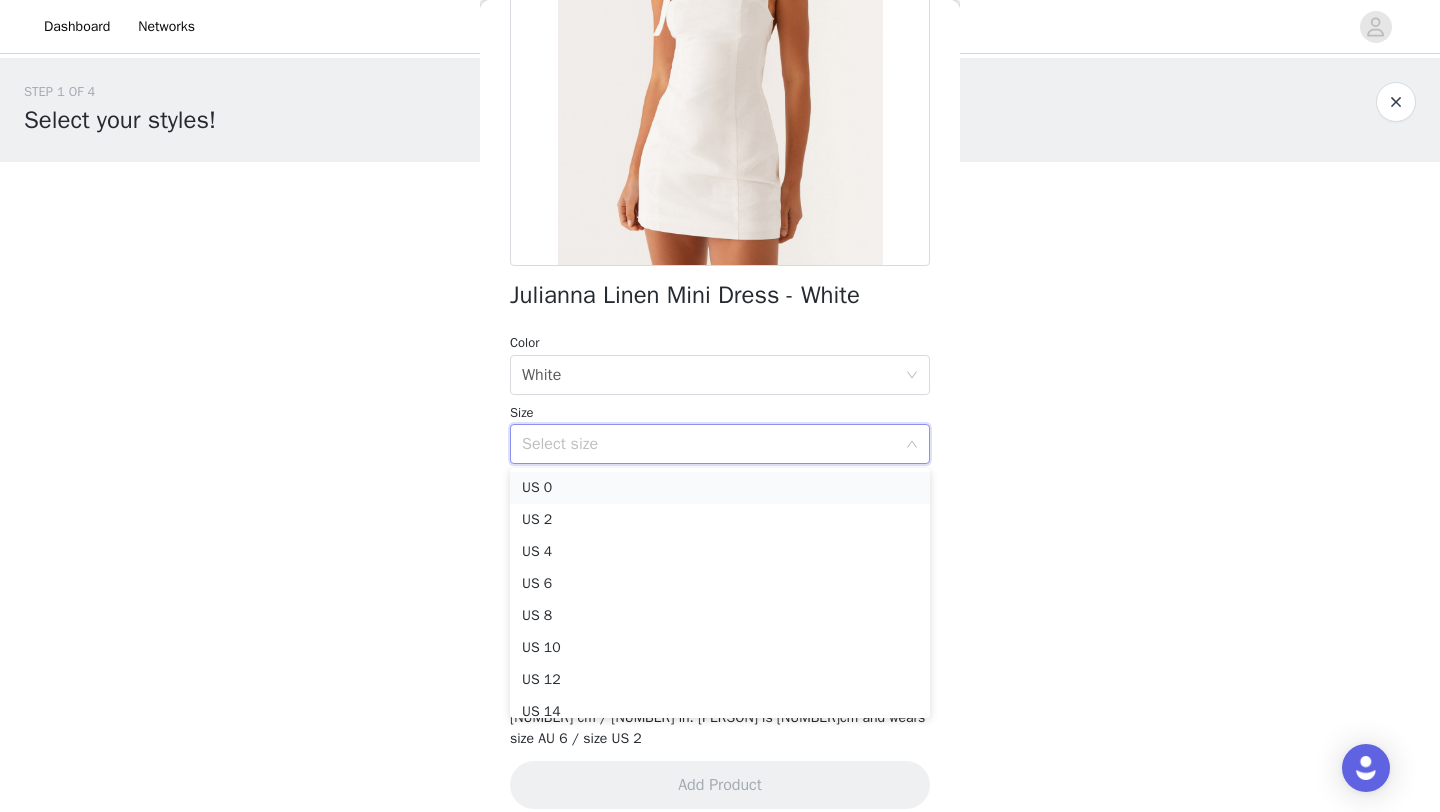 click on "US 0" at bounding box center (720, 488) 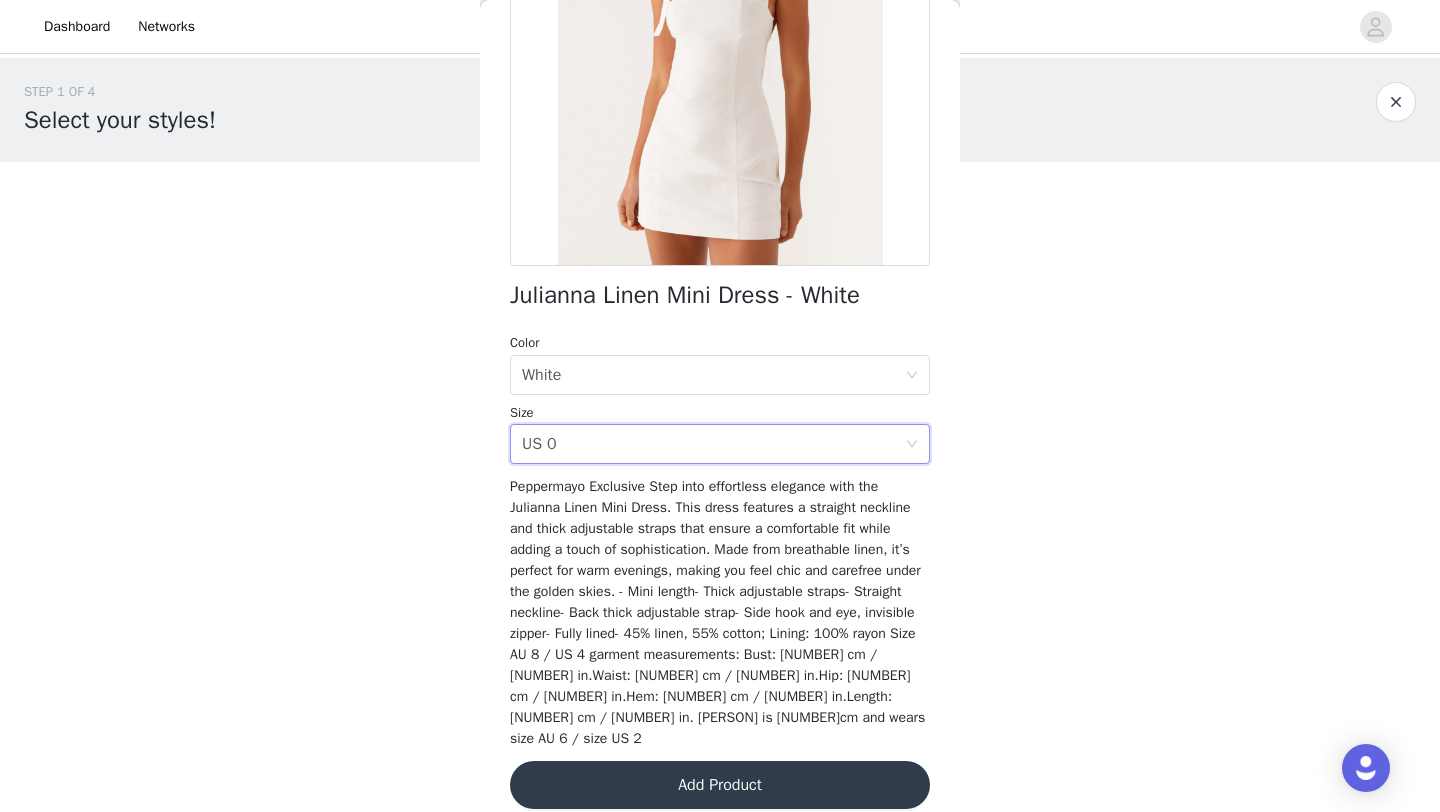 click on "Add Product" at bounding box center (720, 785) 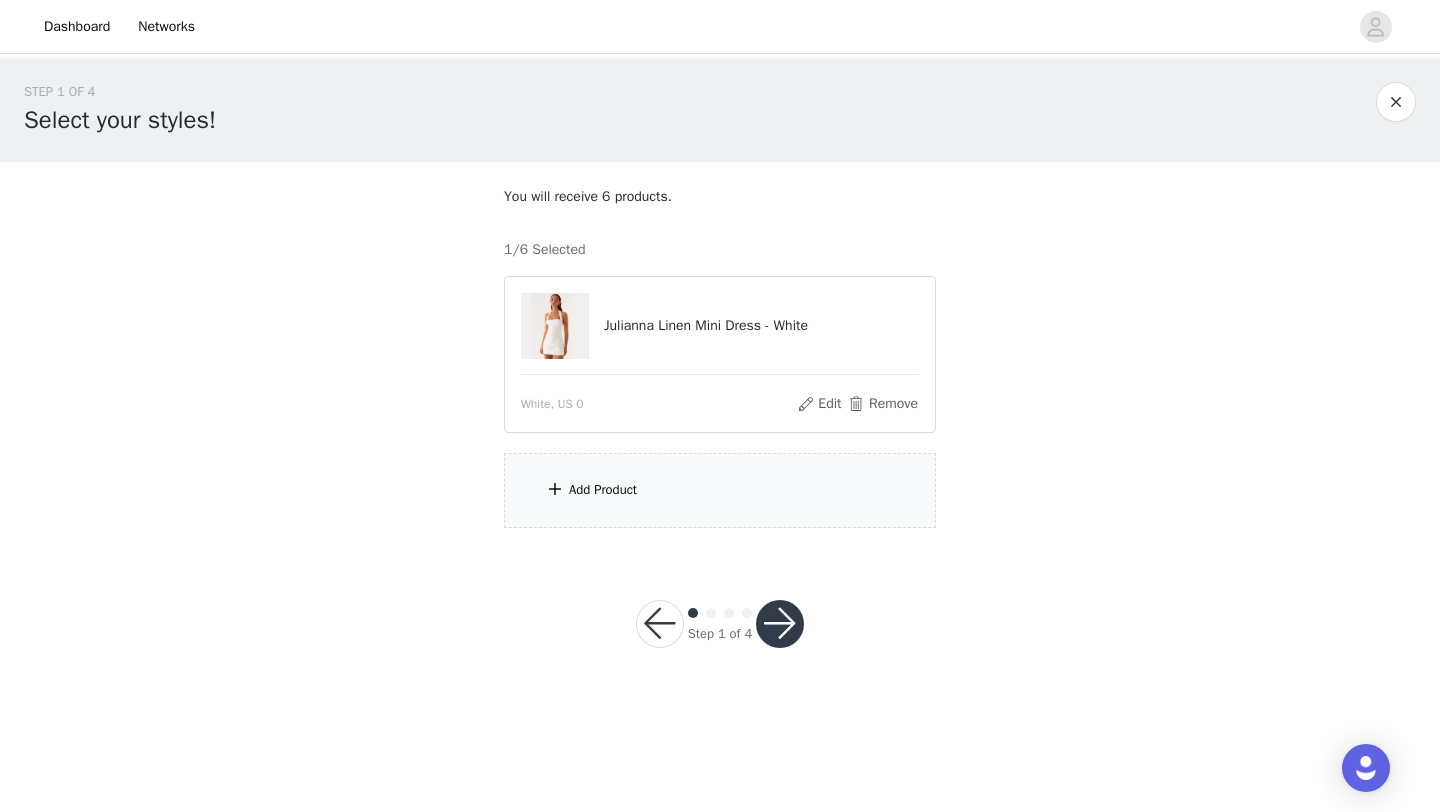 click on "Add Product" at bounding box center [720, 490] 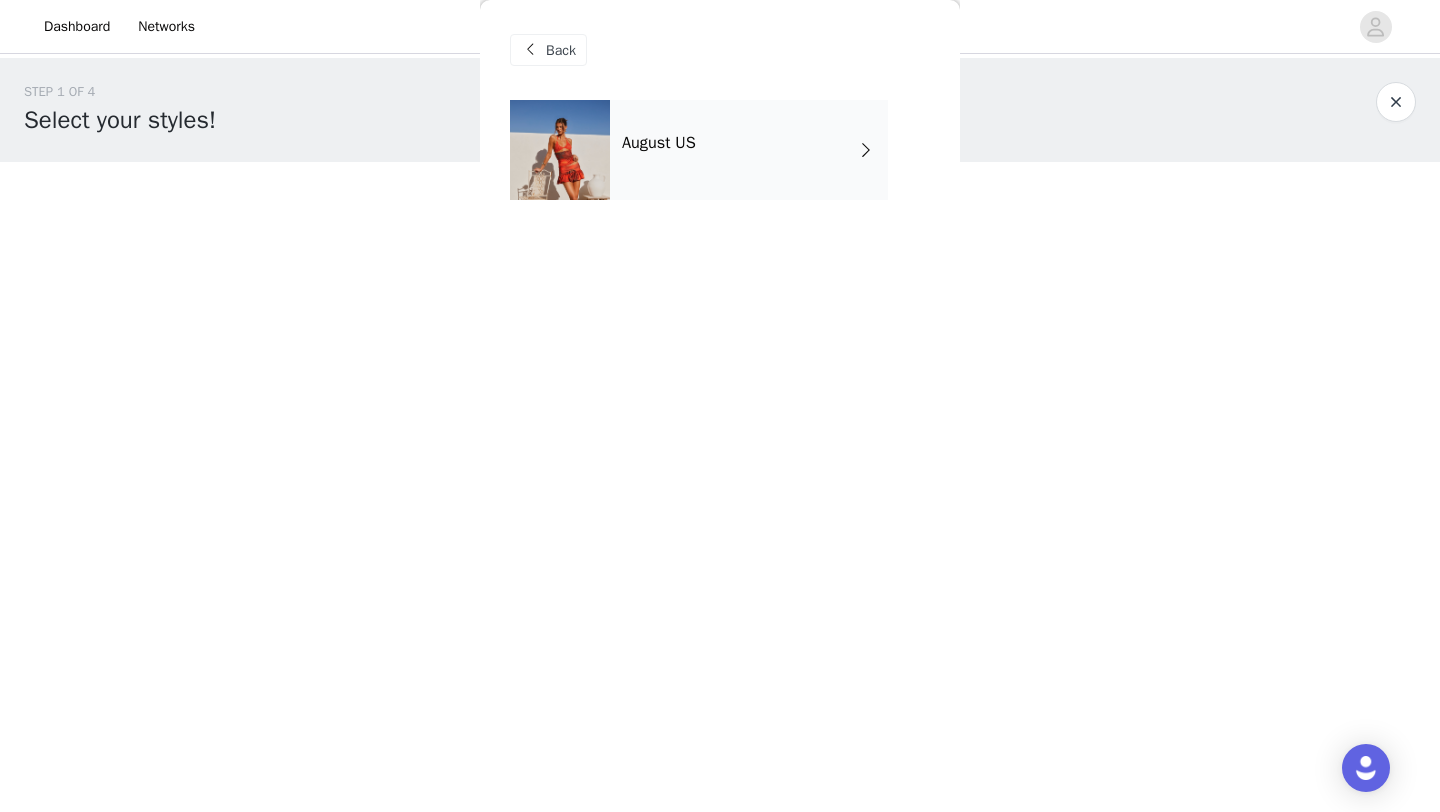 click on "August US" at bounding box center [749, 150] 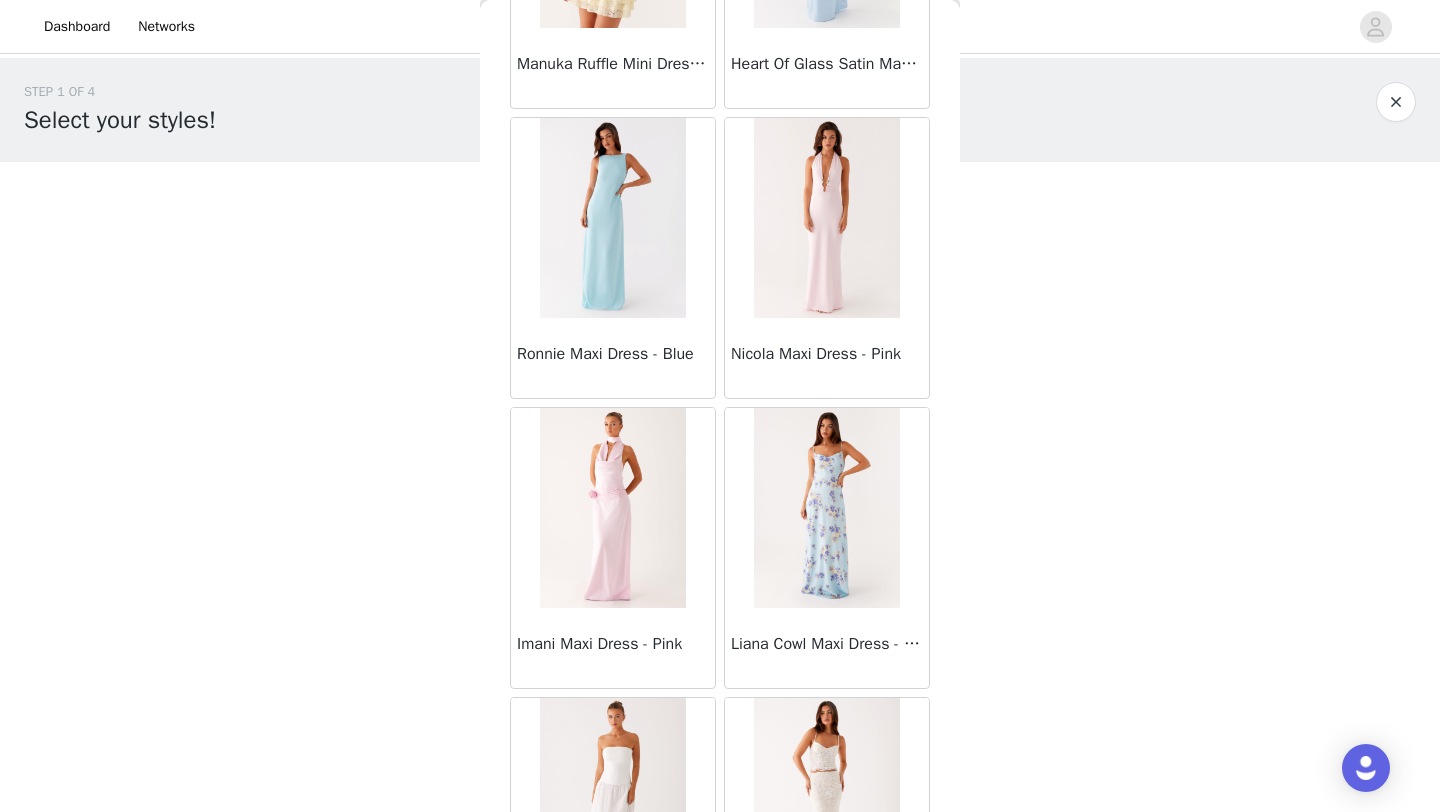 scroll, scrollTop: 284, scrollLeft: 0, axis: vertical 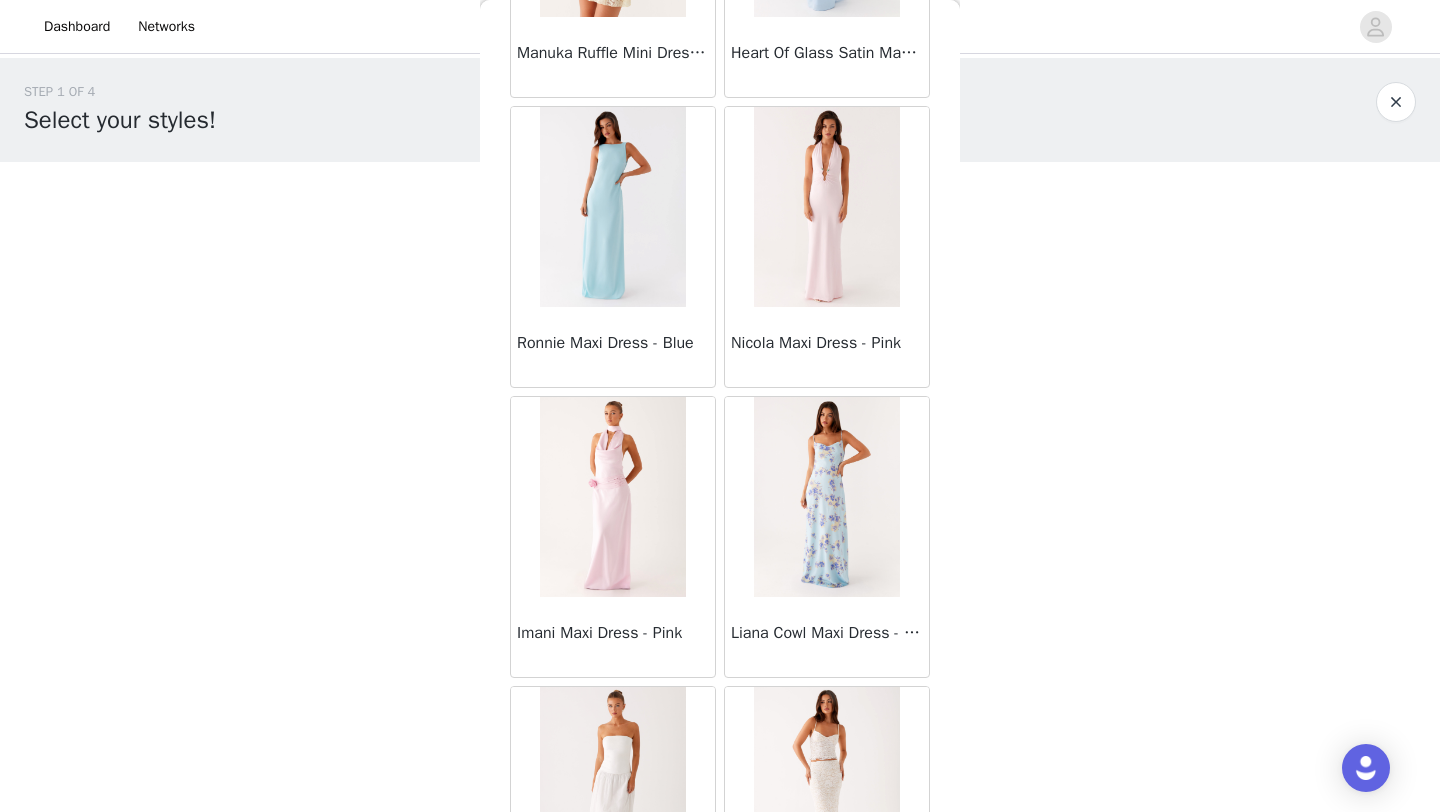 click at bounding box center [612, 207] 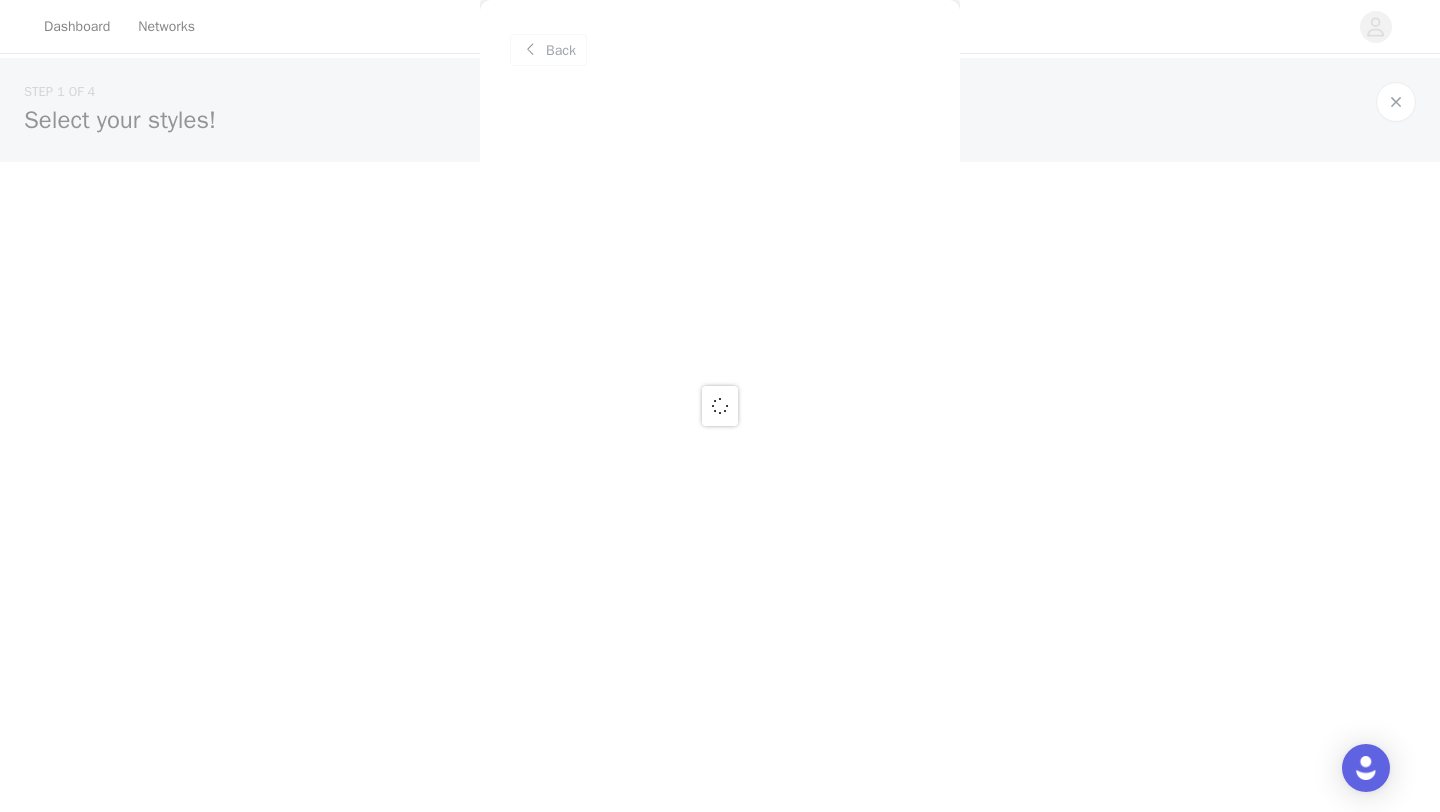scroll, scrollTop: 0, scrollLeft: 0, axis: both 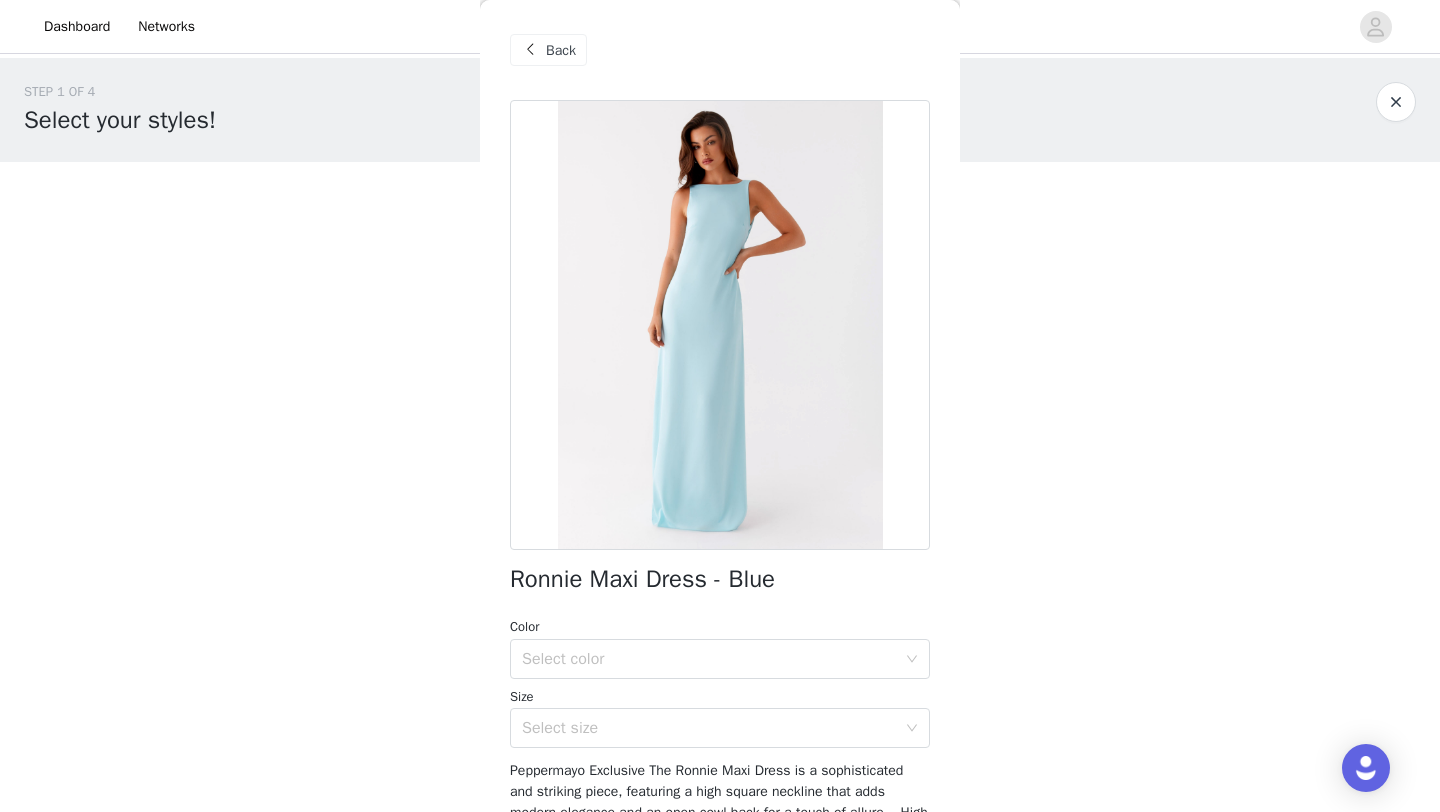 click on "Back" at bounding box center [561, 50] 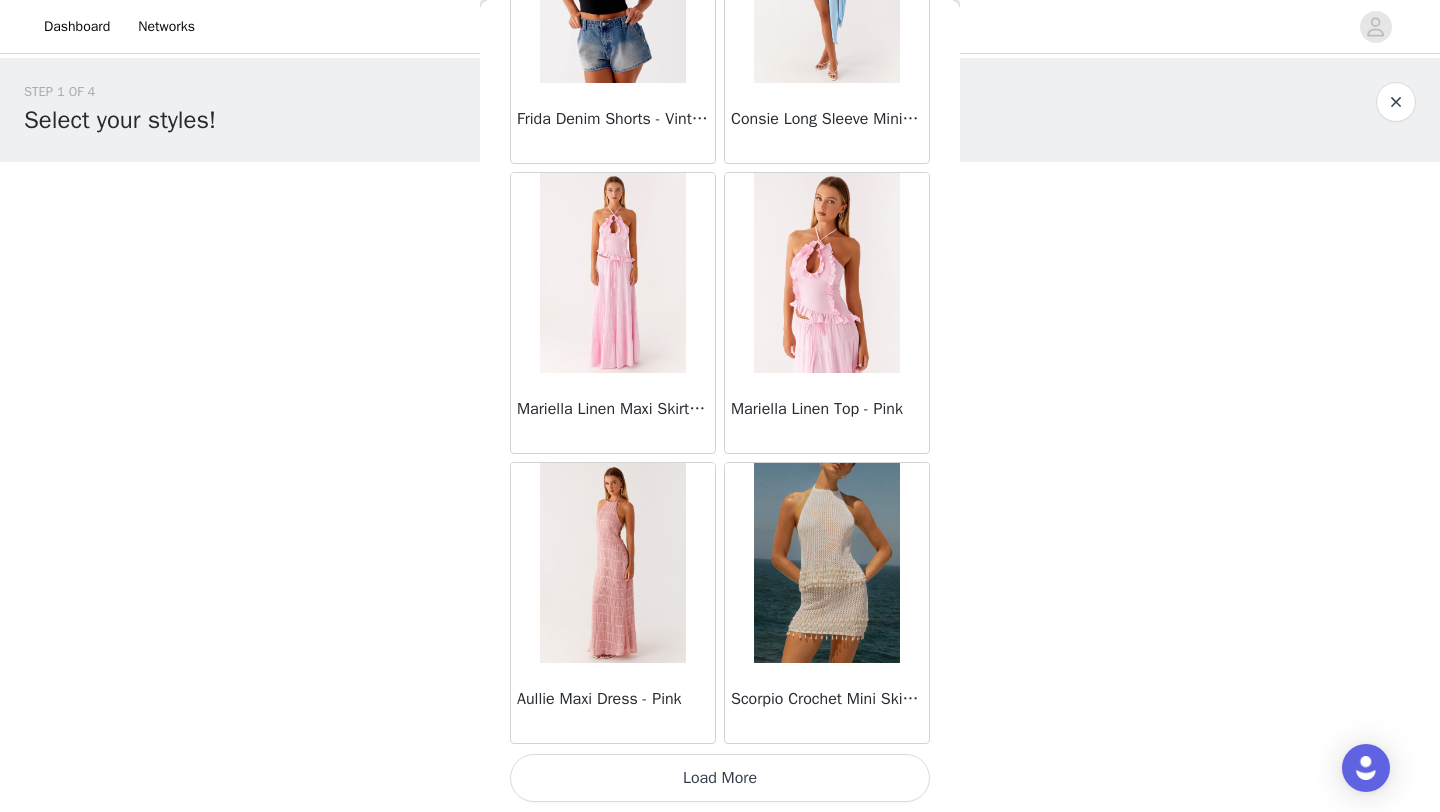 scroll, scrollTop: 2248, scrollLeft: 0, axis: vertical 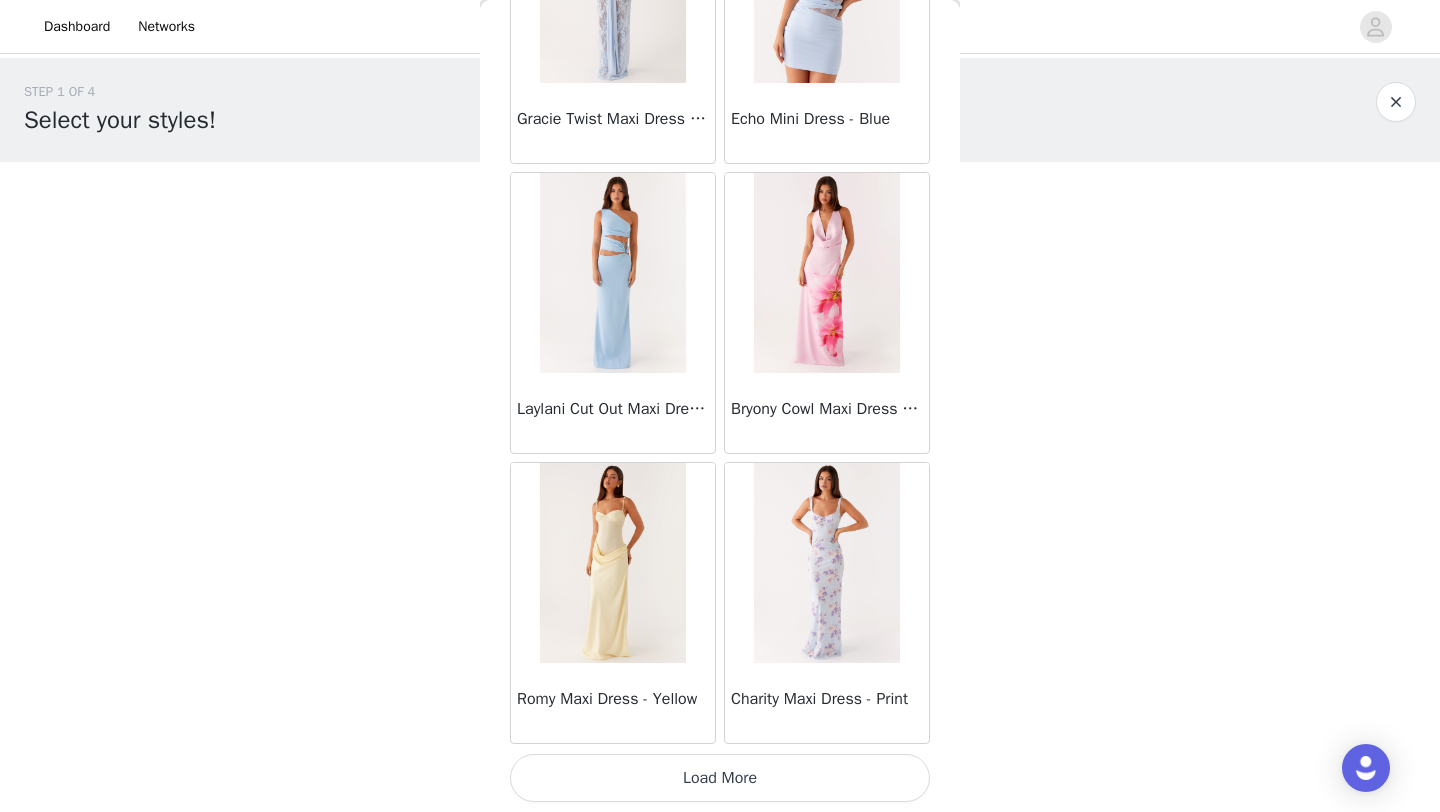 click on "Load More" at bounding box center [720, 778] 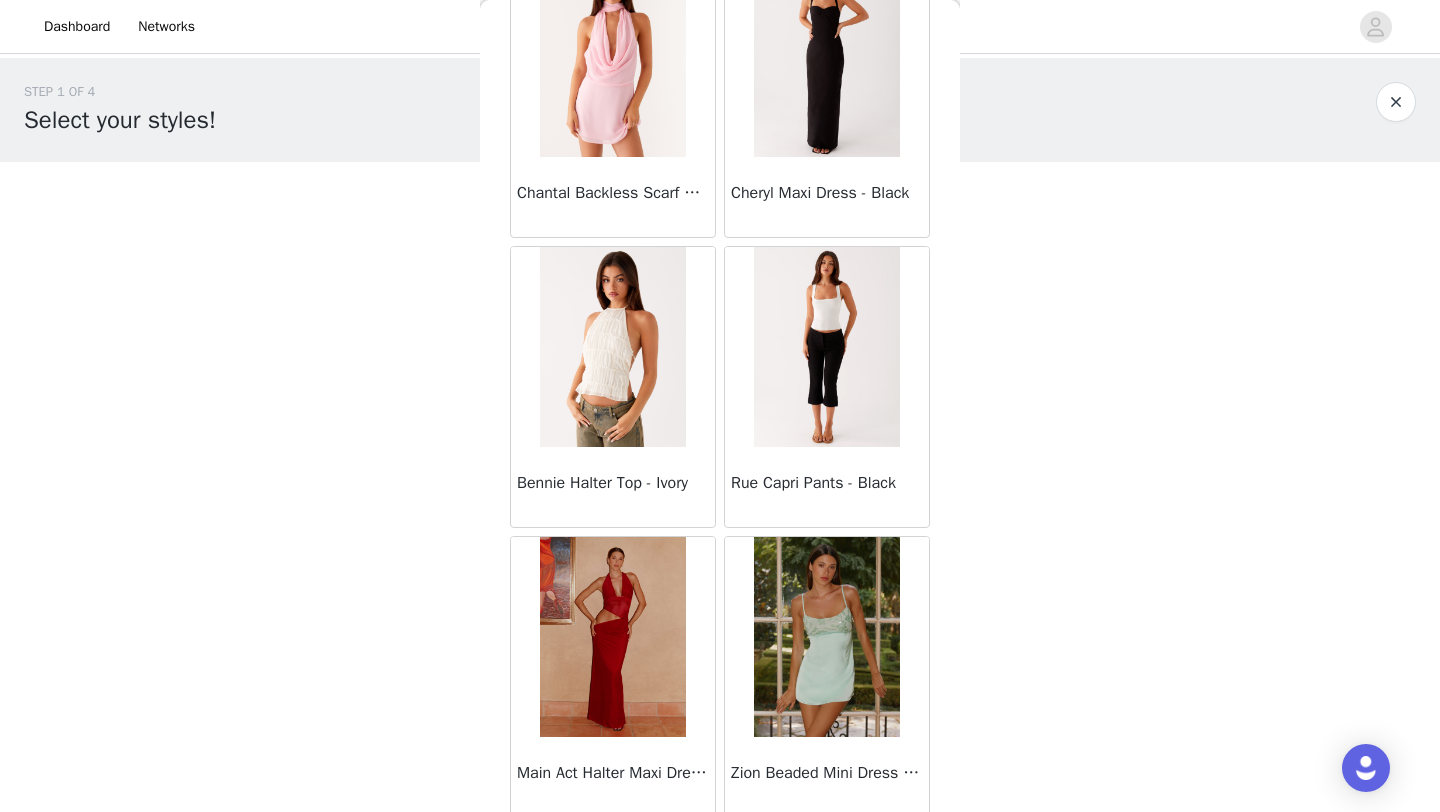 scroll, scrollTop: 8048, scrollLeft: 0, axis: vertical 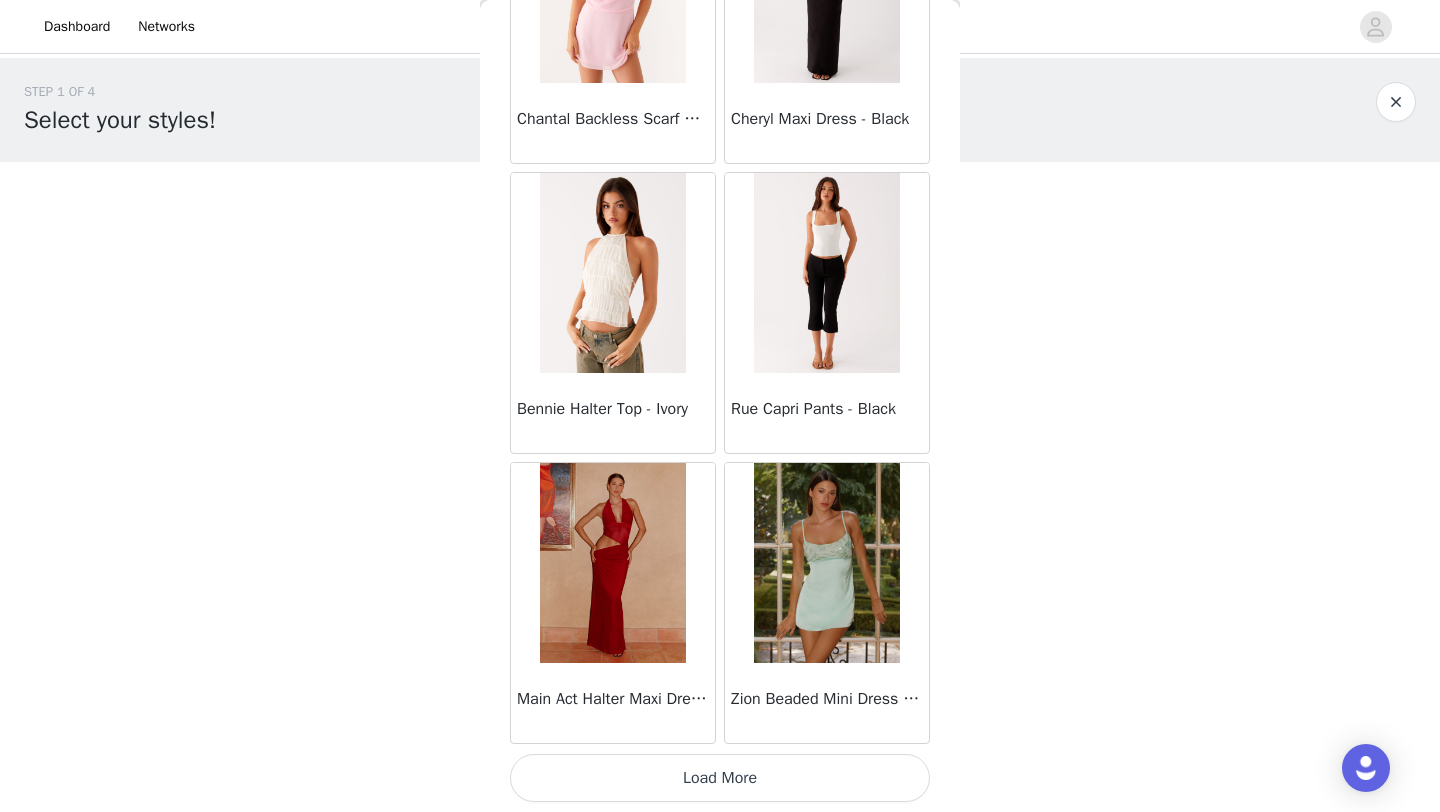 click on "Load More" at bounding box center [720, 778] 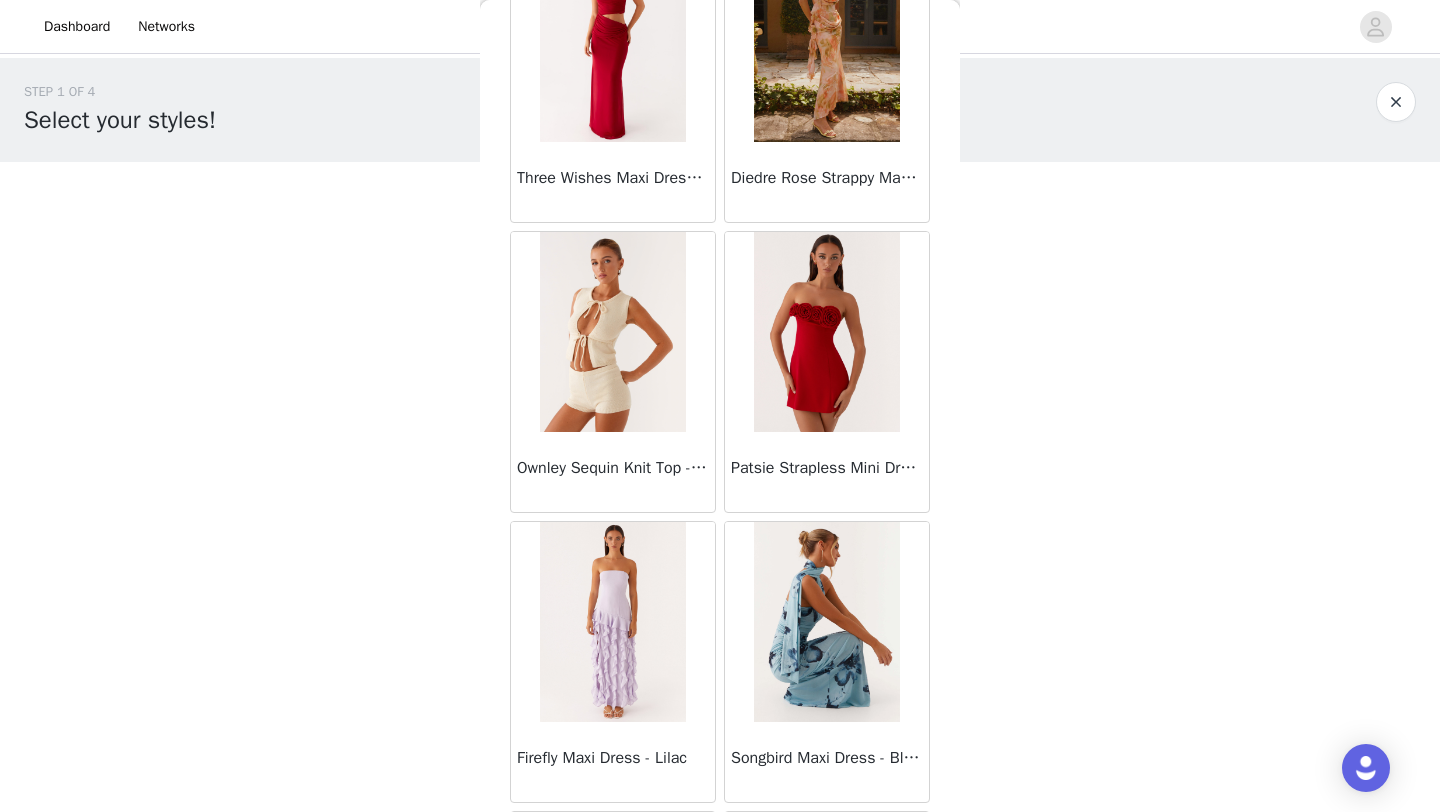 scroll, scrollTop: 10948, scrollLeft: 0, axis: vertical 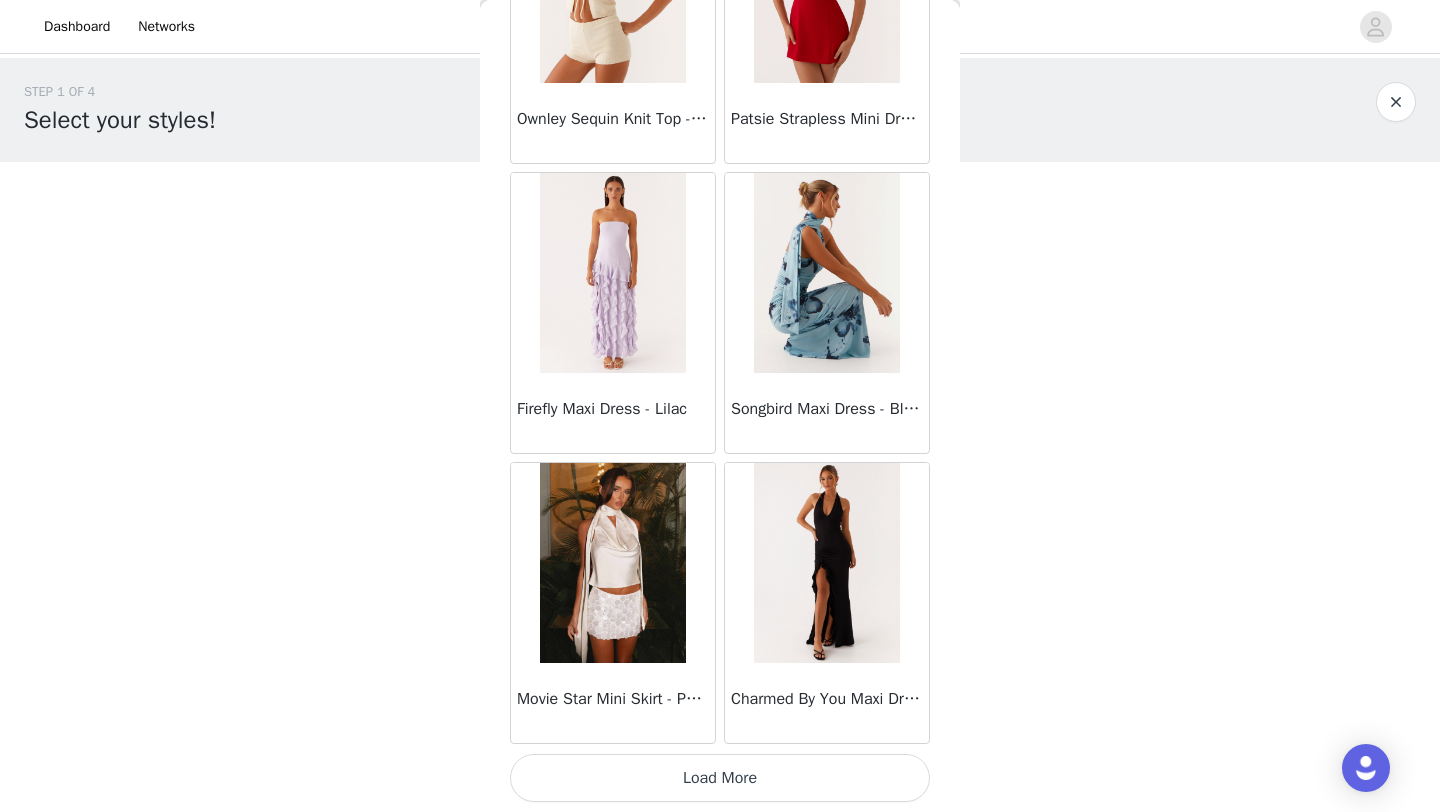 click on "Load More" at bounding box center (720, 778) 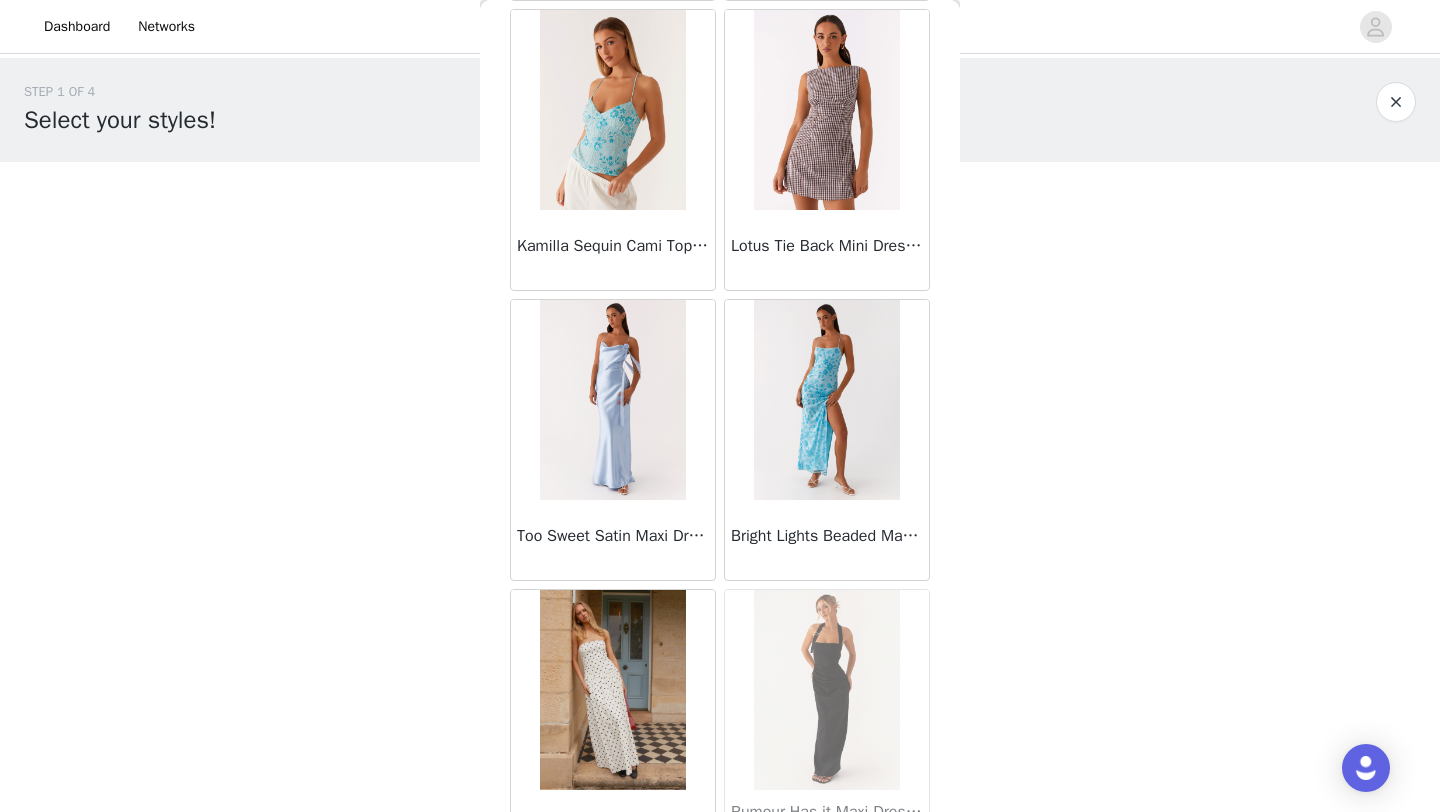 scroll, scrollTop: 13848, scrollLeft: 0, axis: vertical 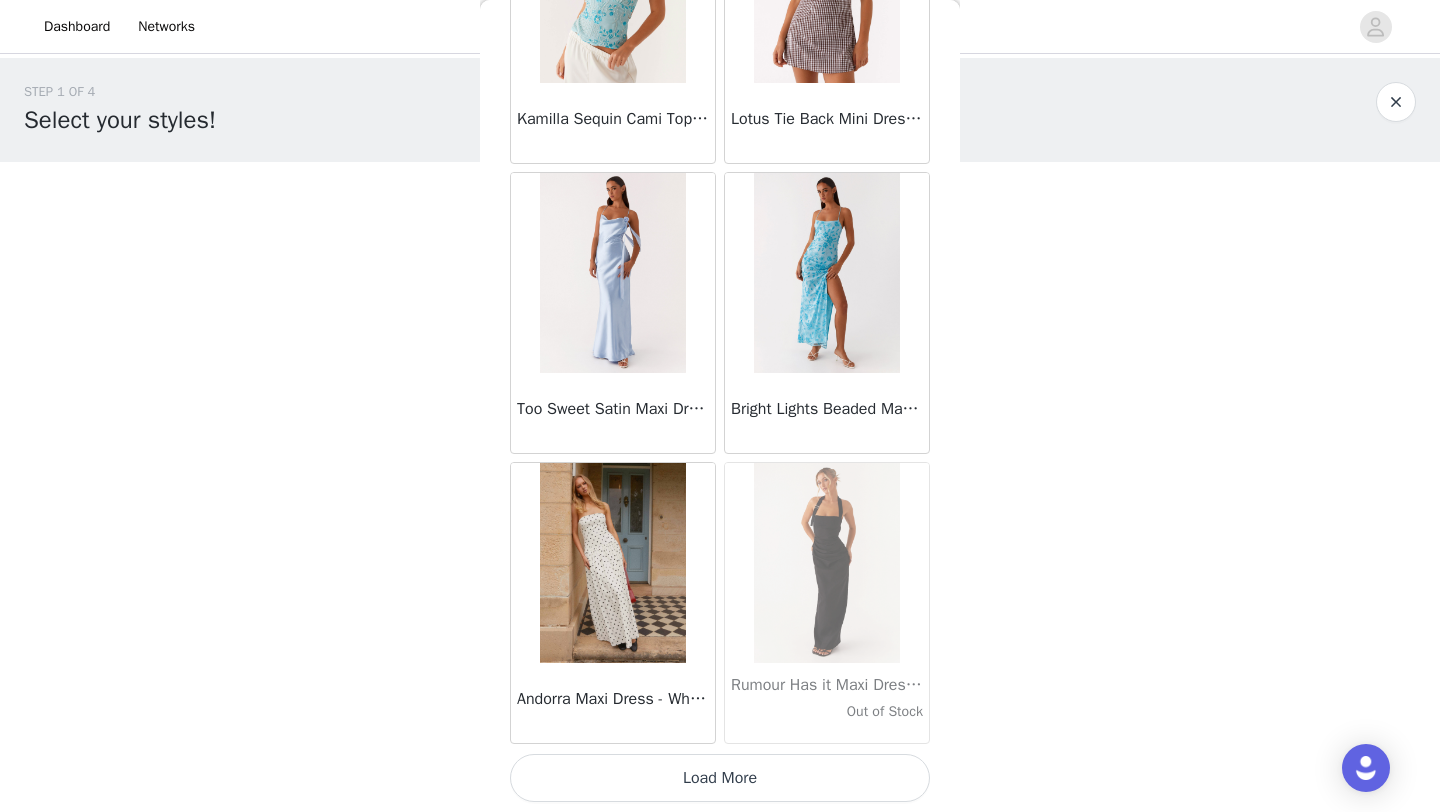 click on "Load More" at bounding box center [720, 778] 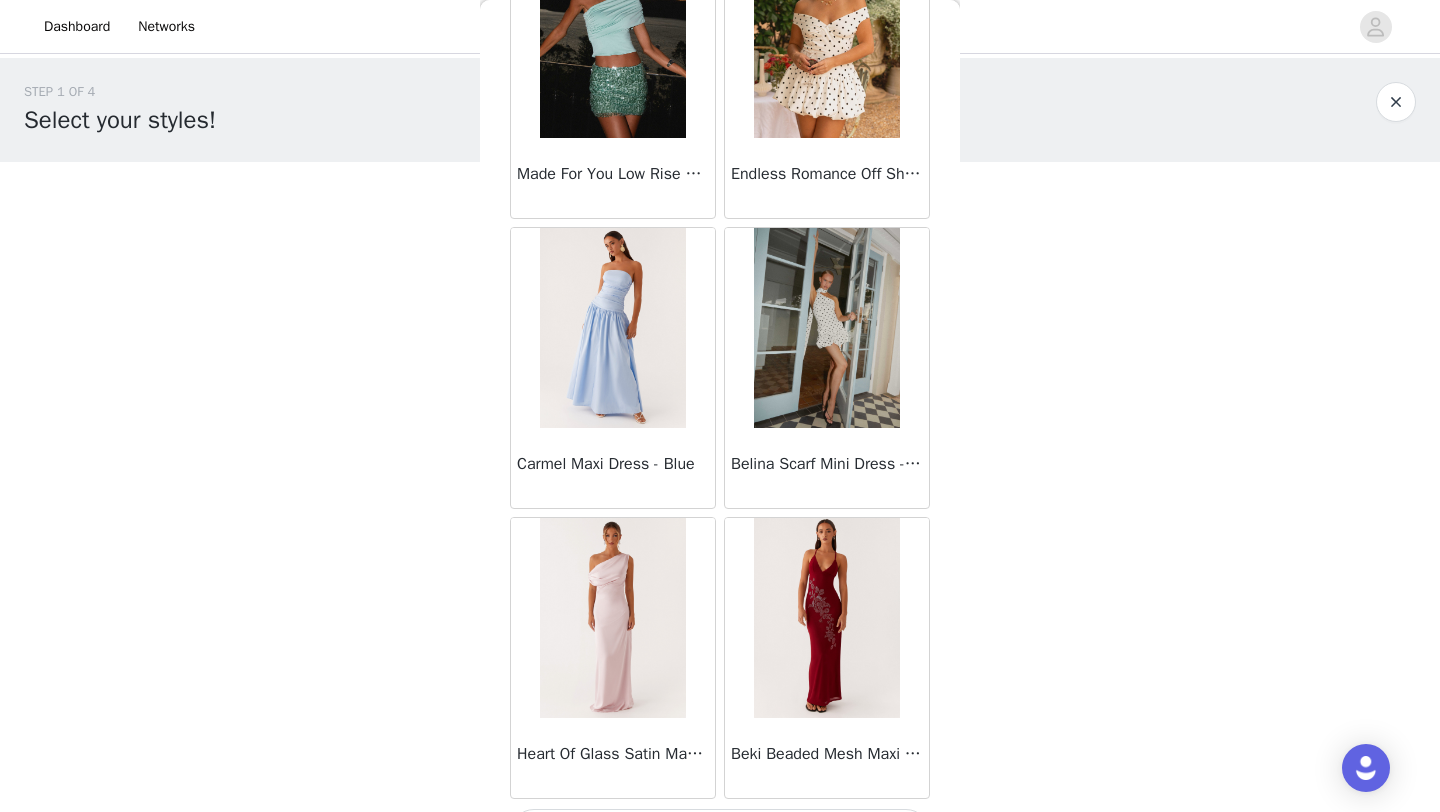 scroll, scrollTop: 16748, scrollLeft: 0, axis: vertical 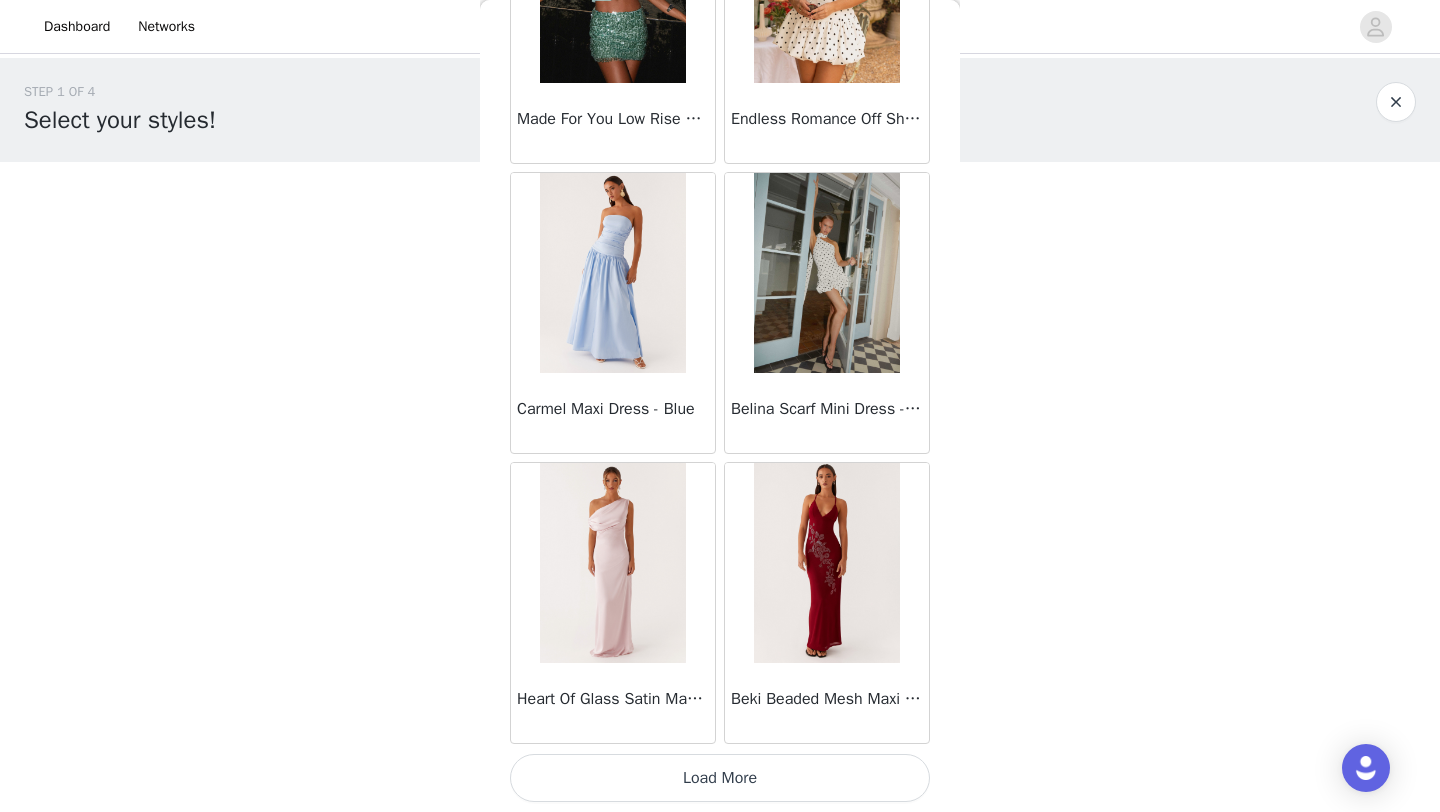 click on "Load More" at bounding box center [720, 778] 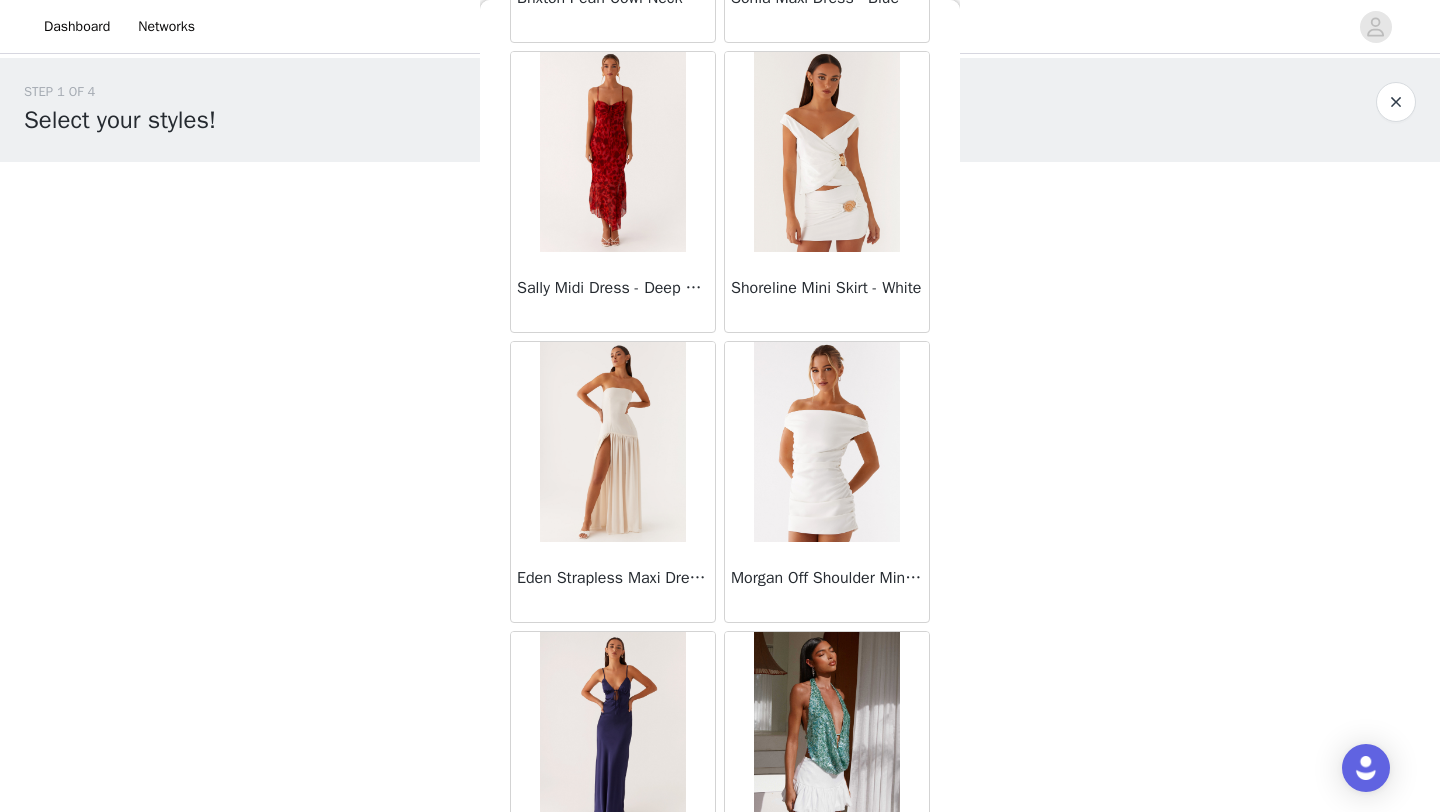 scroll, scrollTop: 19648, scrollLeft: 0, axis: vertical 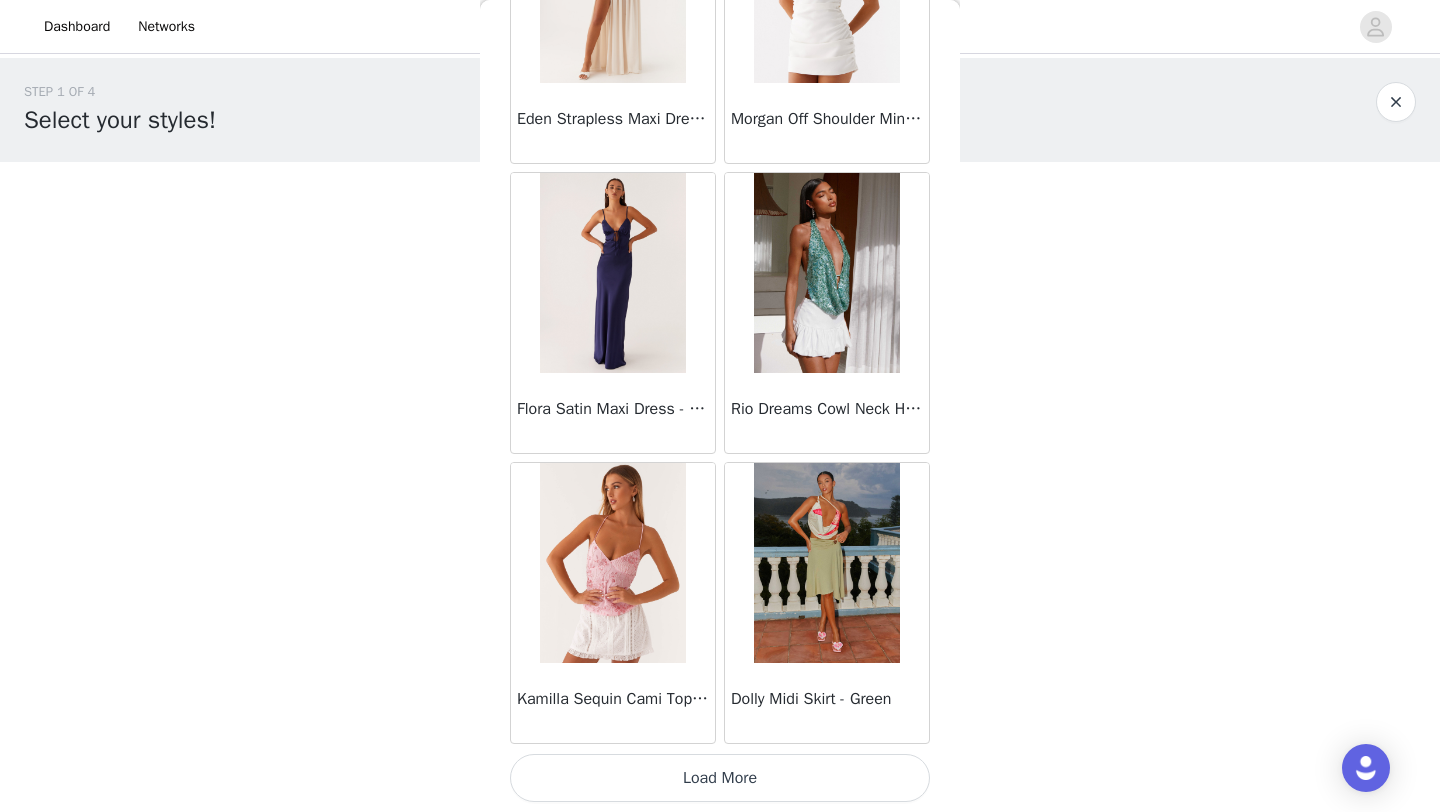 click on "Load More" at bounding box center (720, 778) 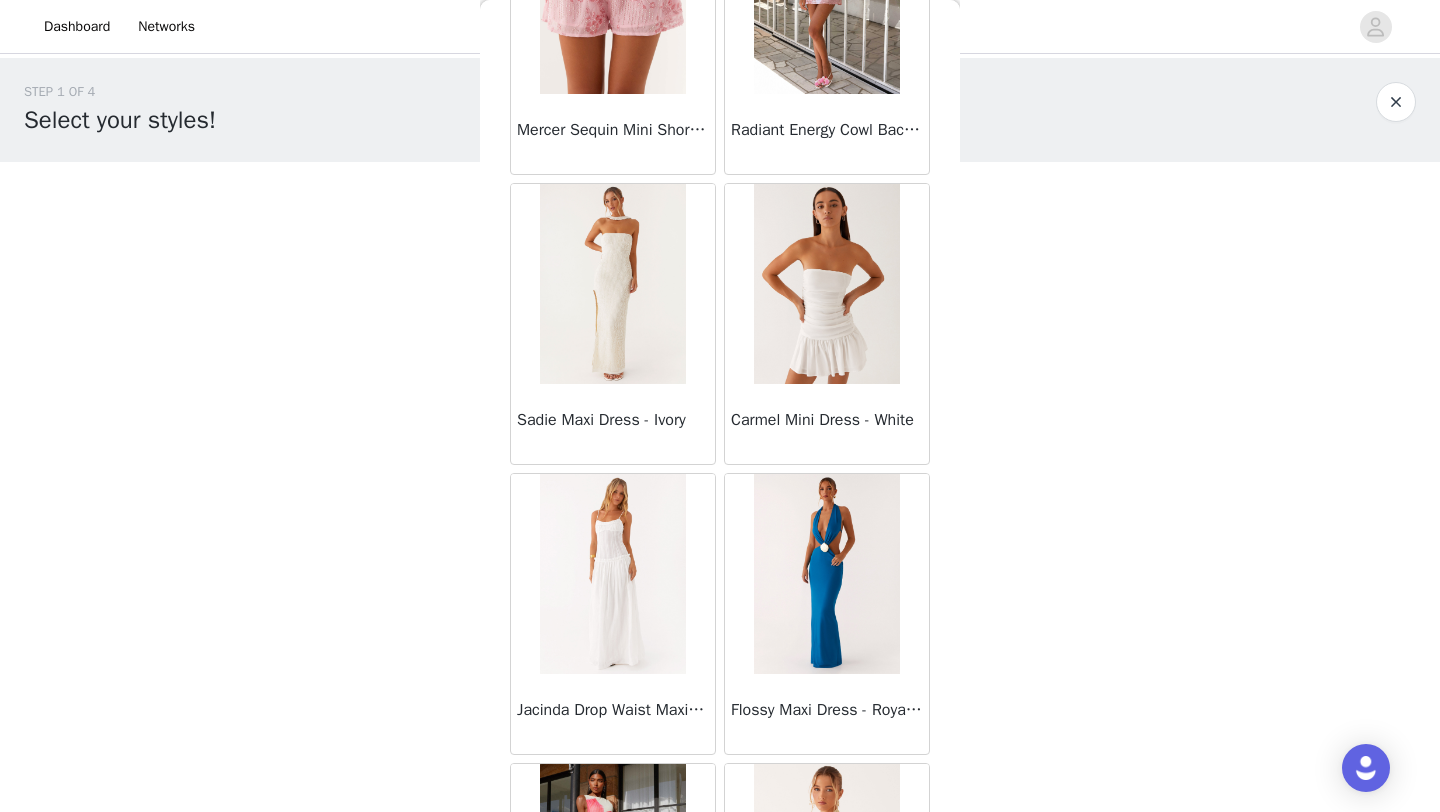 scroll, scrollTop: 22548, scrollLeft: 0, axis: vertical 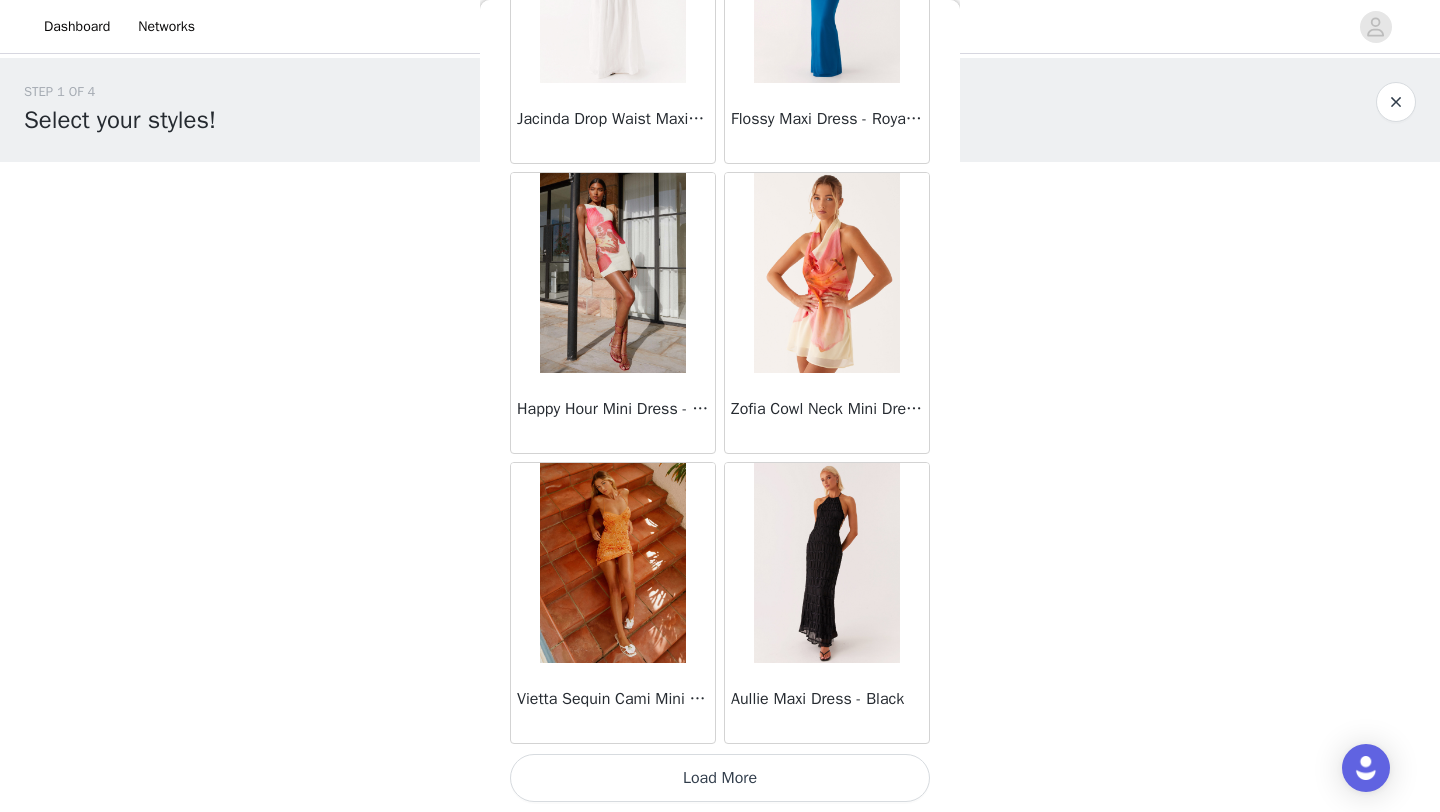 click on "Load More" at bounding box center (720, 778) 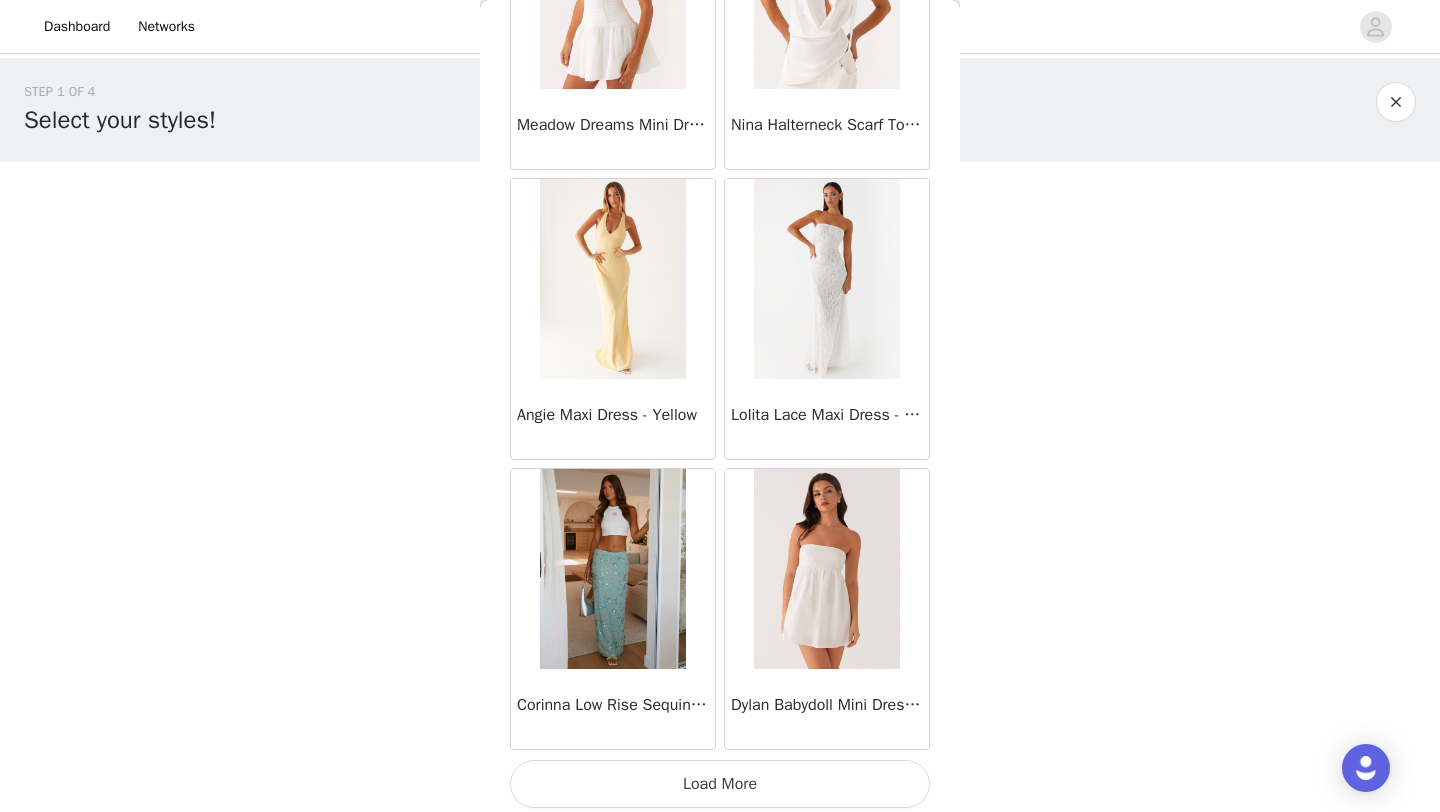 scroll, scrollTop: 25448, scrollLeft: 0, axis: vertical 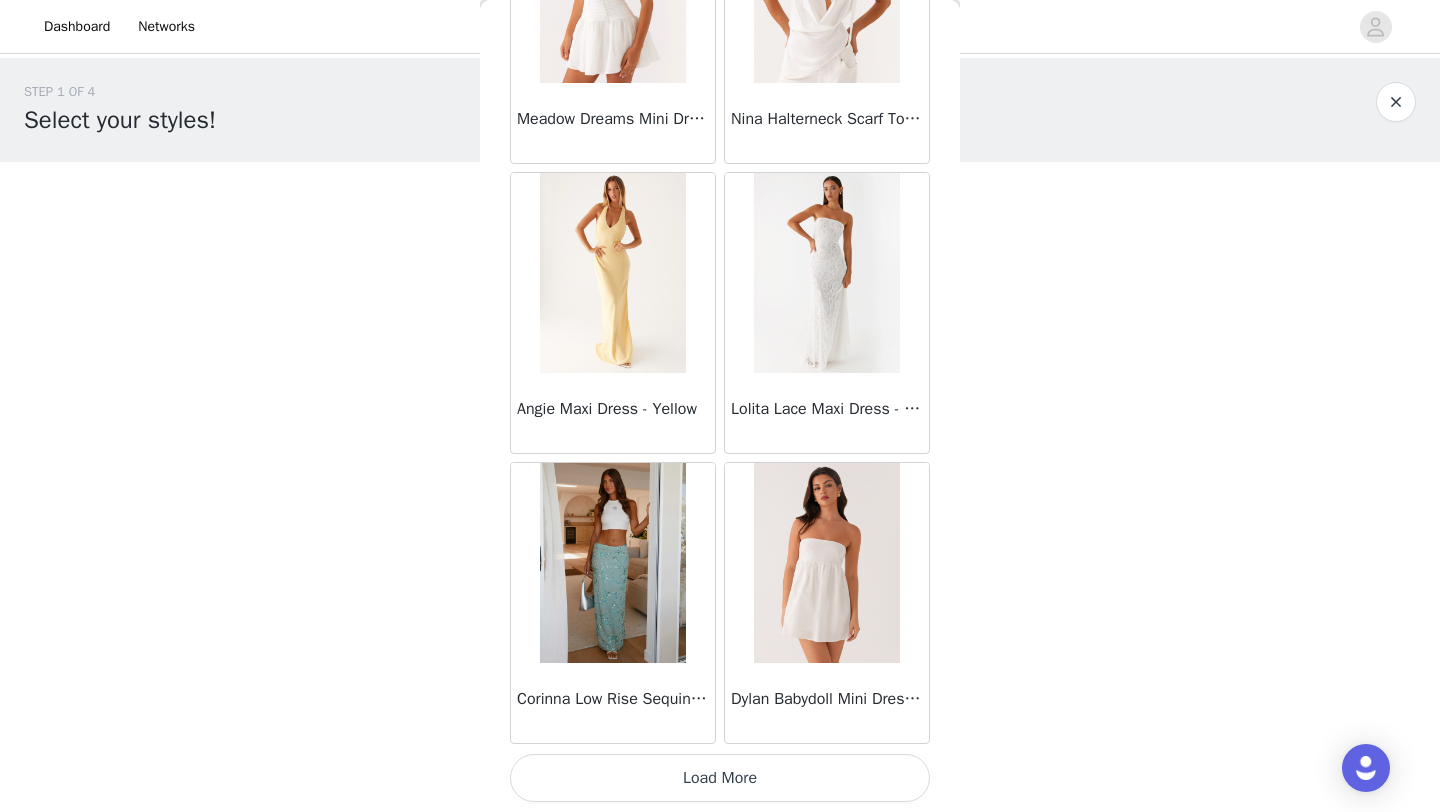 click on "Load More" at bounding box center (720, 778) 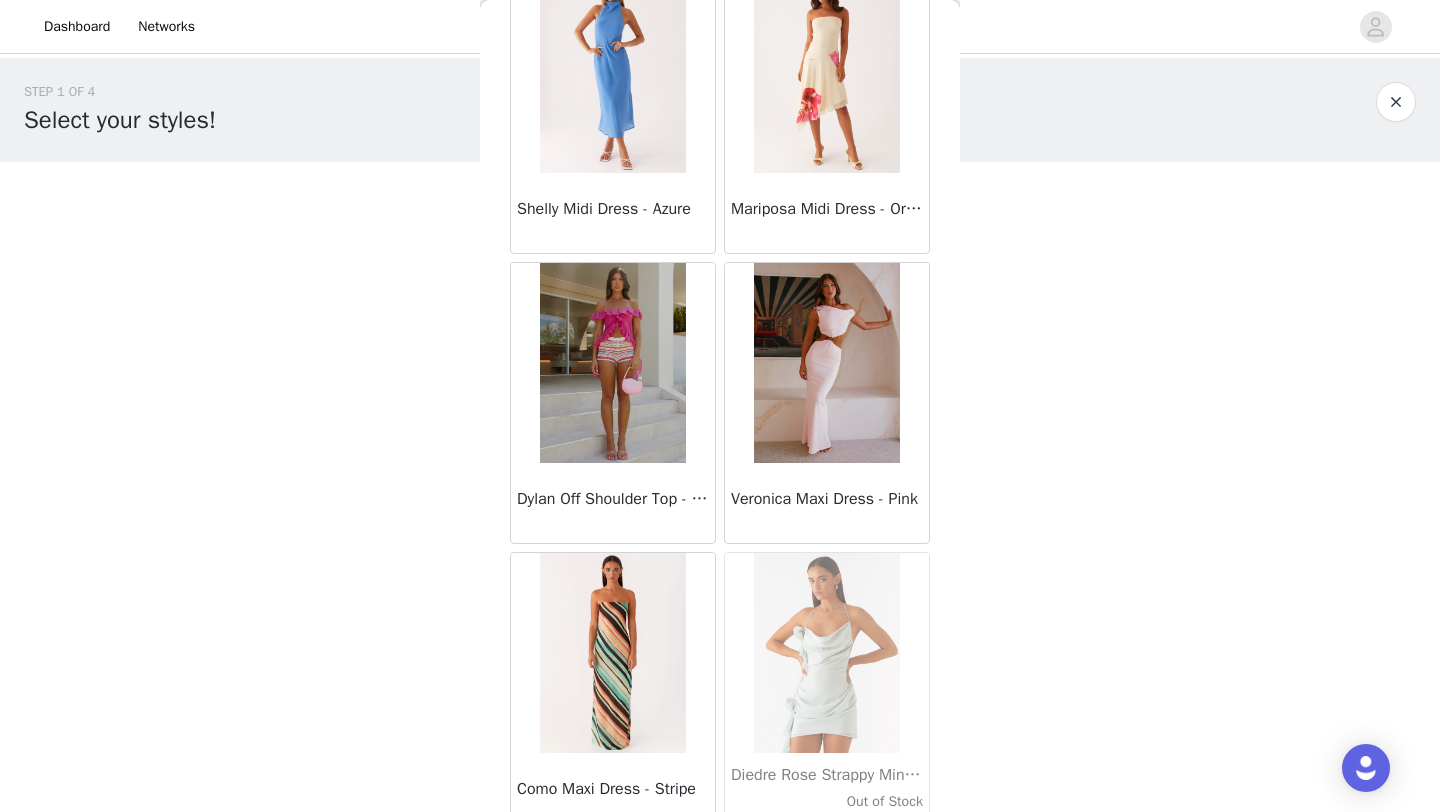 scroll, scrollTop: 28348, scrollLeft: 0, axis: vertical 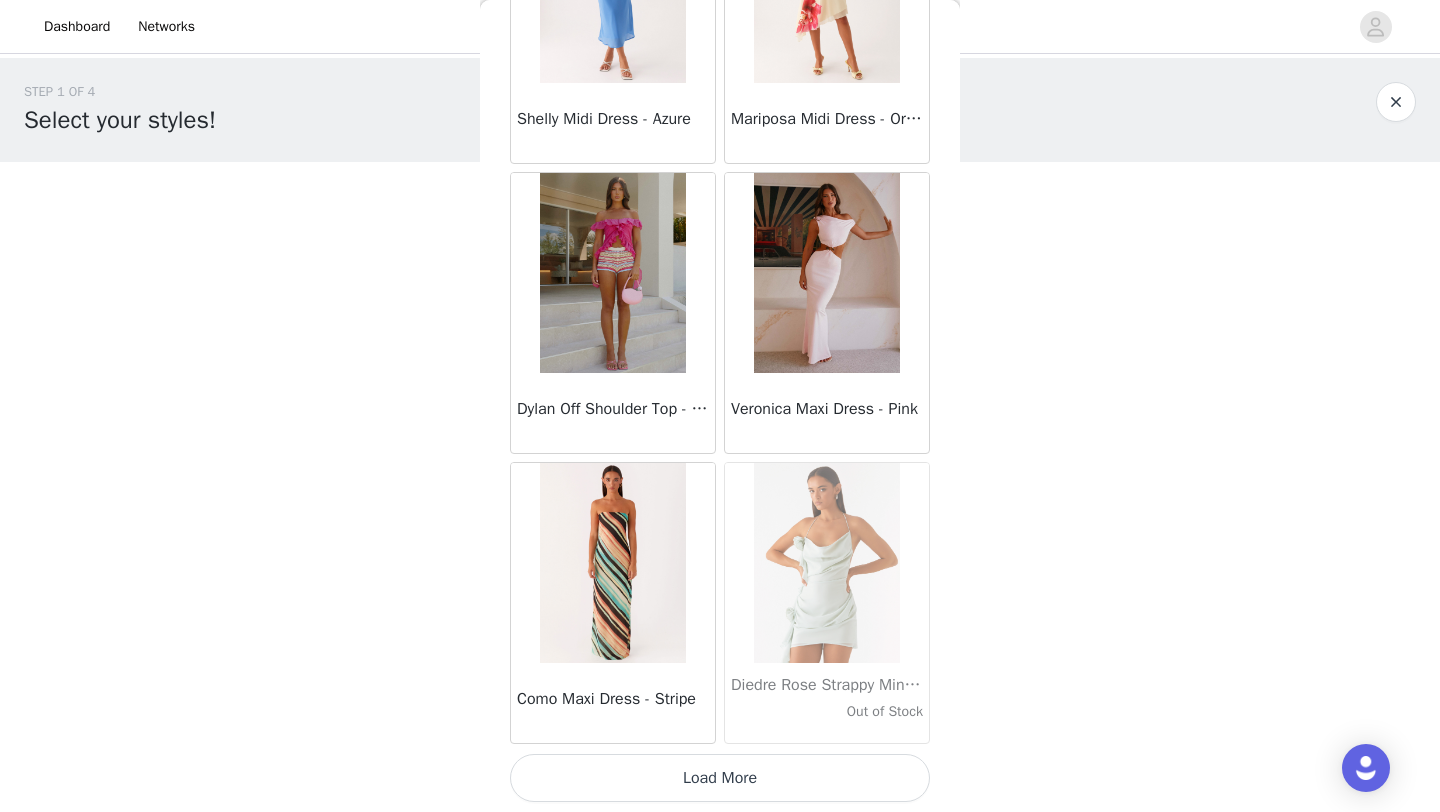 click on "Load More" at bounding box center (720, 778) 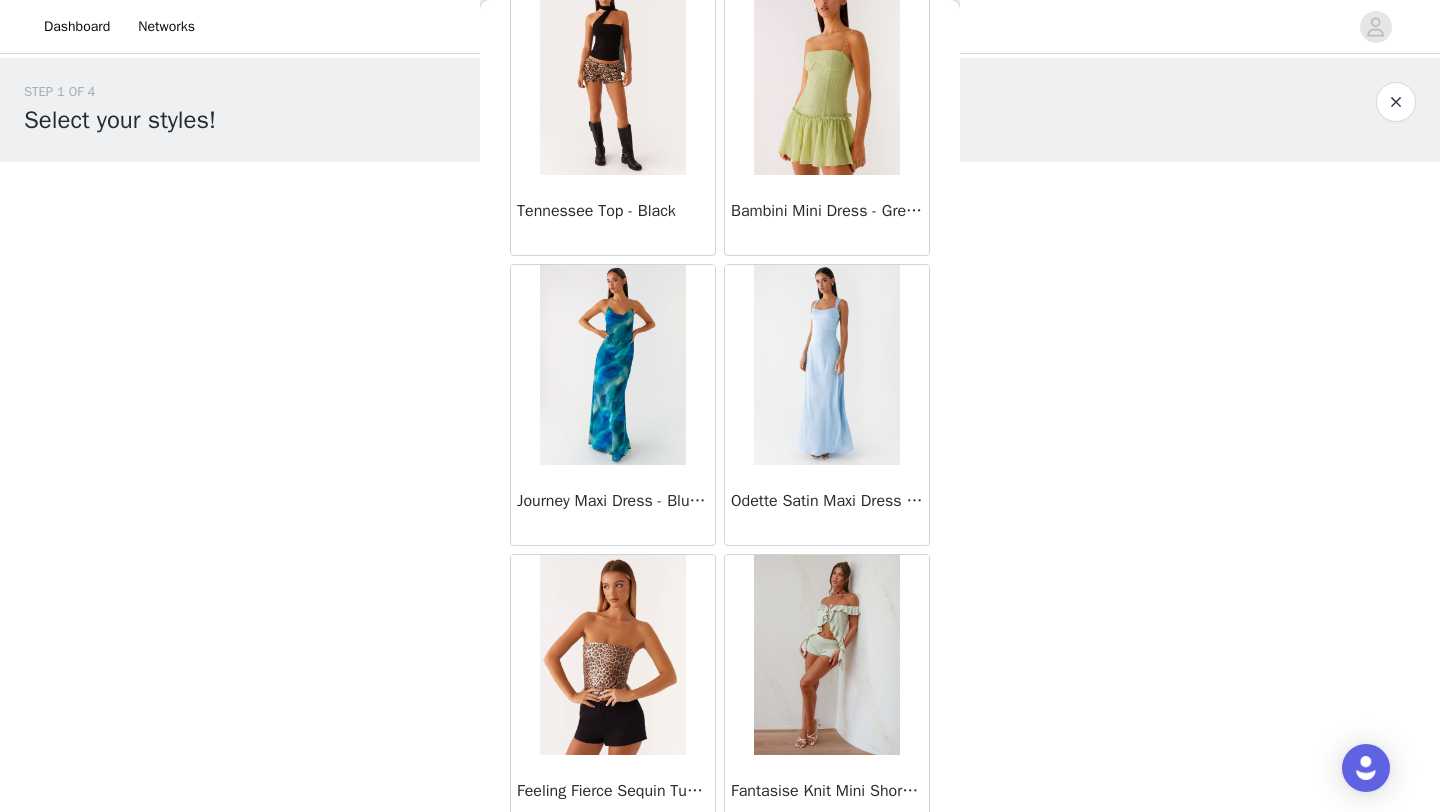 scroll, scrollTop: 31248, scrollLeft: 0, axis: vertical 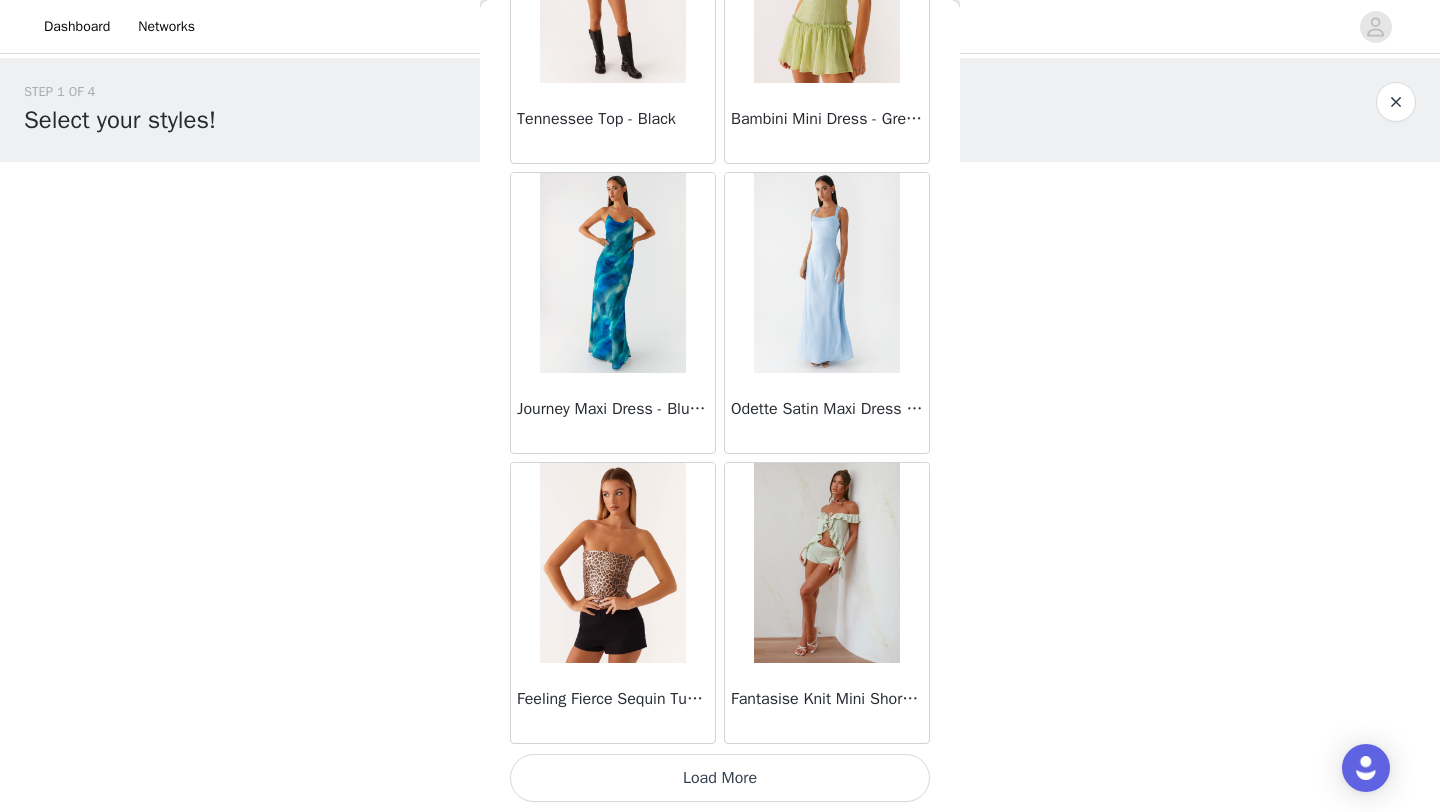click on "Load More" at bounding box center (720, 778) 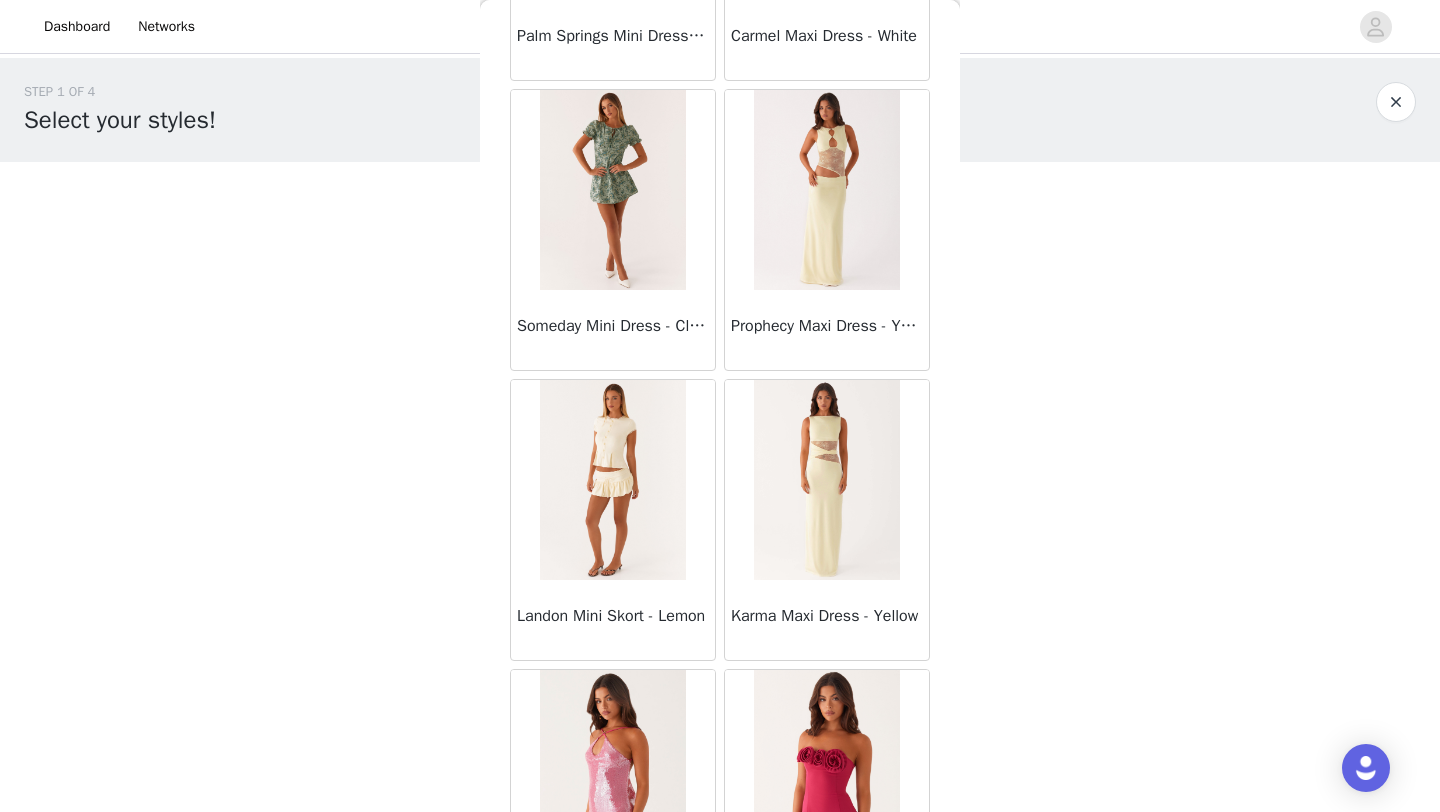 scroll, scrollTop: 34148, scrollLeft: 0, axis: vertical 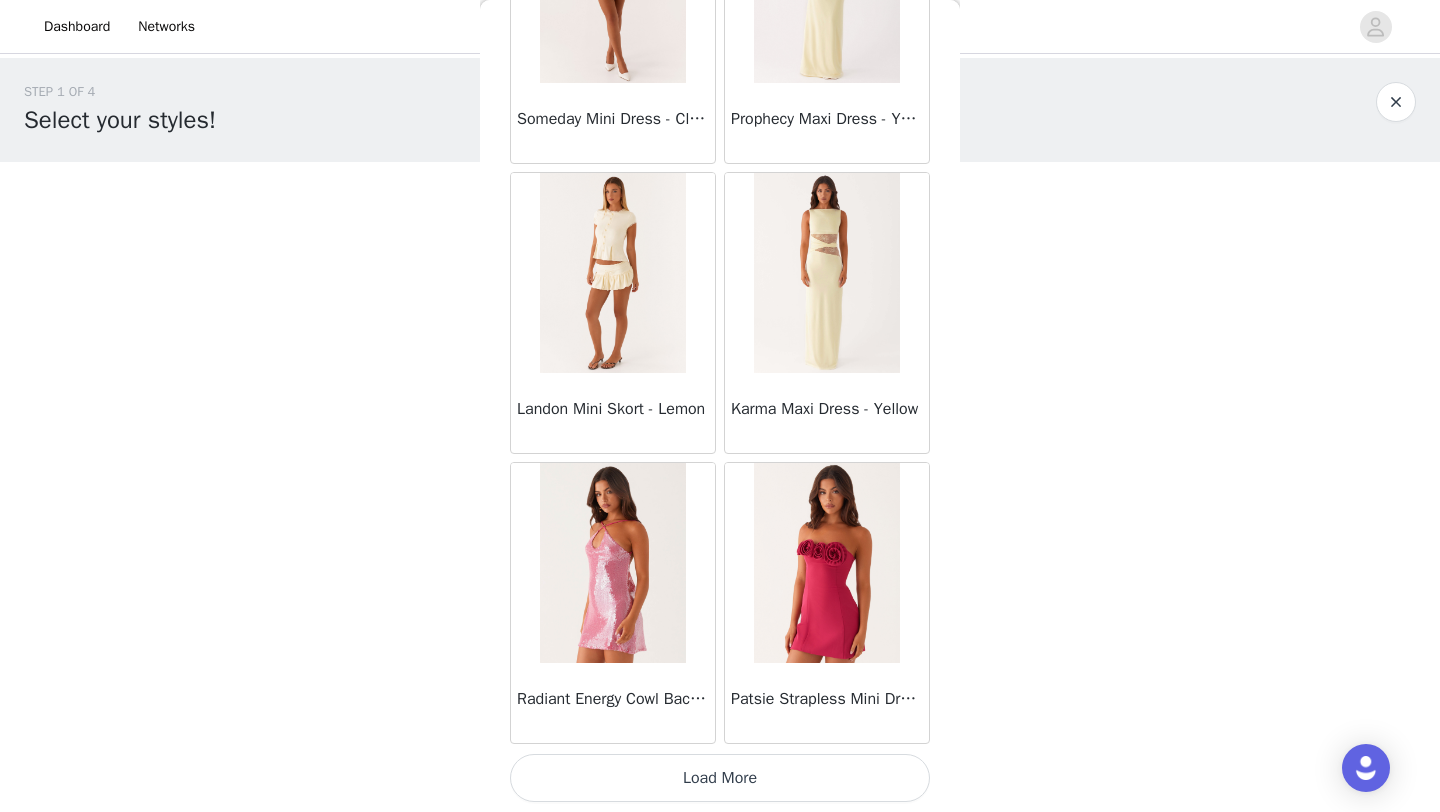 click on "Load More" at bounding box center [720, 778] 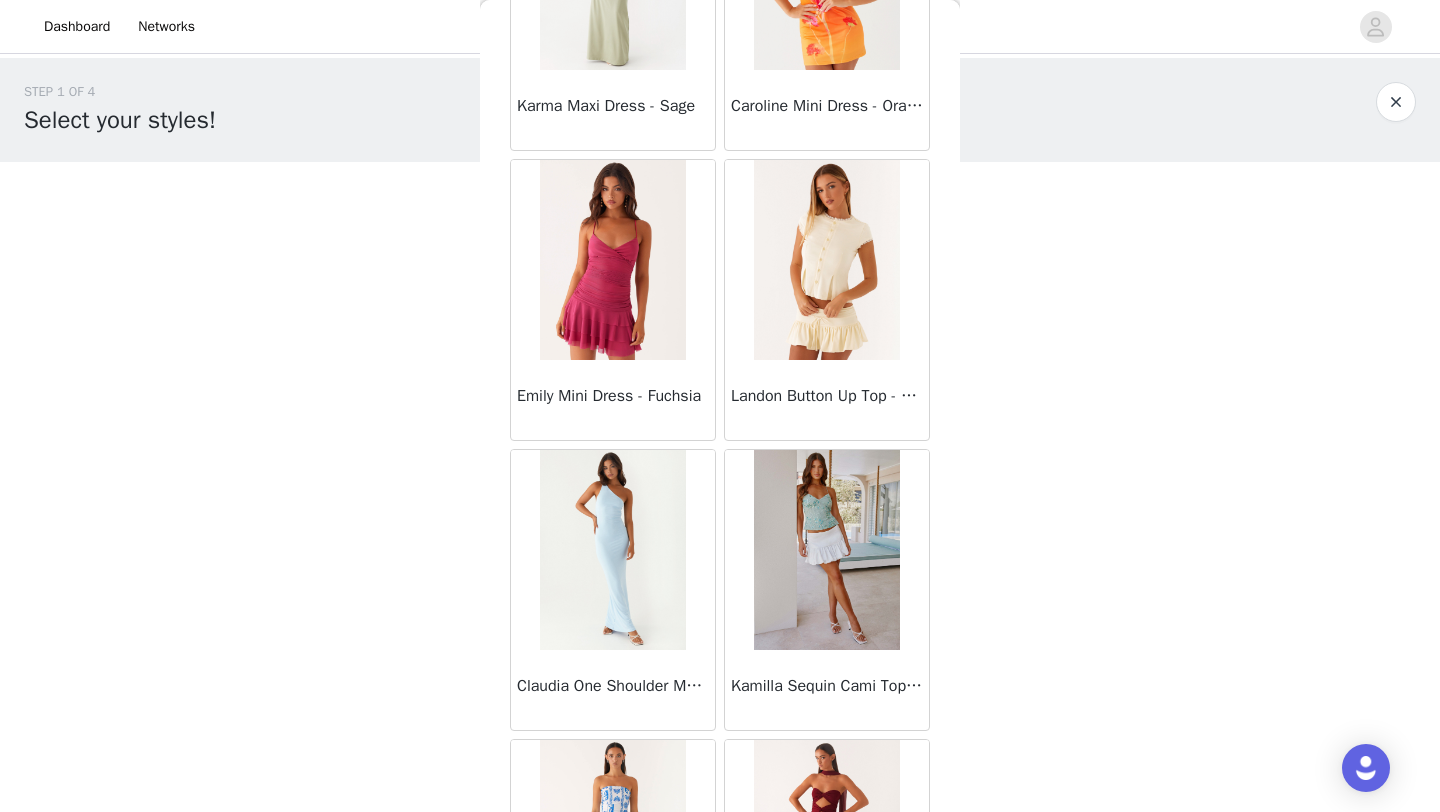 scroll, scrollTop: 37048, scrollLeft: 0, axis: vertical 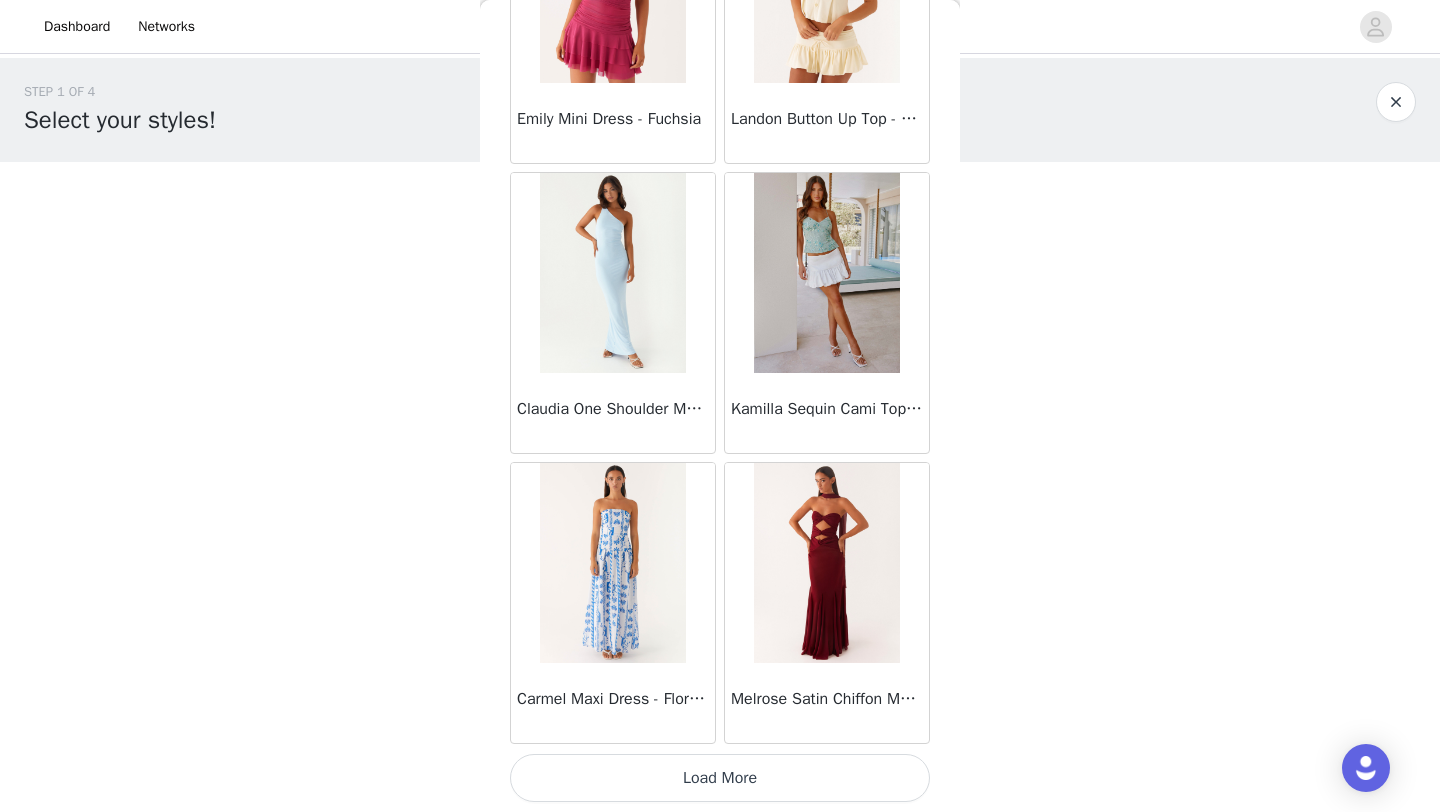 click on "Load More" at bounding box center (720, 778) 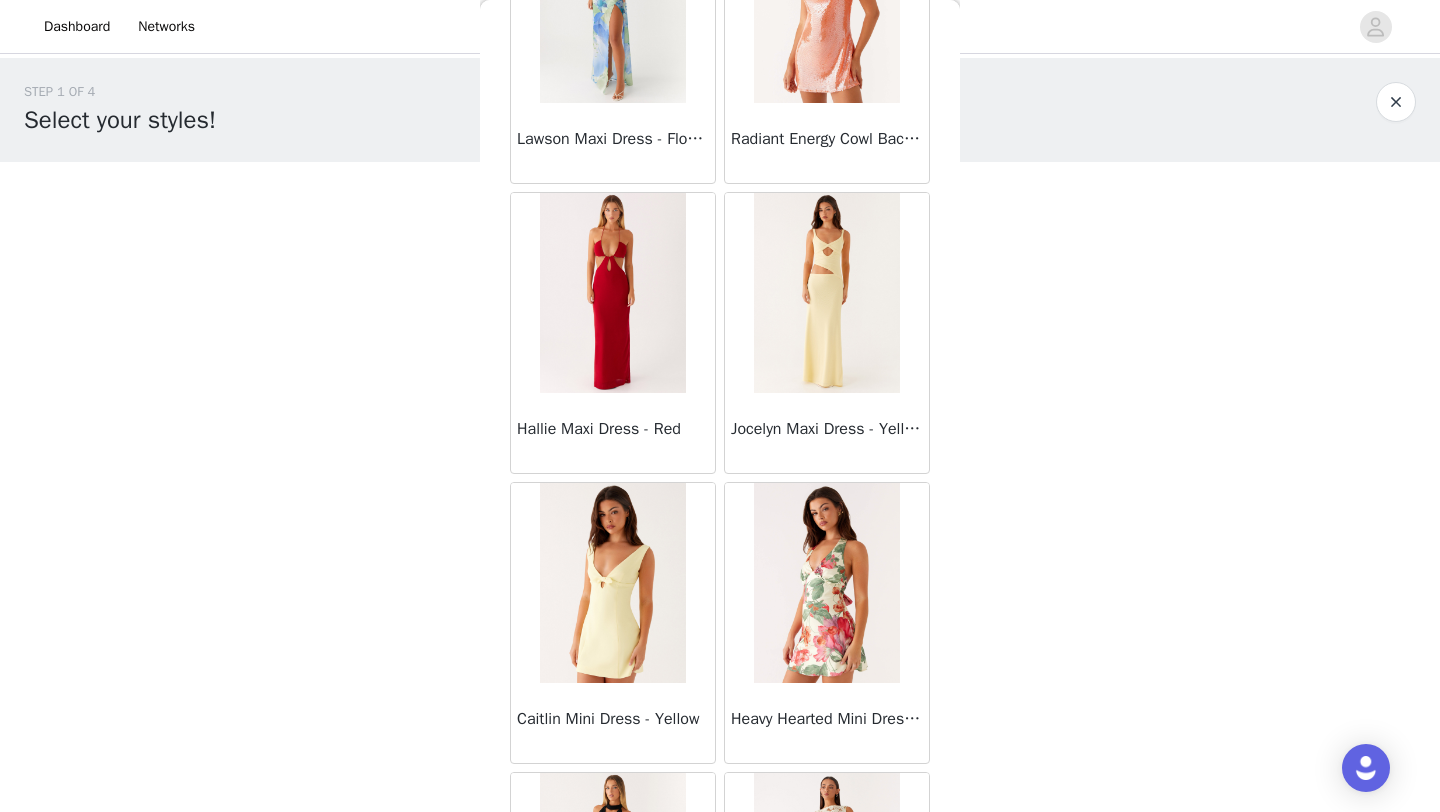 scroll, scrollTop: 39060, scrollLeft: 0, axis: vertical 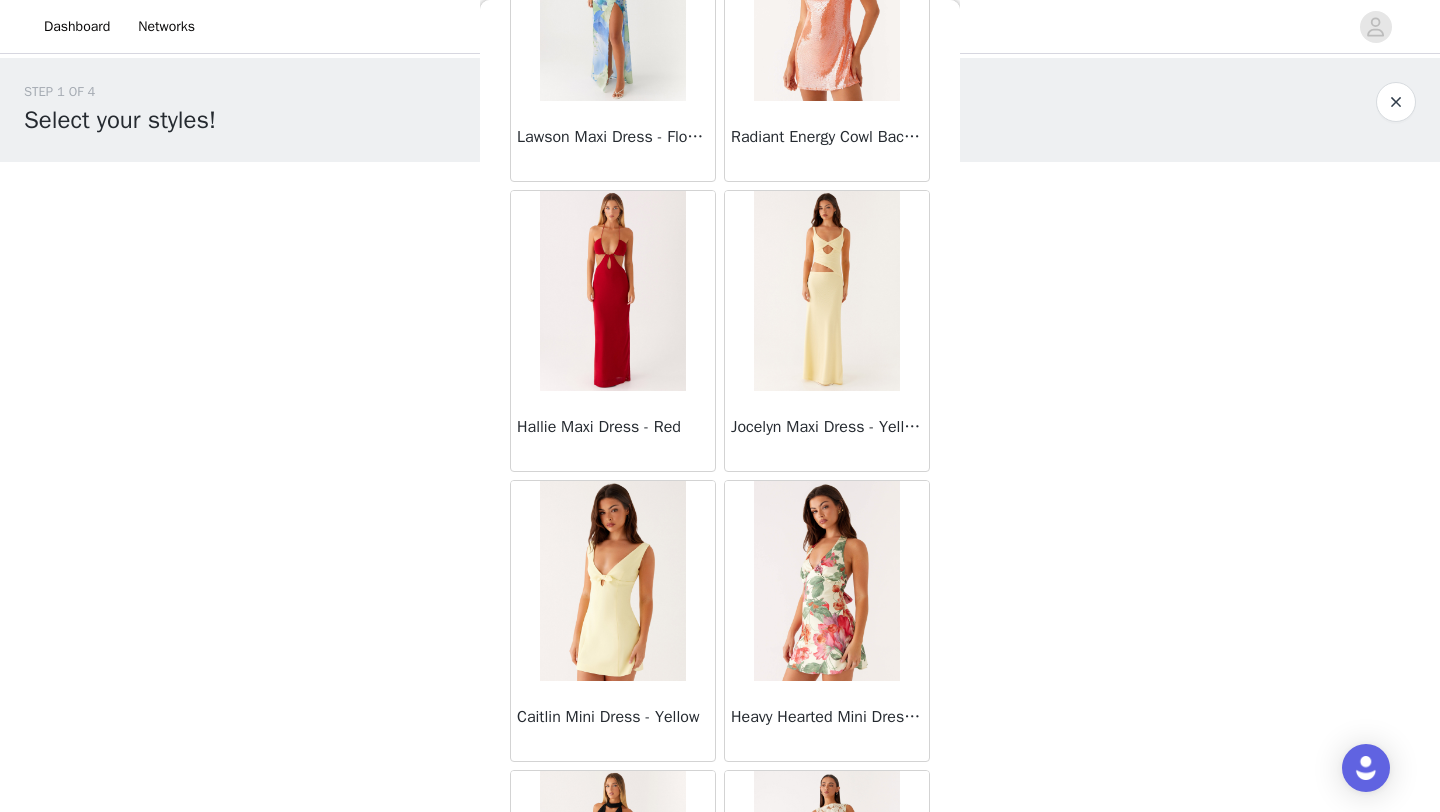 click at bounding box center [826, 291] 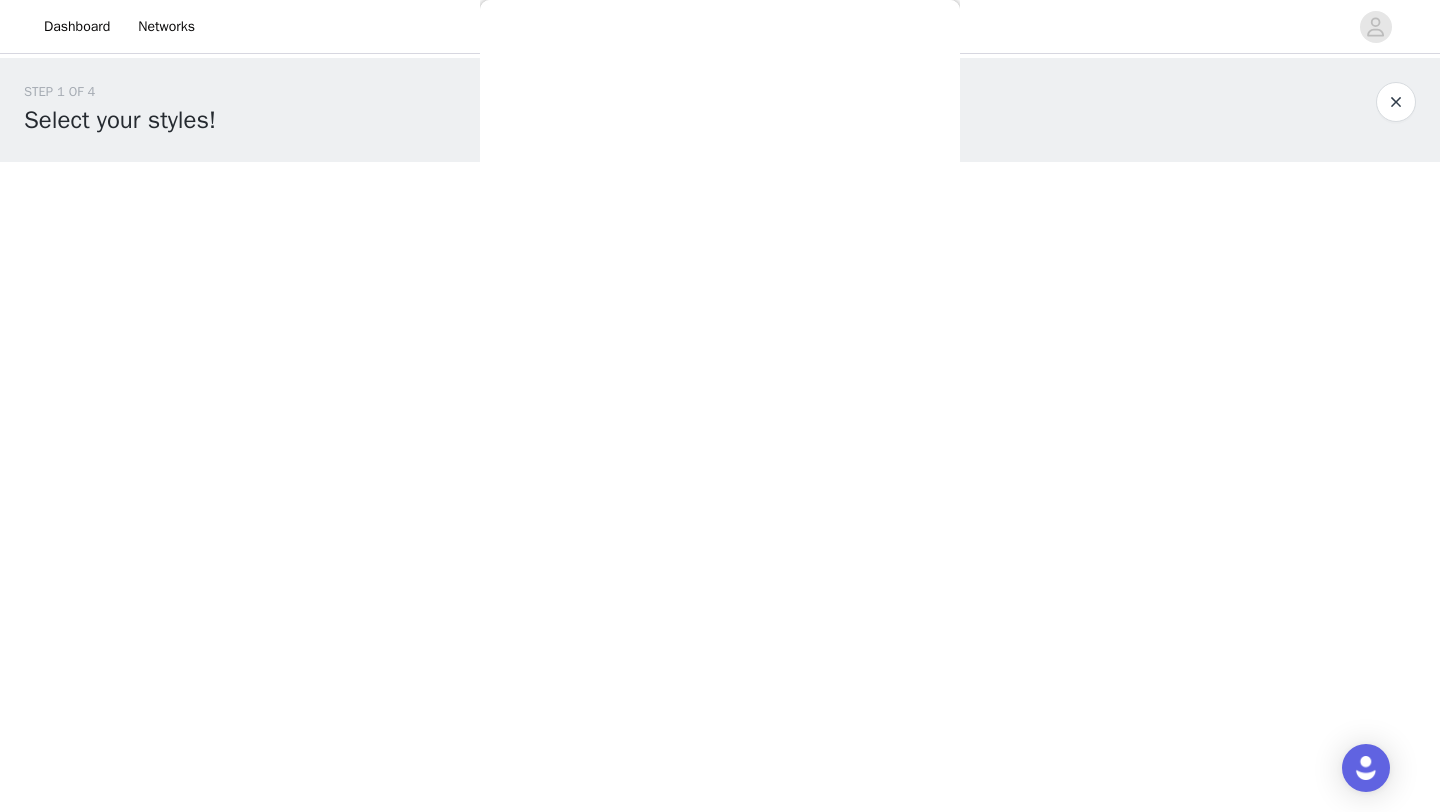 scroll, scrollTop: 0, scrollLeft: 0, axis: both 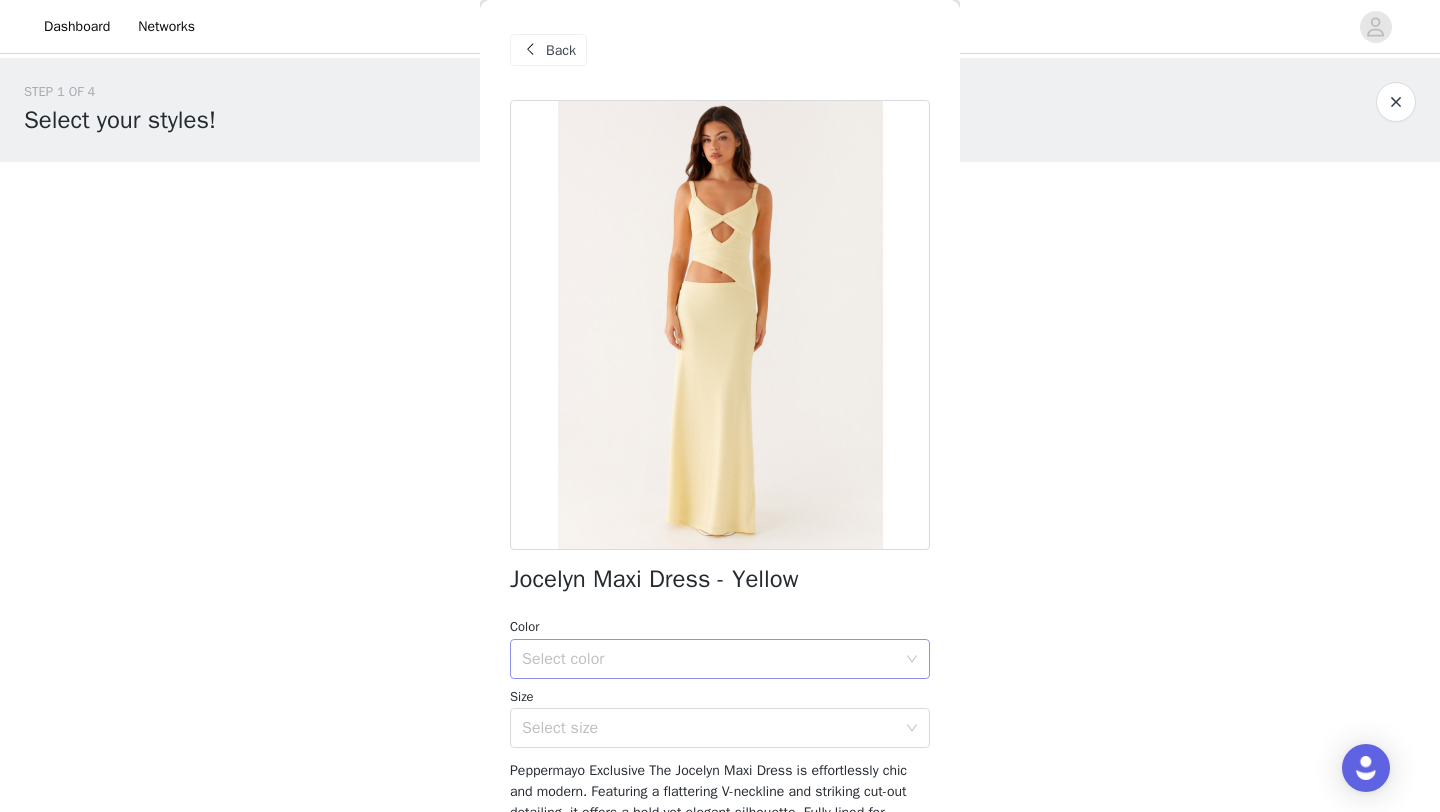 click on "Select color" at bounding box center (709, 659) 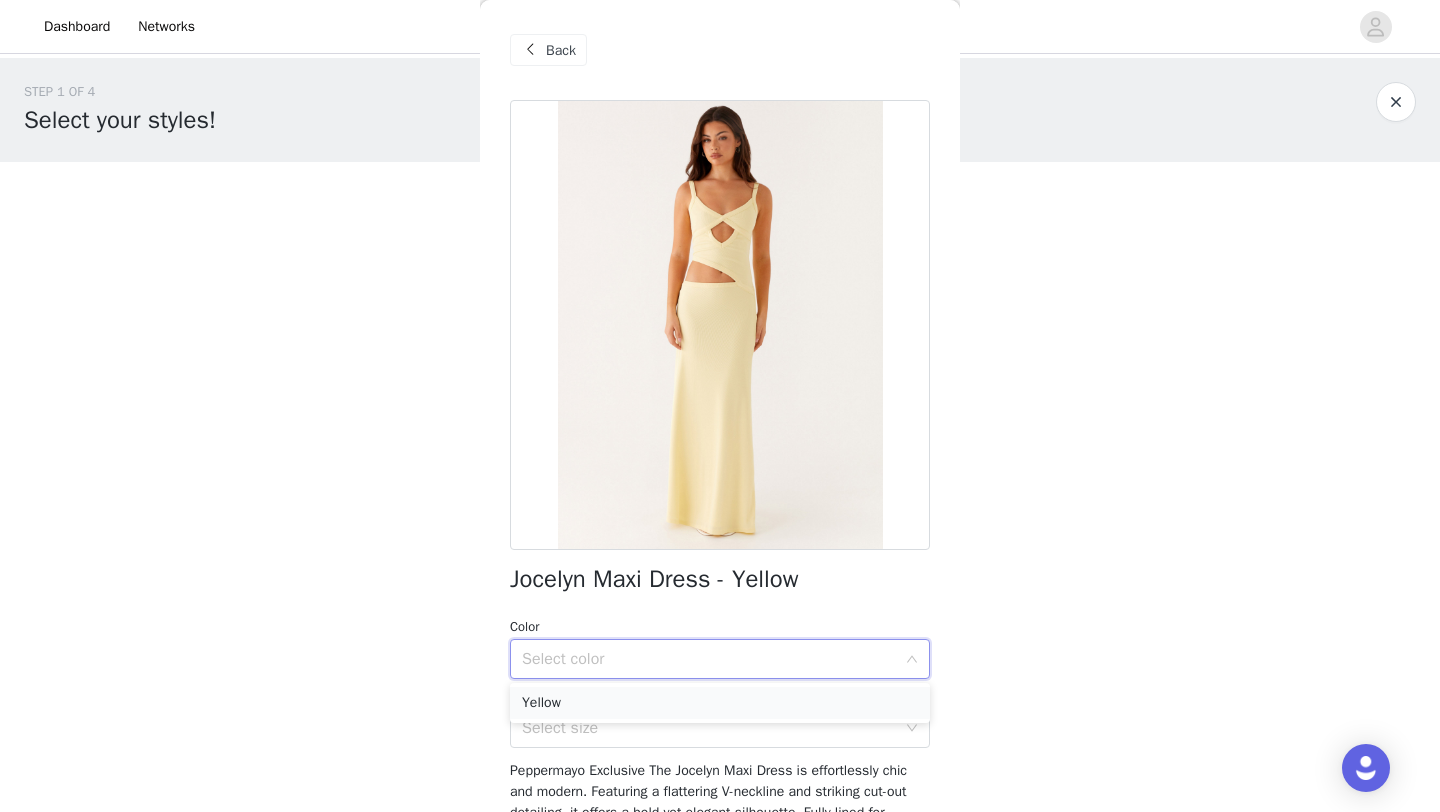 click on "Yellow" at bounding box center [720, 703] 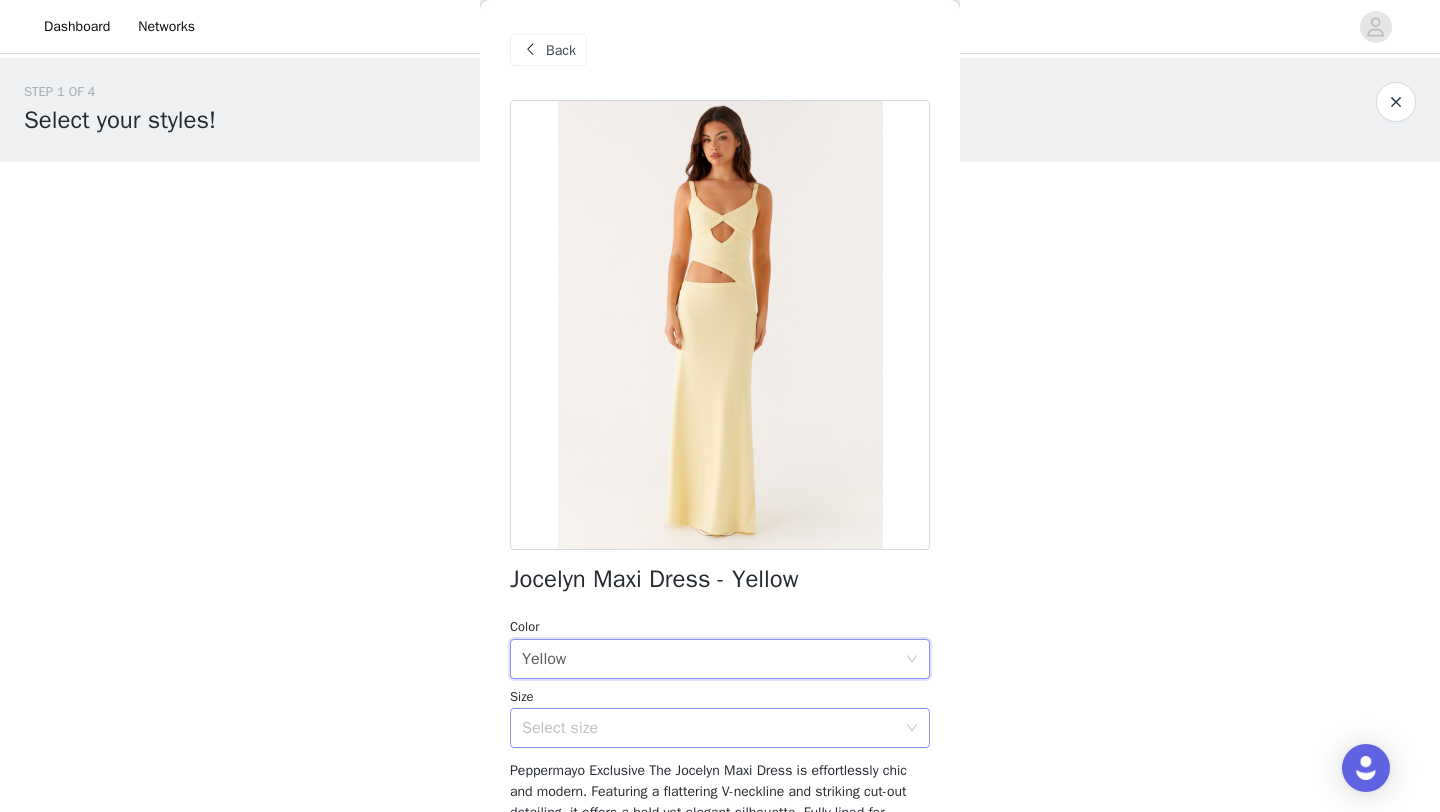 click on "Select size" at bounding box center [709, 728] 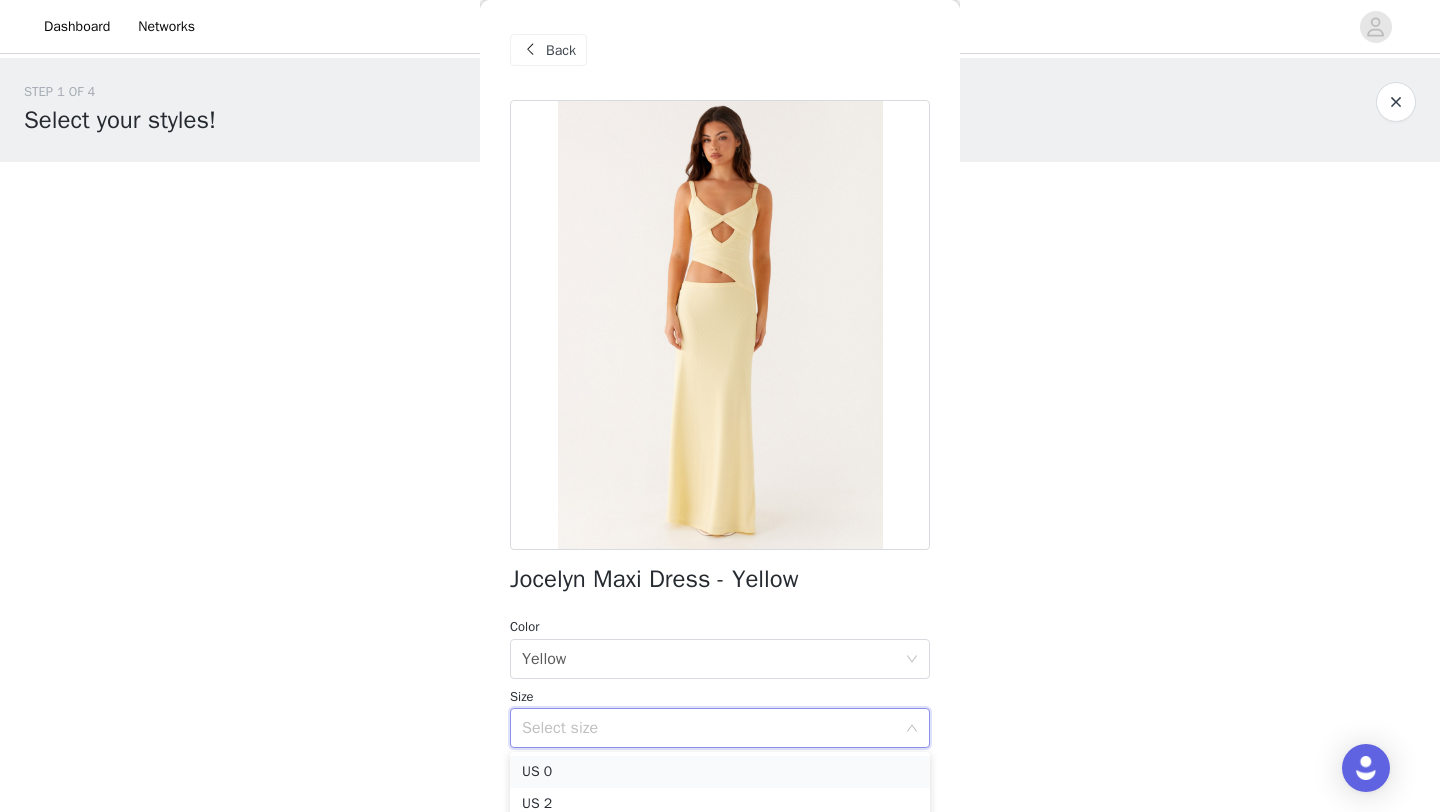 click on "US 0" at bounding box center [720, 772] 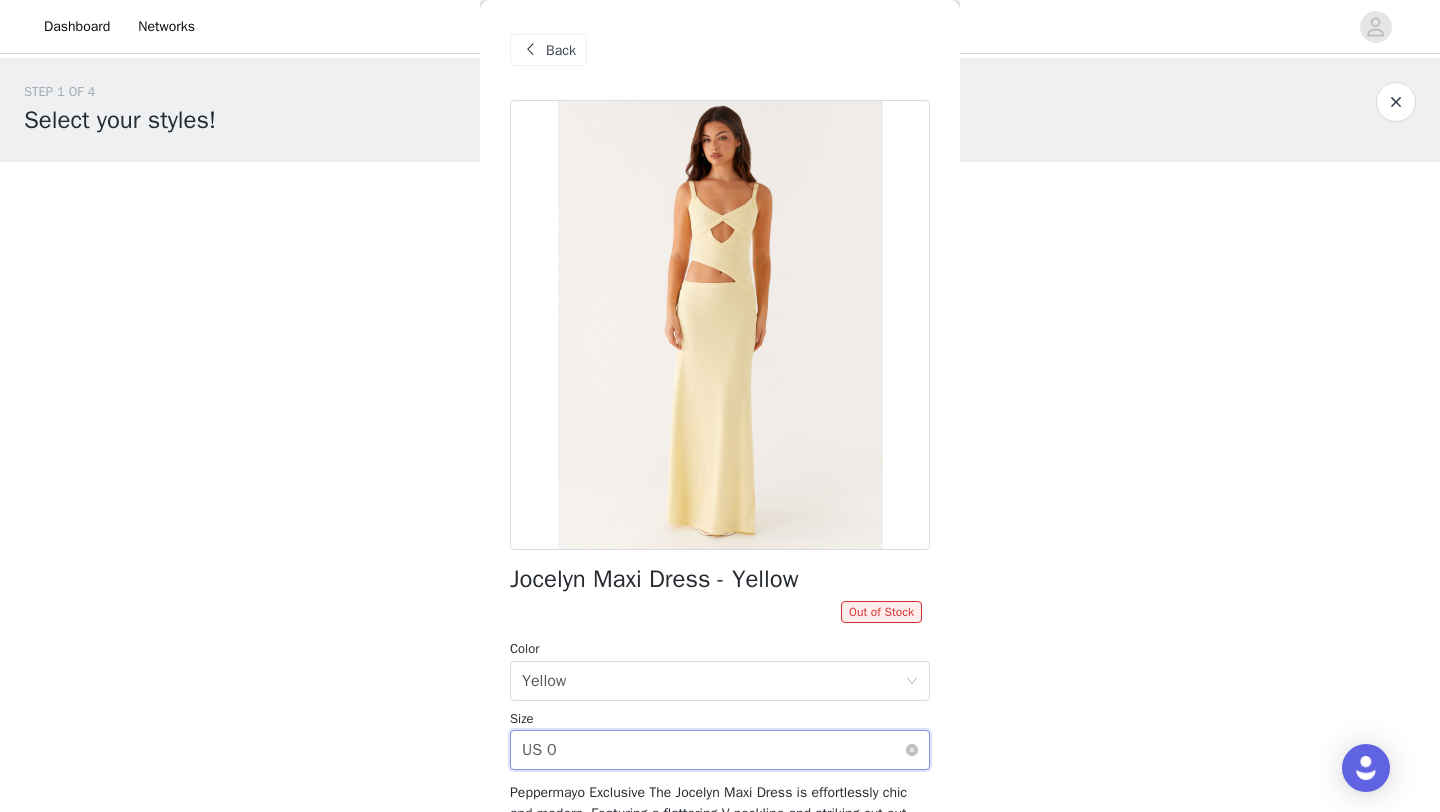 click on "Select size US 0" at bounding box center (713, 750) 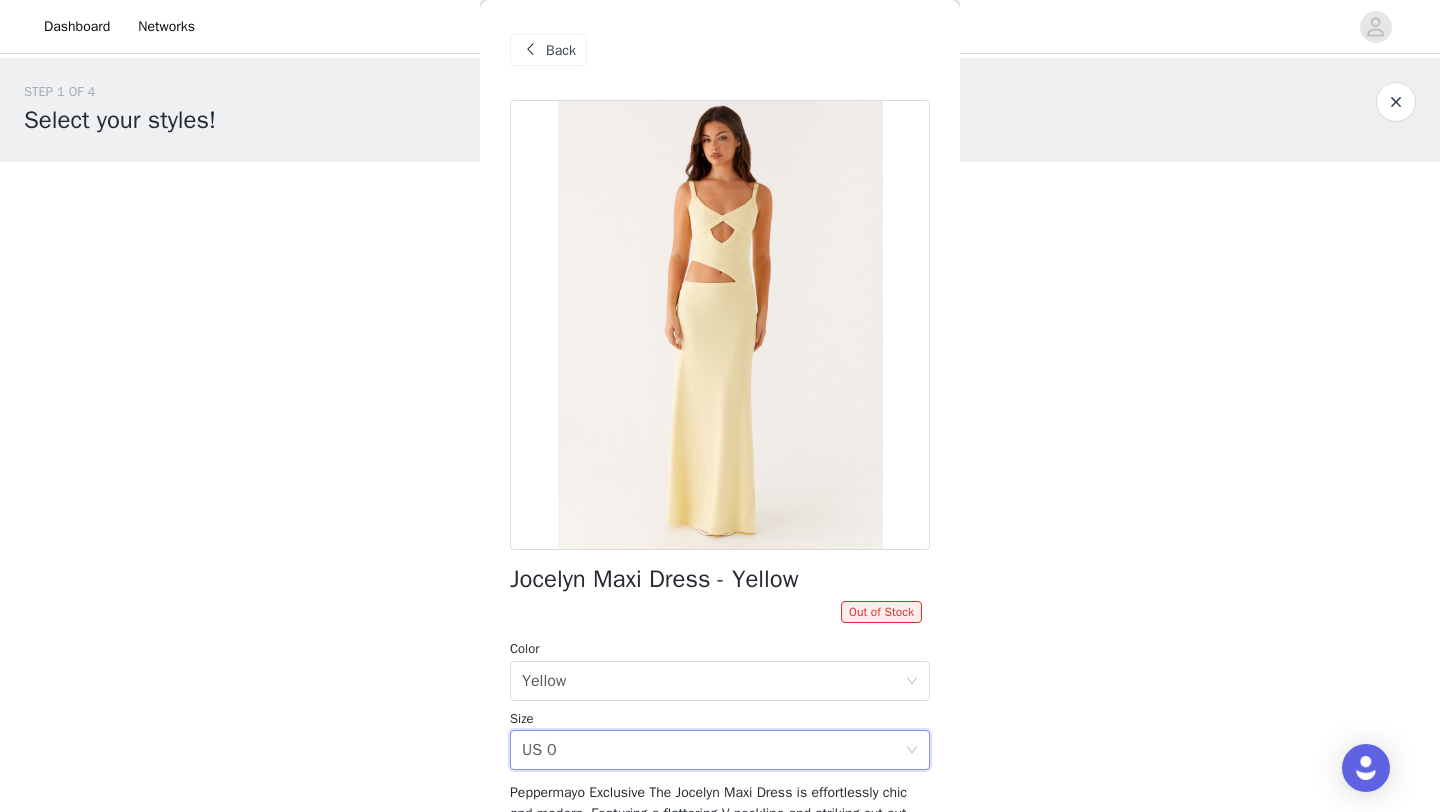 click on "Back" at bounding box center [561, 50] 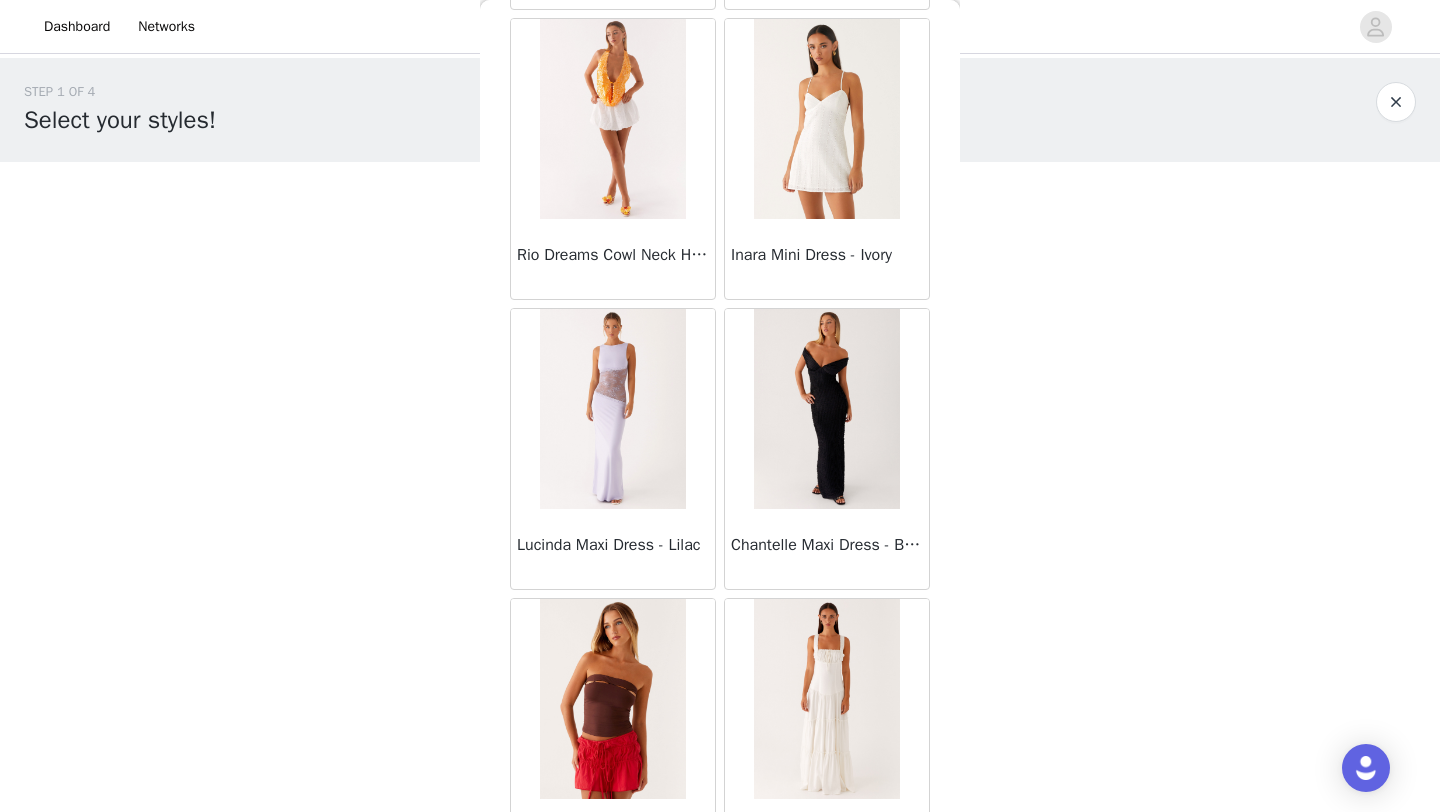 scroll, scrollTop: 39948, scrollLeft: 0, axis: vertical 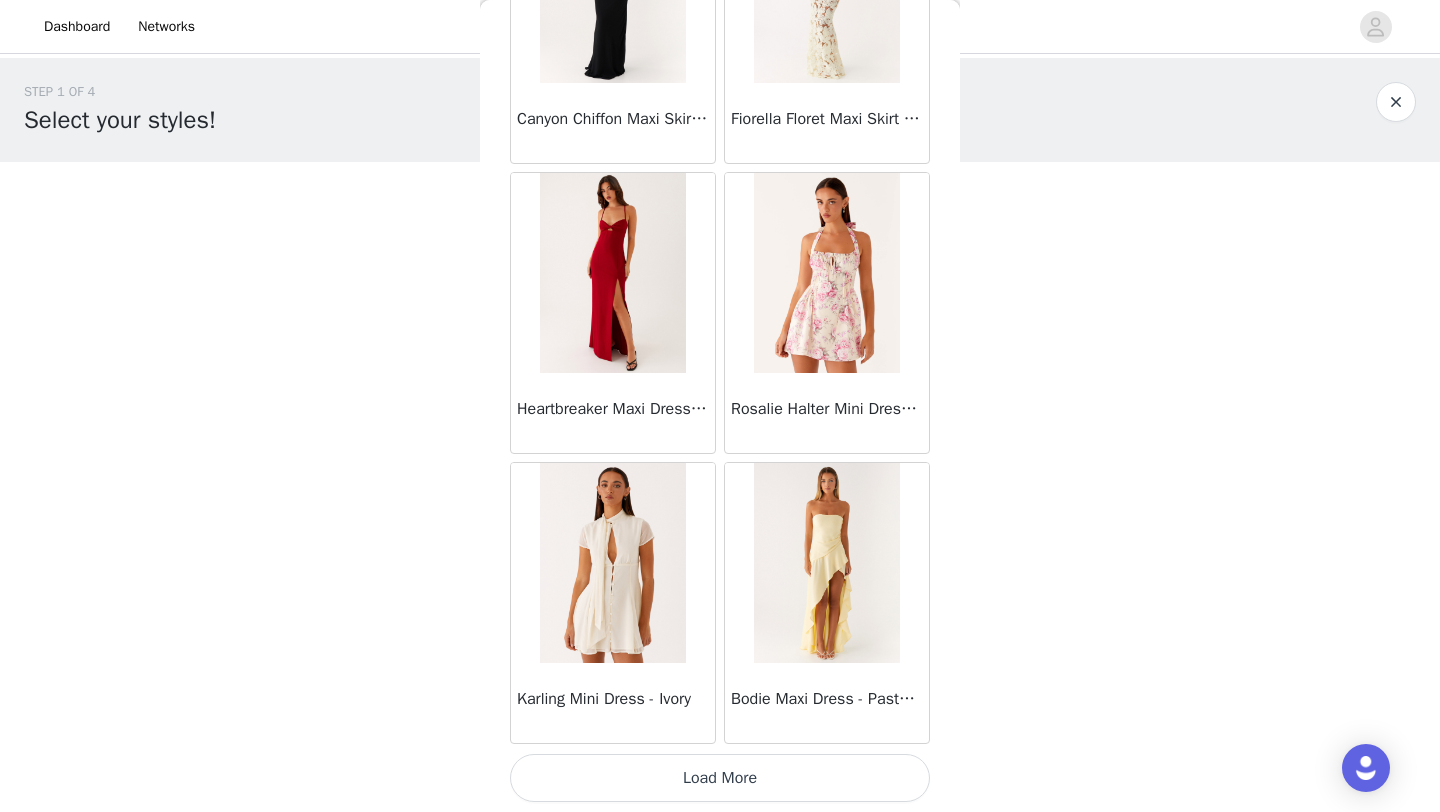 click on "Load More" at bounding box center [720, 778] 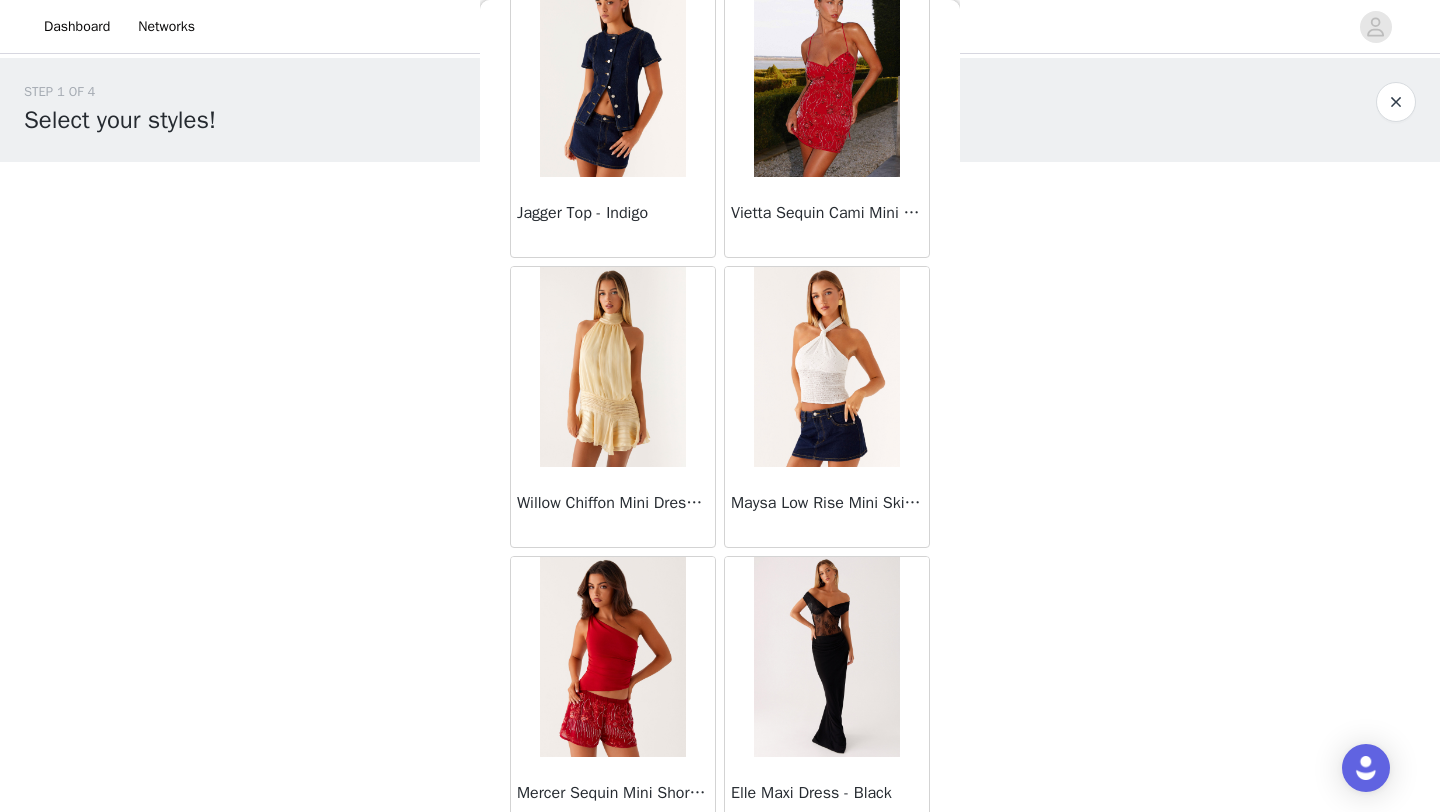 scroll, scrollTop: 42848, scrollLeft: 0, axis: vertical 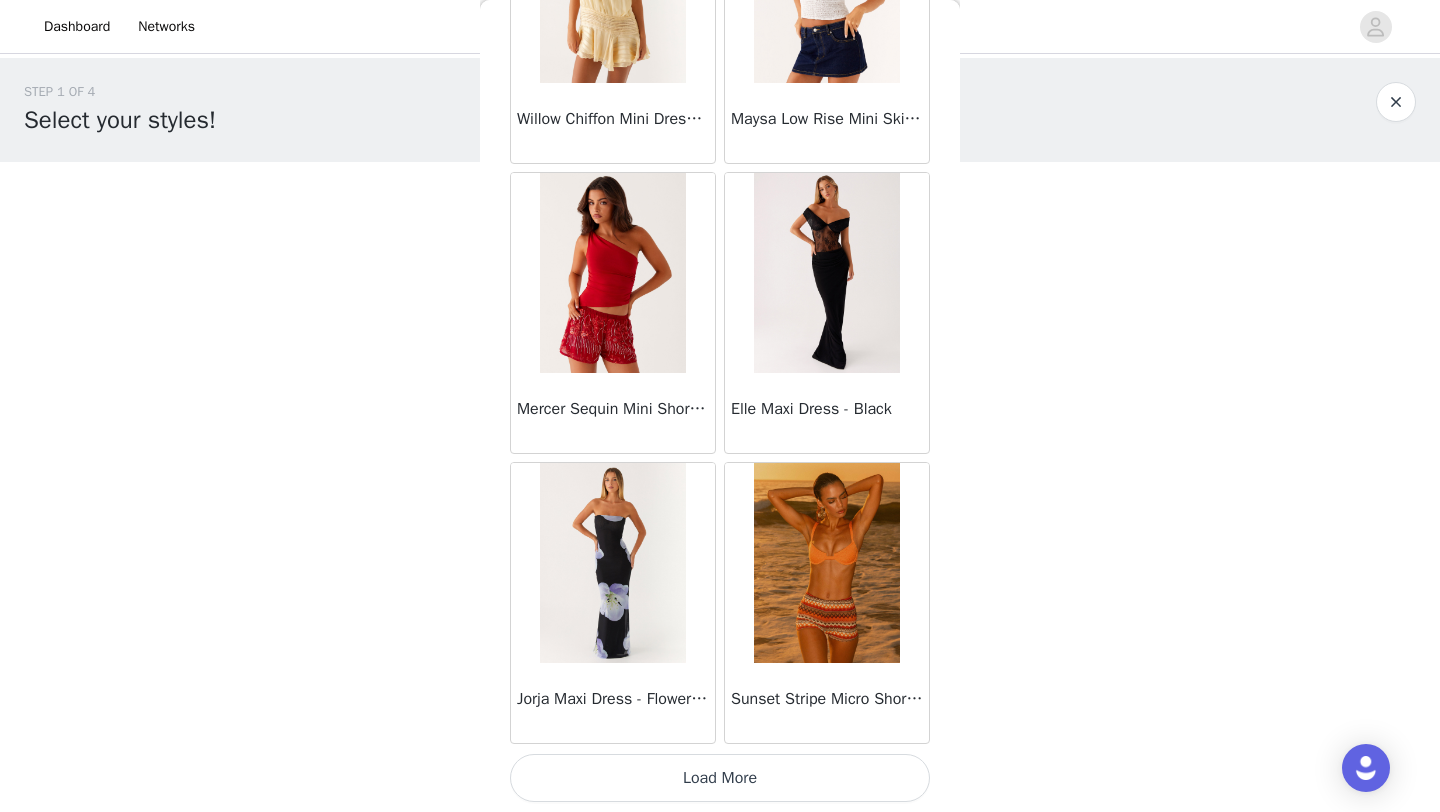 click on "Load More" at bounding box center (720, 778) 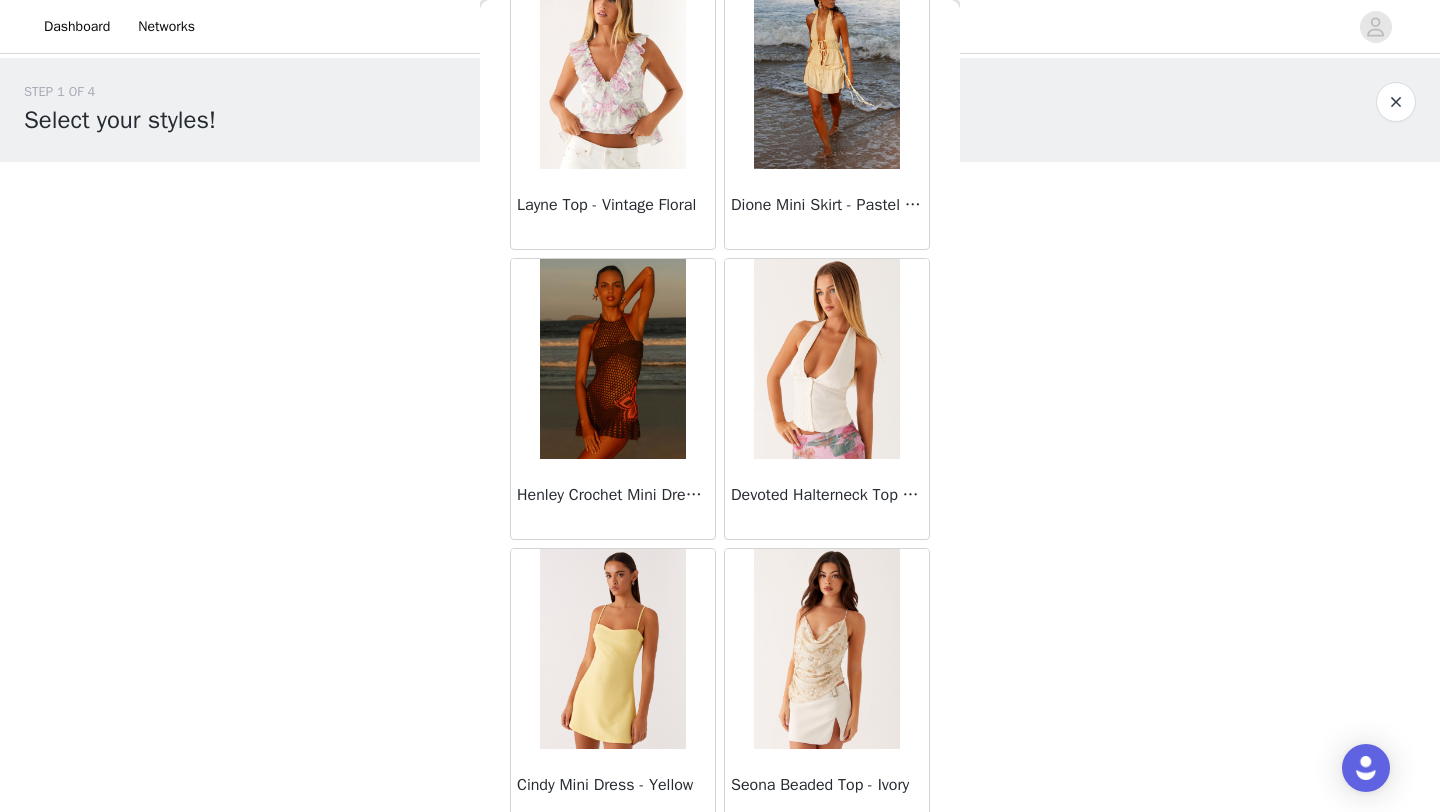 scroll, scrollTop: 45748, scrollLeft: 0, axis: vertical 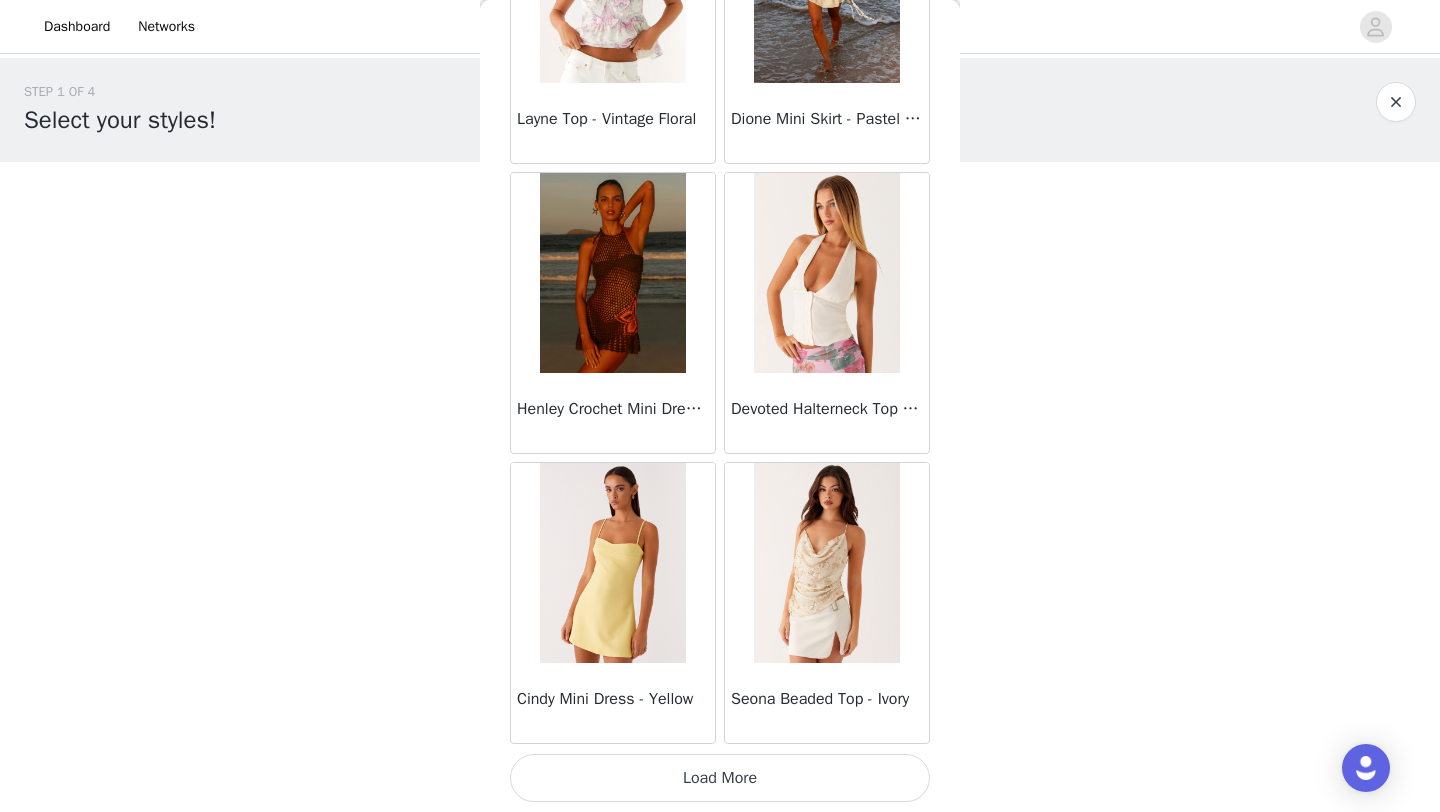 click on "Load More" at bounding box center (720, 778) 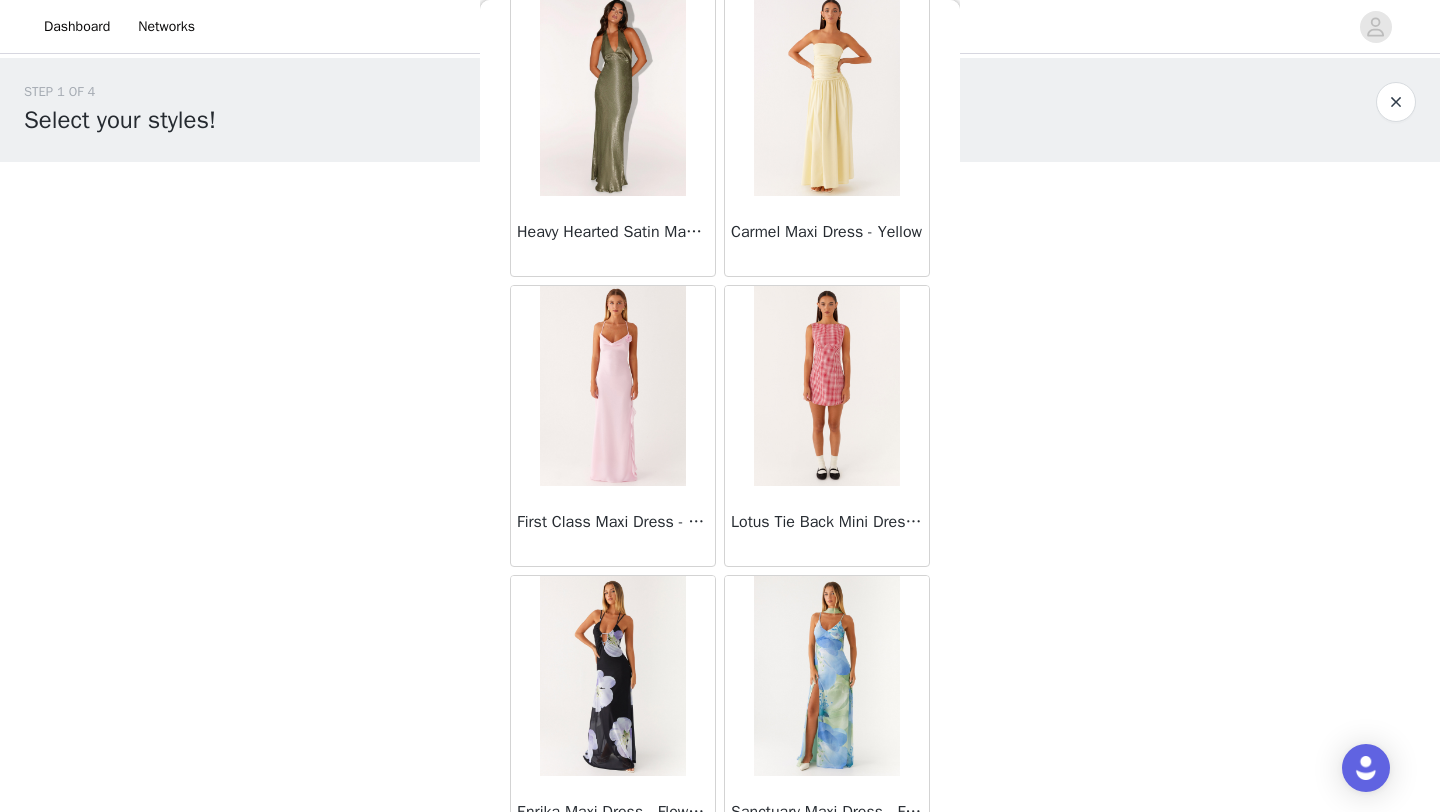 scroll, scrollTop: 48648, scrollLeft: 0, axis: vertical 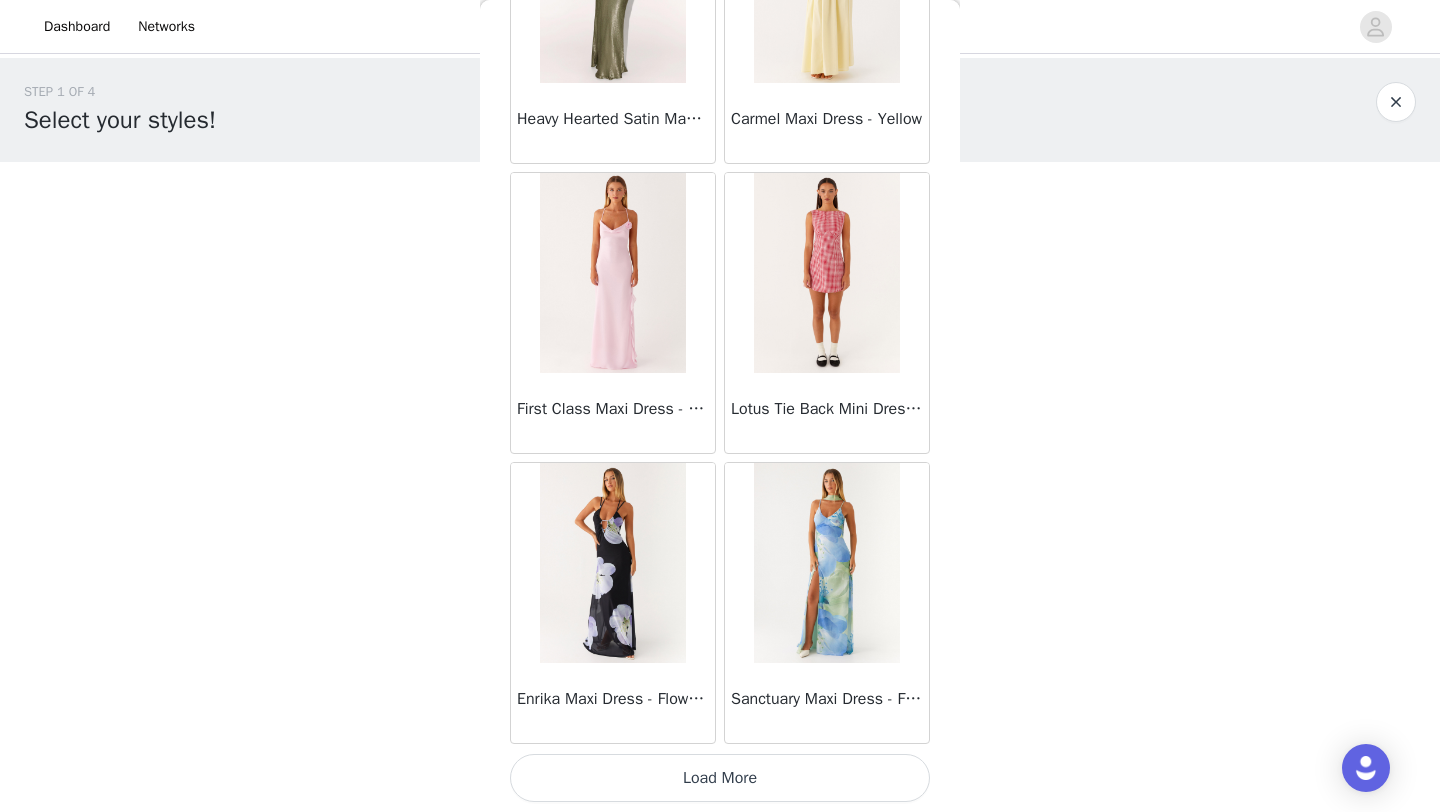 click on "Load More" at bounding box center [720, 778] 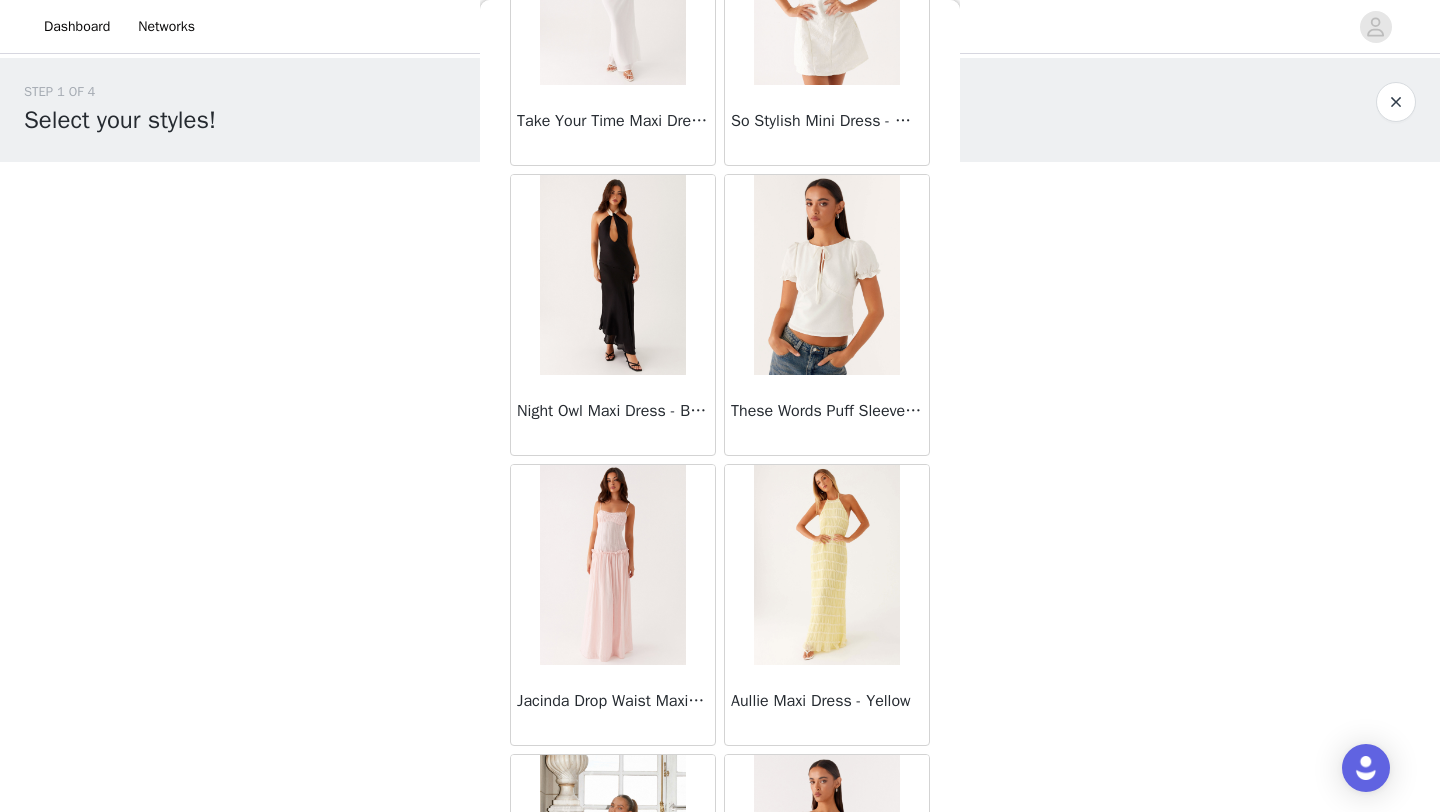 scroll, scrollTop: 50119, scrollLeft: 0, axis: vertical 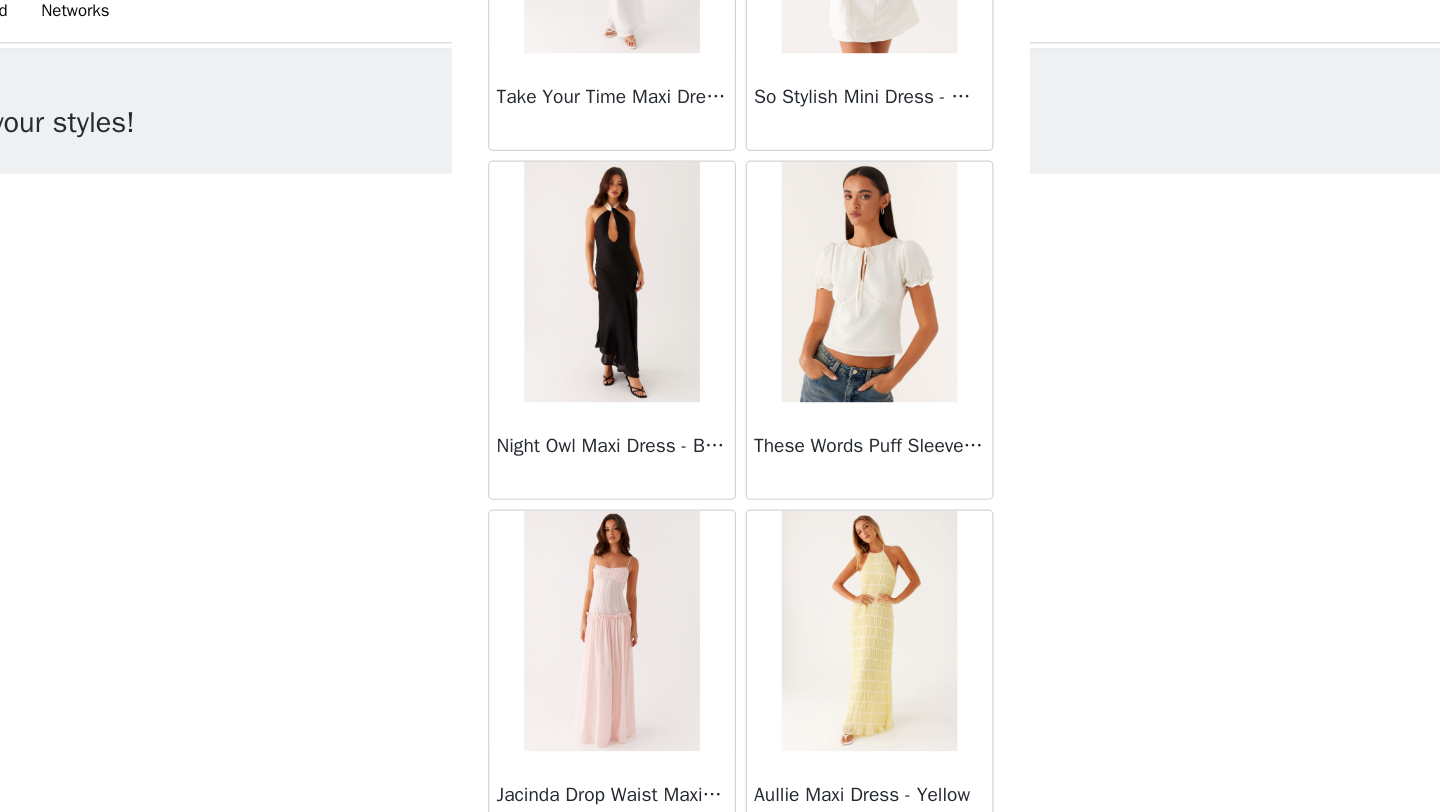 click at bounding box center (612, 252) 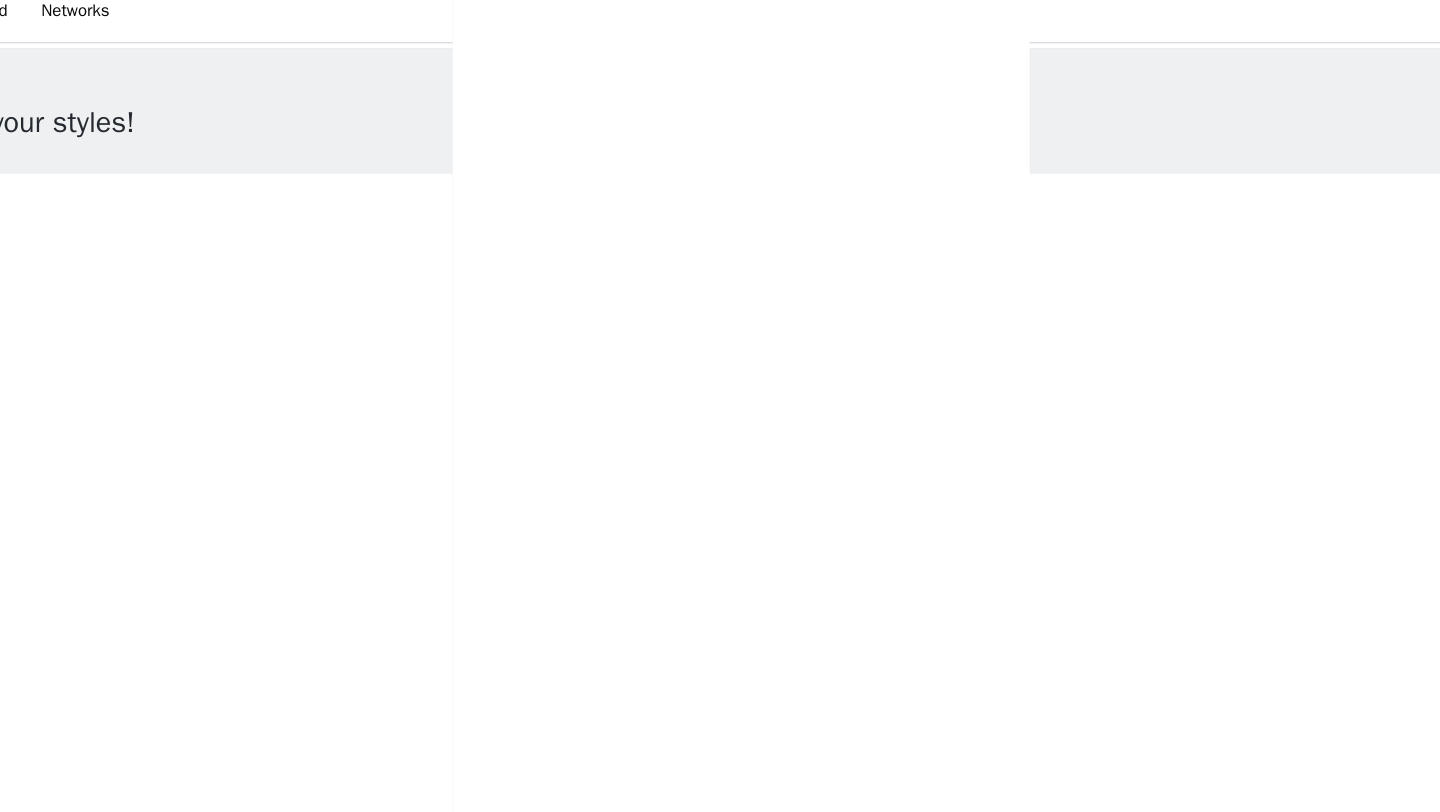 scroll, scrollTop: 242, scrollLeft: 0, axis: vertical 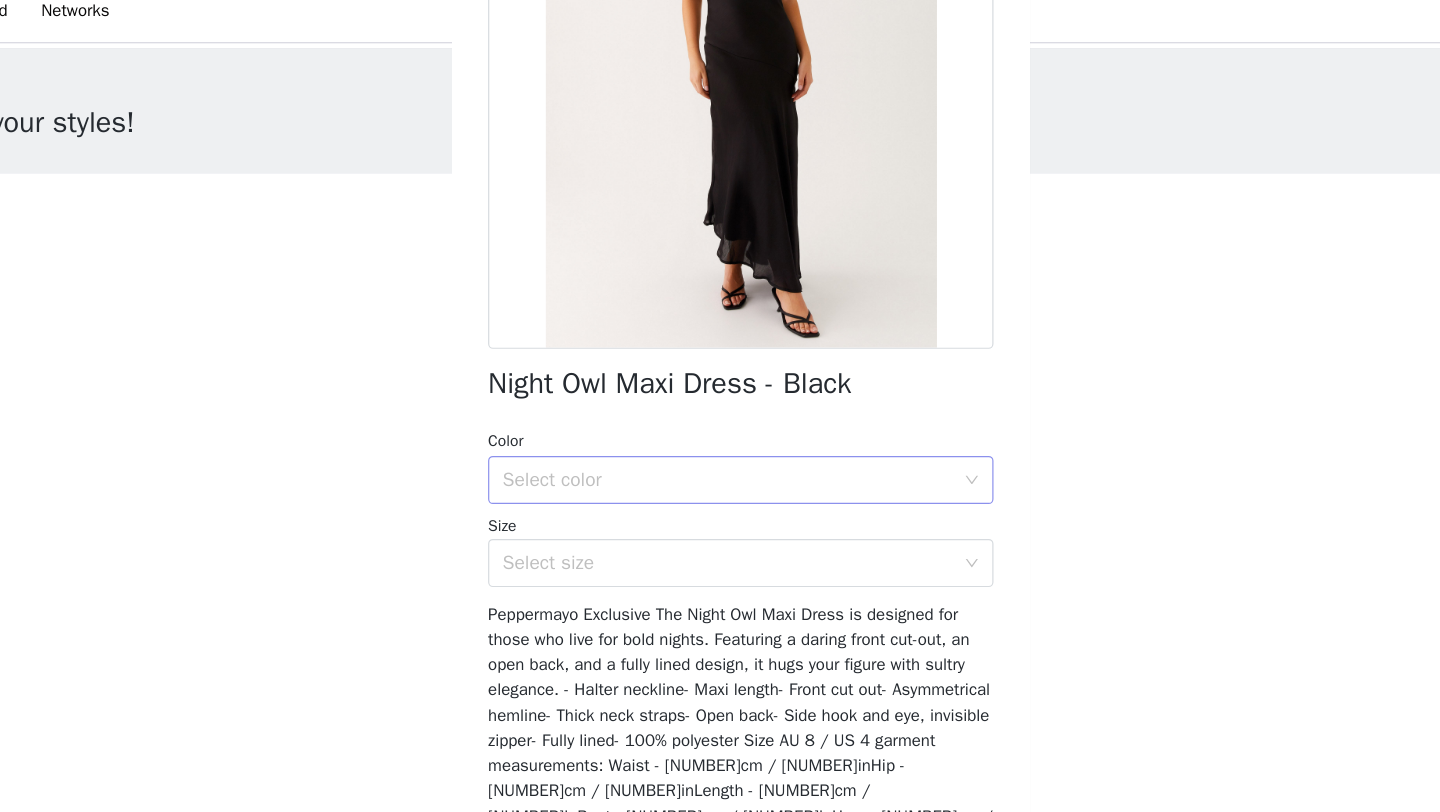 click on "Select color" at bounding box center [709, 417] 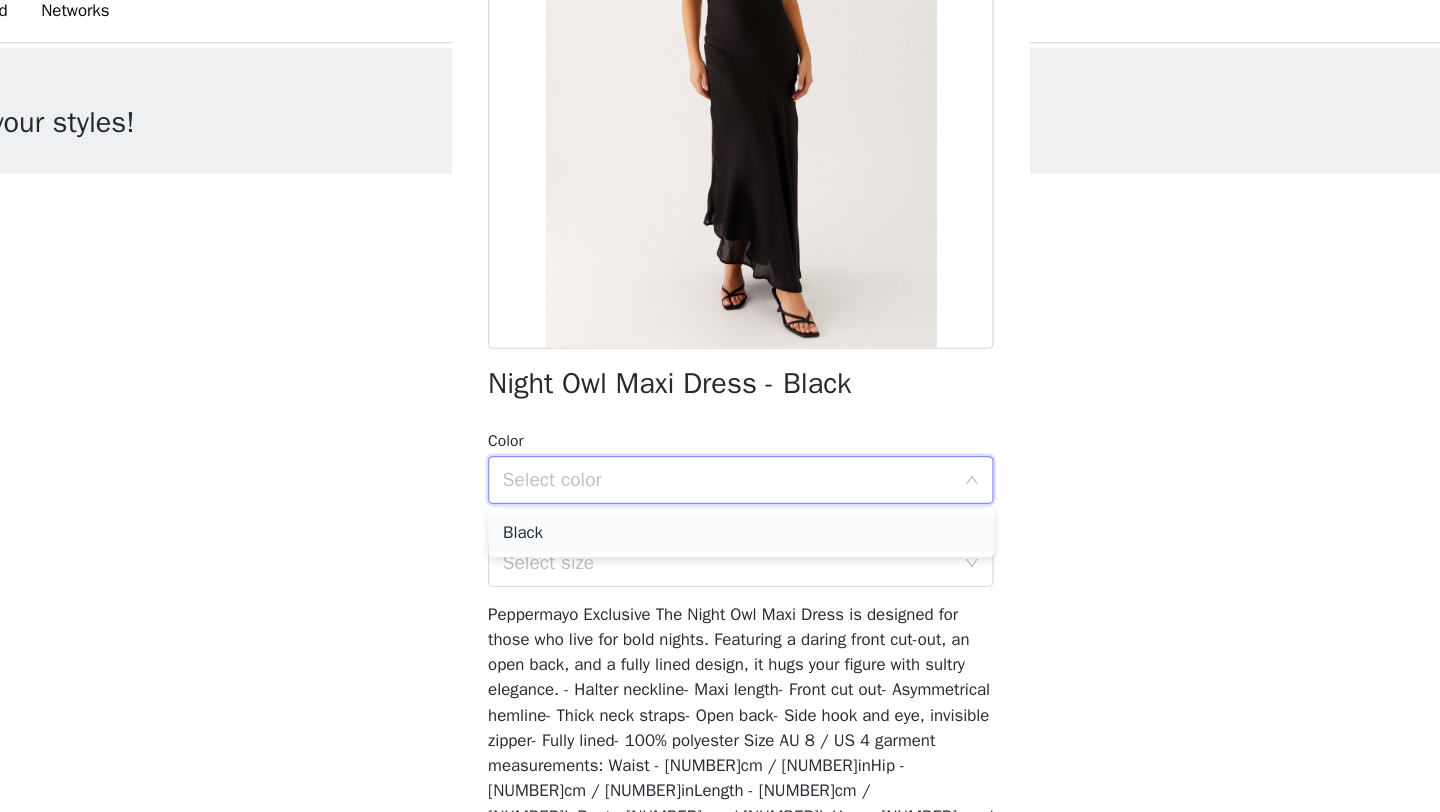 click on "Black" at bounding box center (720, 461) 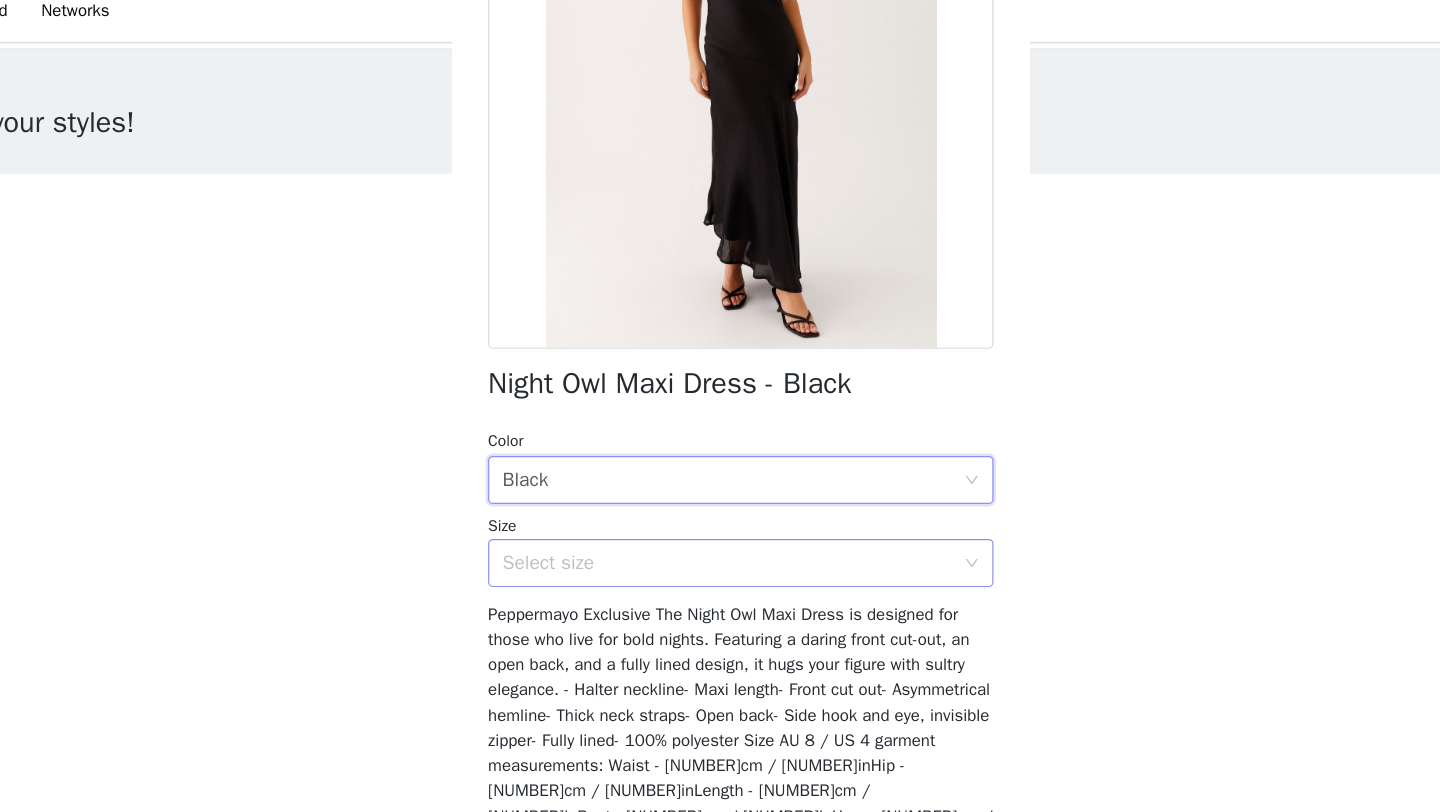 click on "Select size" at bounding box center (709, 486) 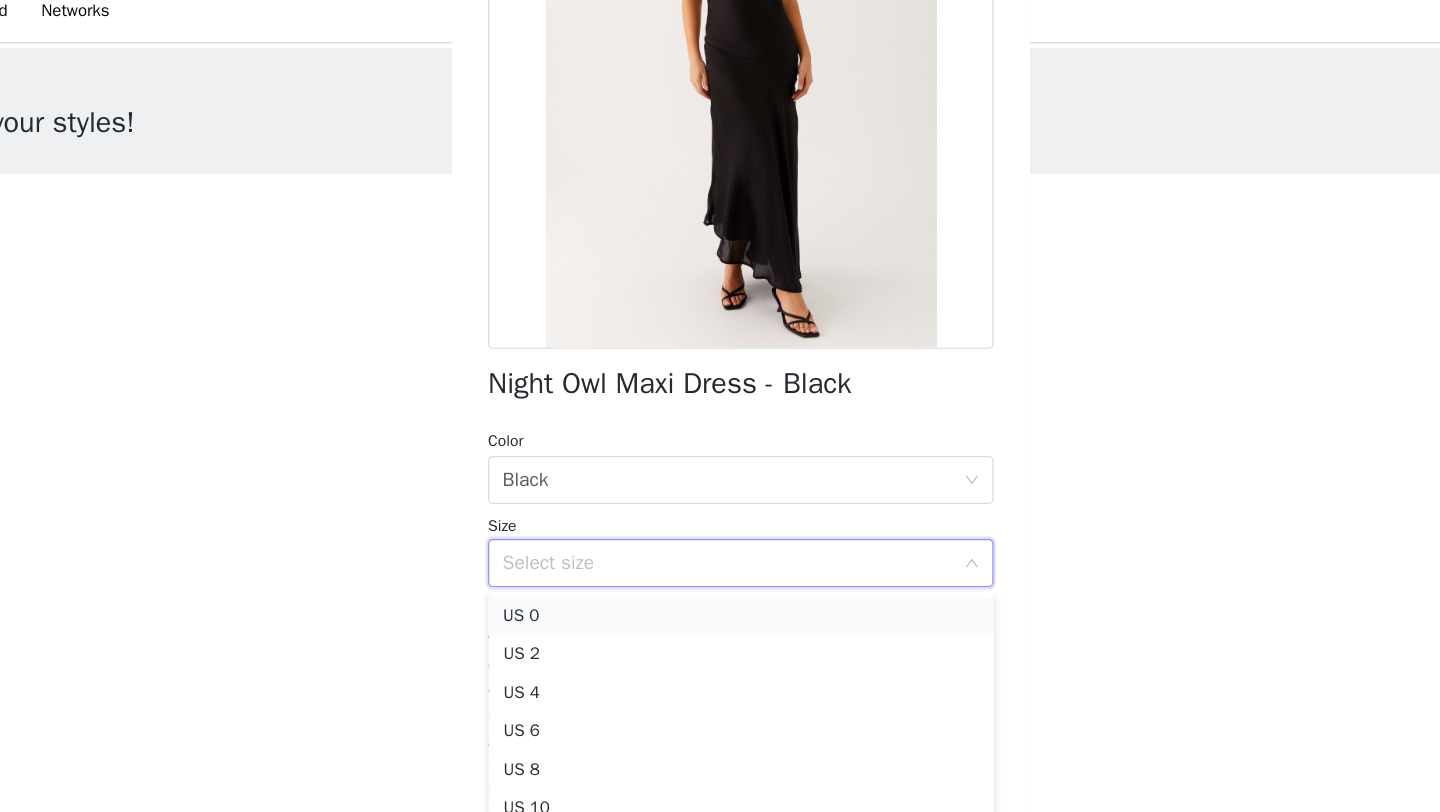 click on "US 0" at bounding box center [720, 530] 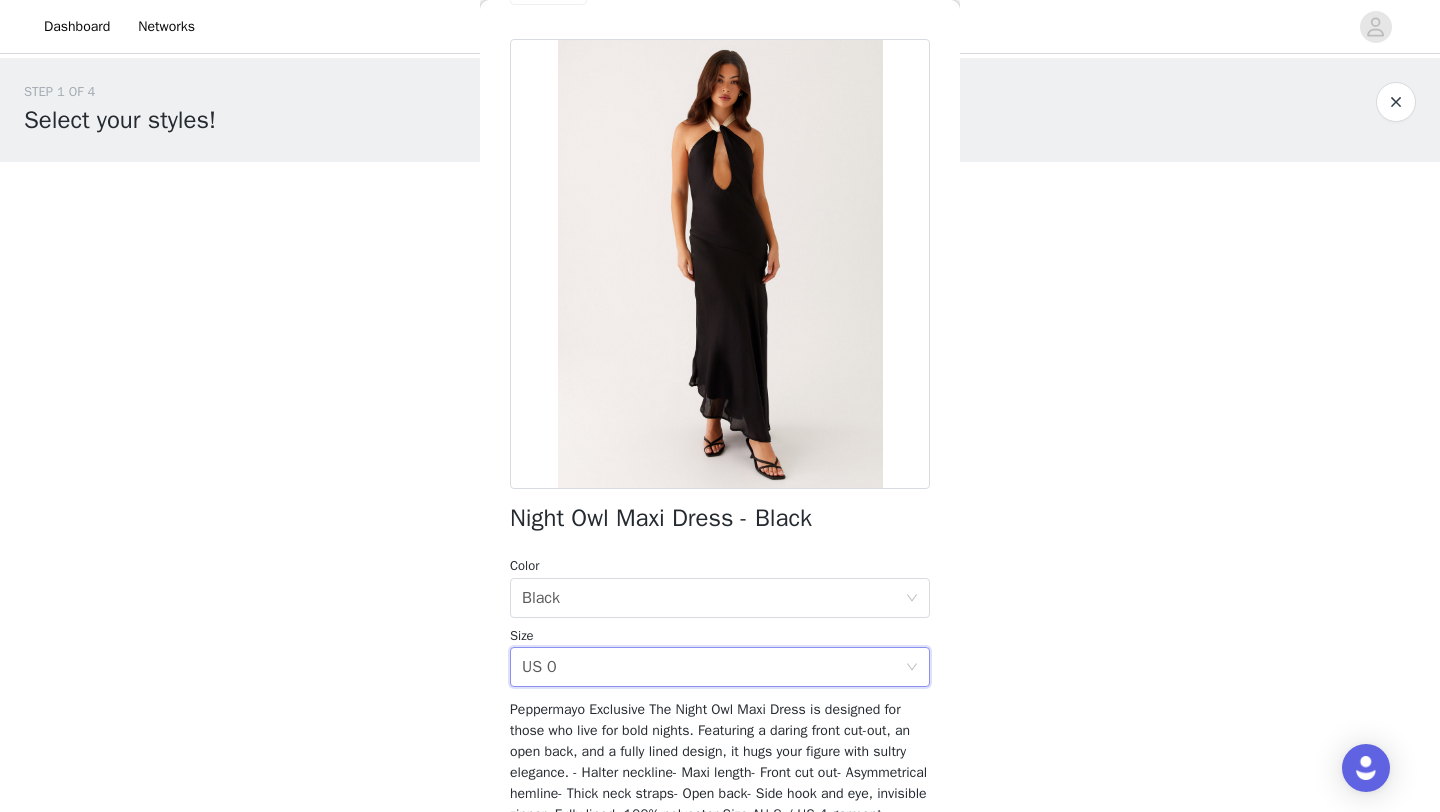 scroll, scrollTop: 242, scrollLeft: 0, axis: vertical 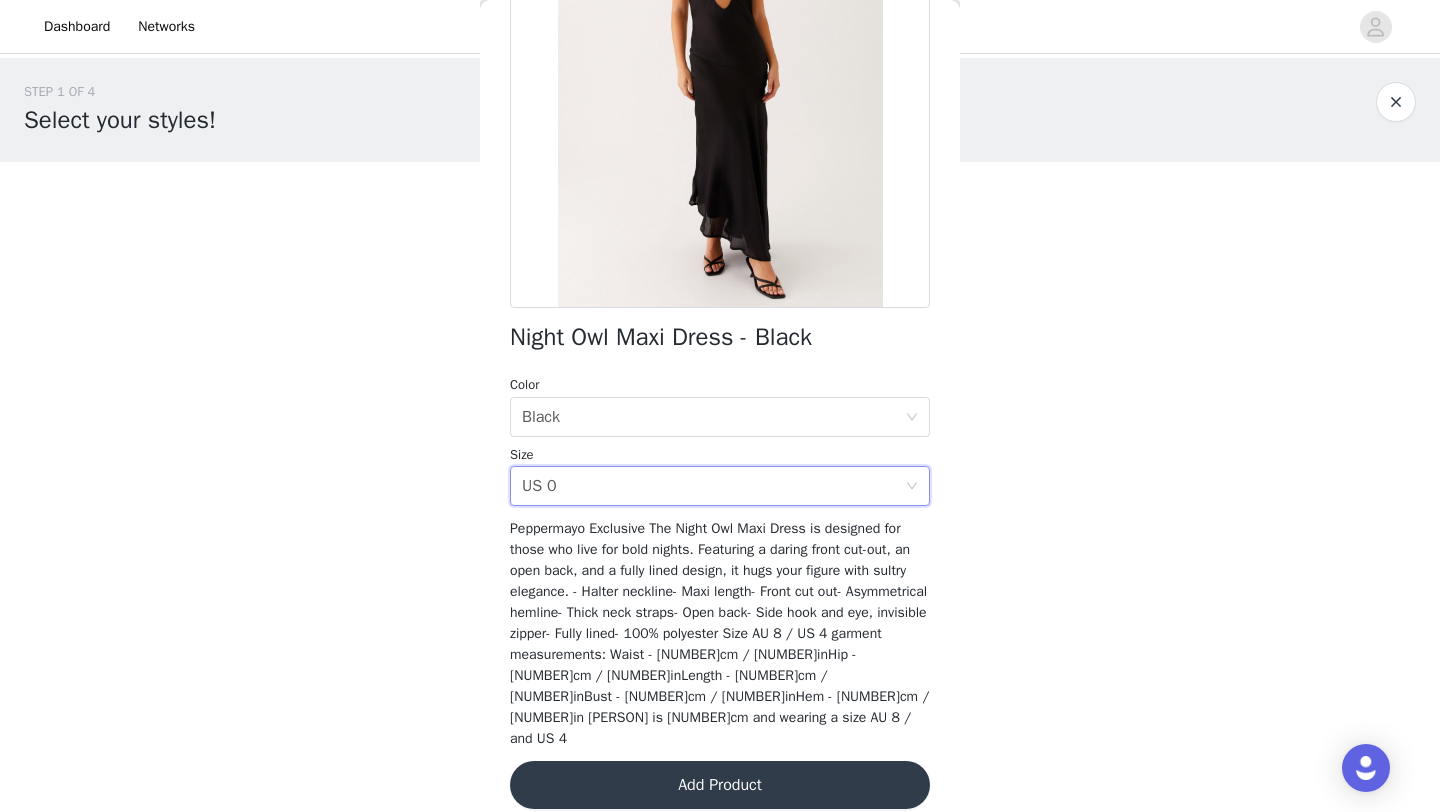 click on "Add Product" at bounding box center (720, 785) 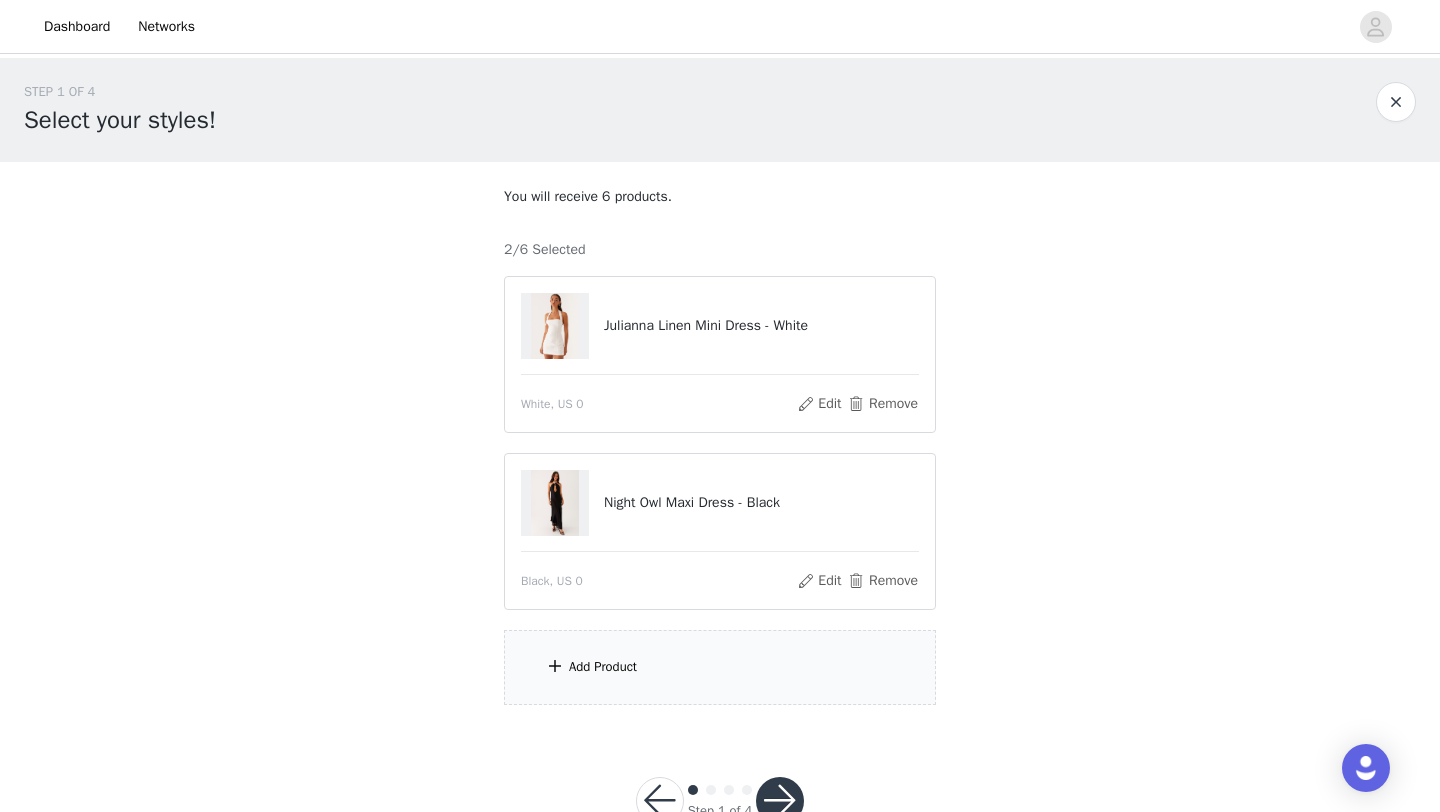 click on "Add Product" at bounding box center (603, 667) 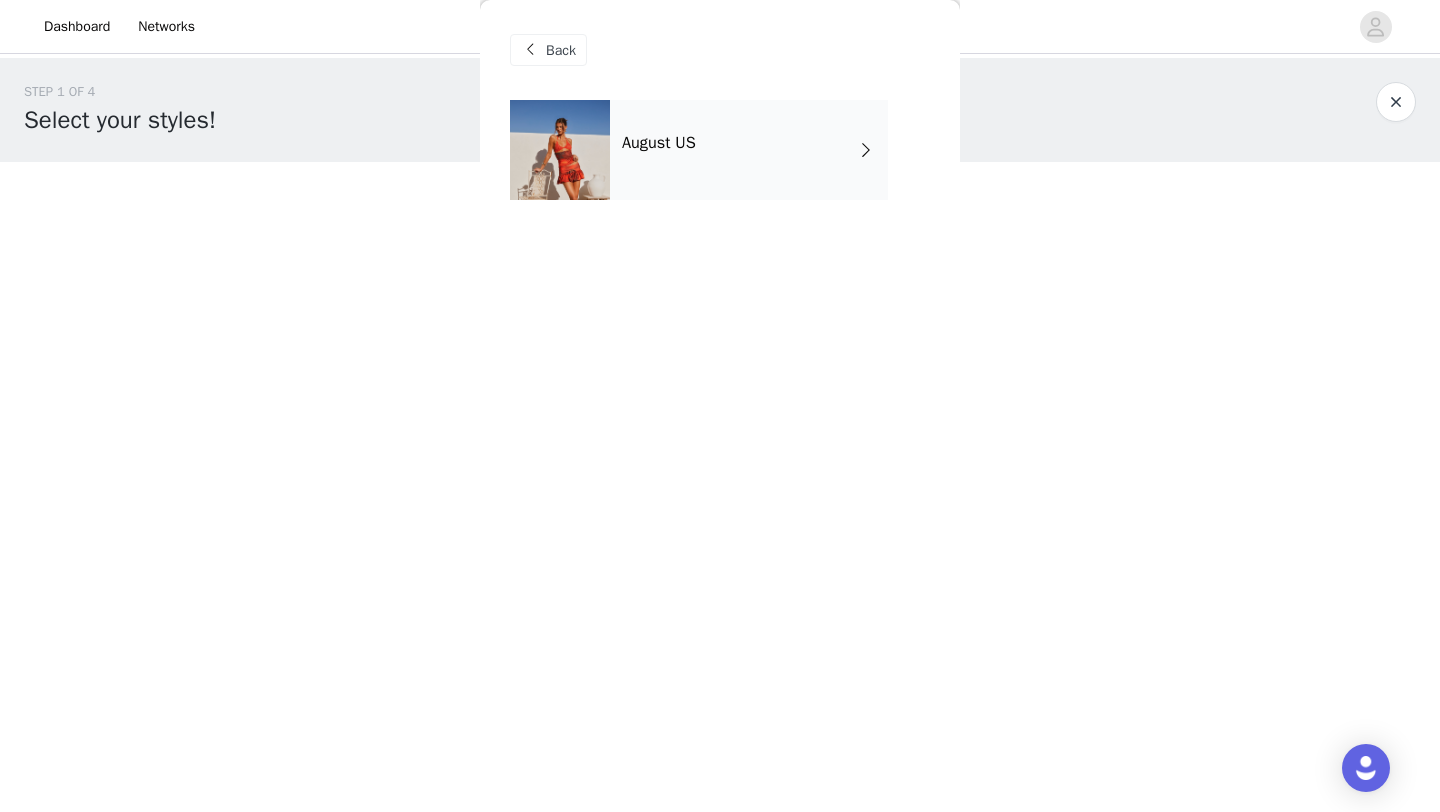 click on "August US" at bounding box center (749, 150) 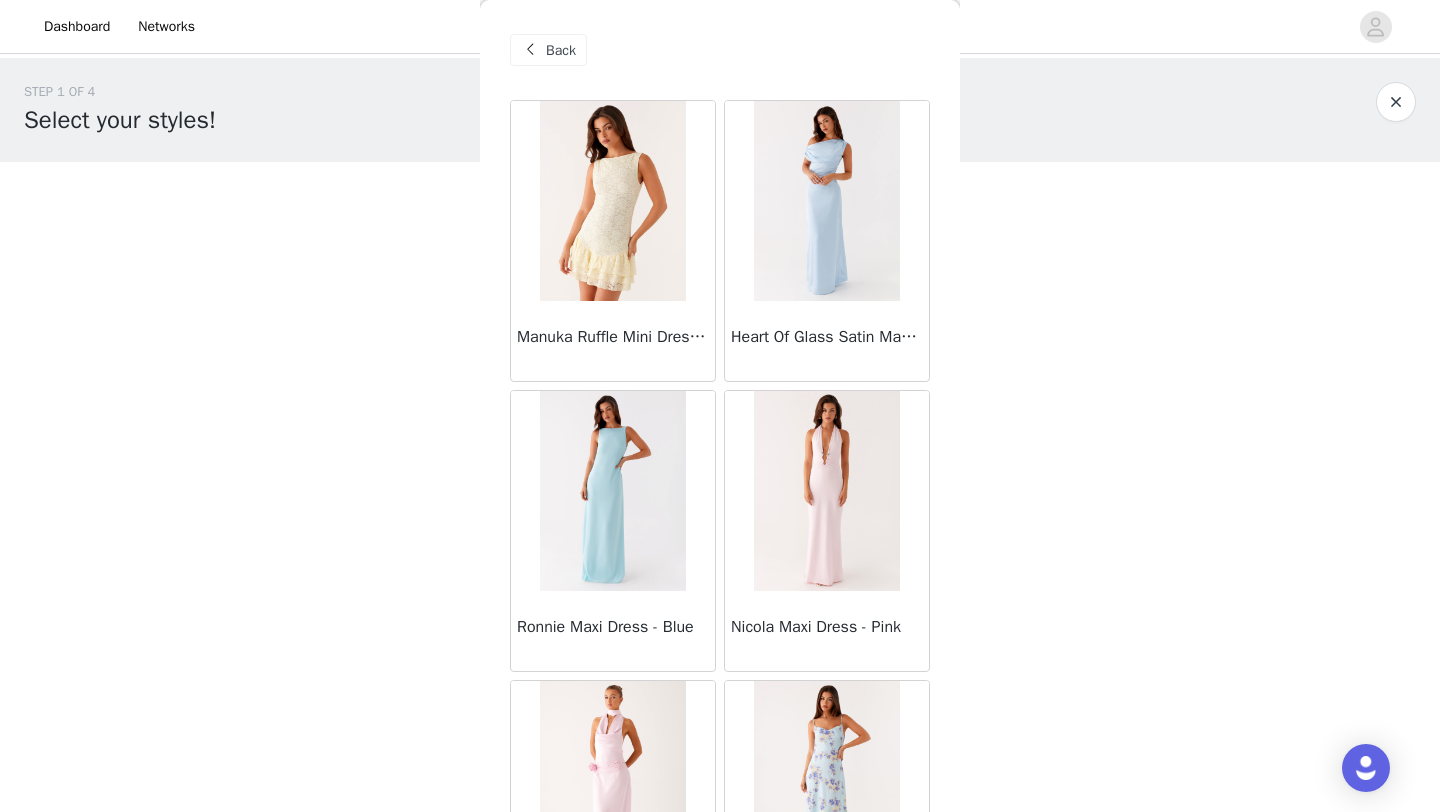 scroll, scrollTop: 2248, scrollLeft: 0, axis: vertical 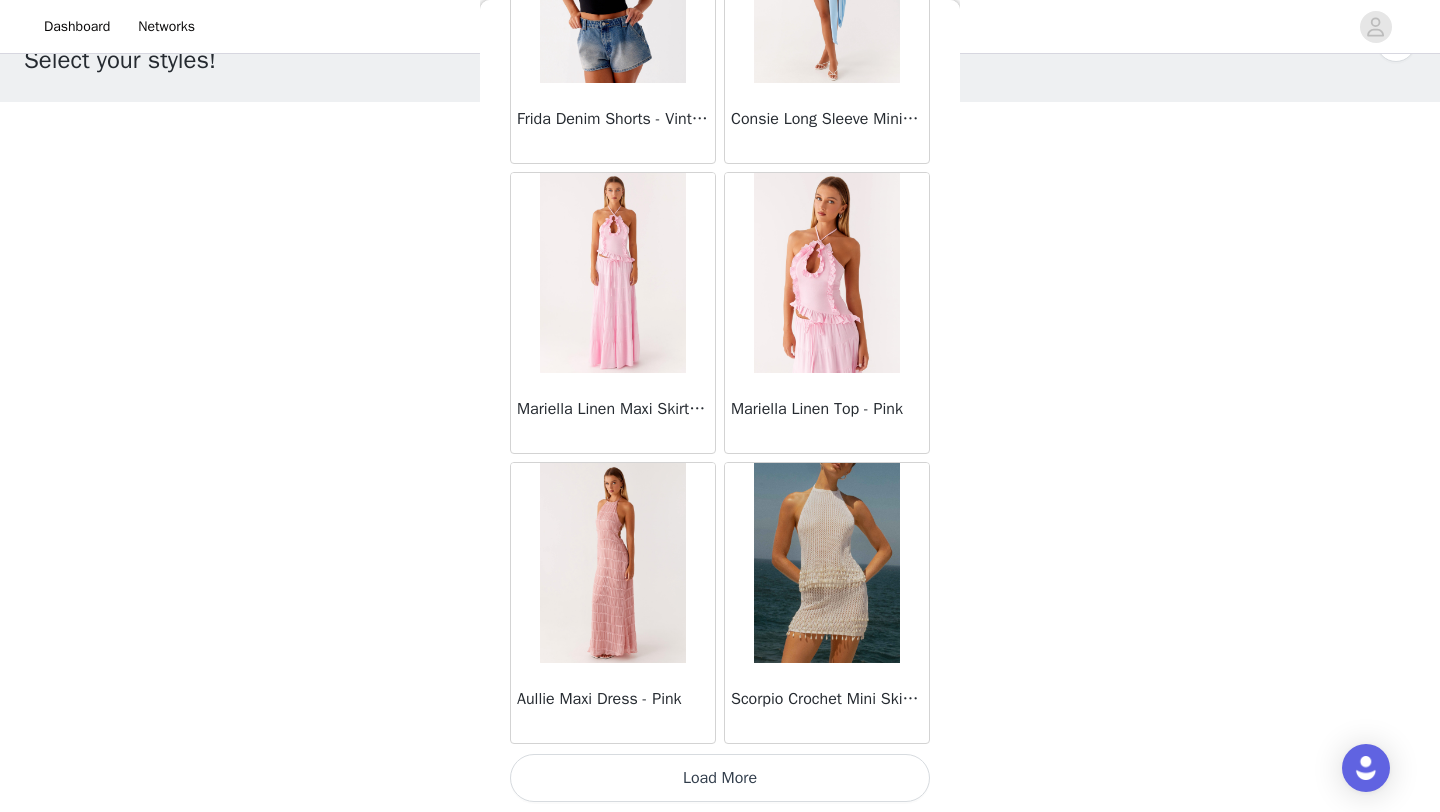 click on "Load More" at bounding box center [720, 778] 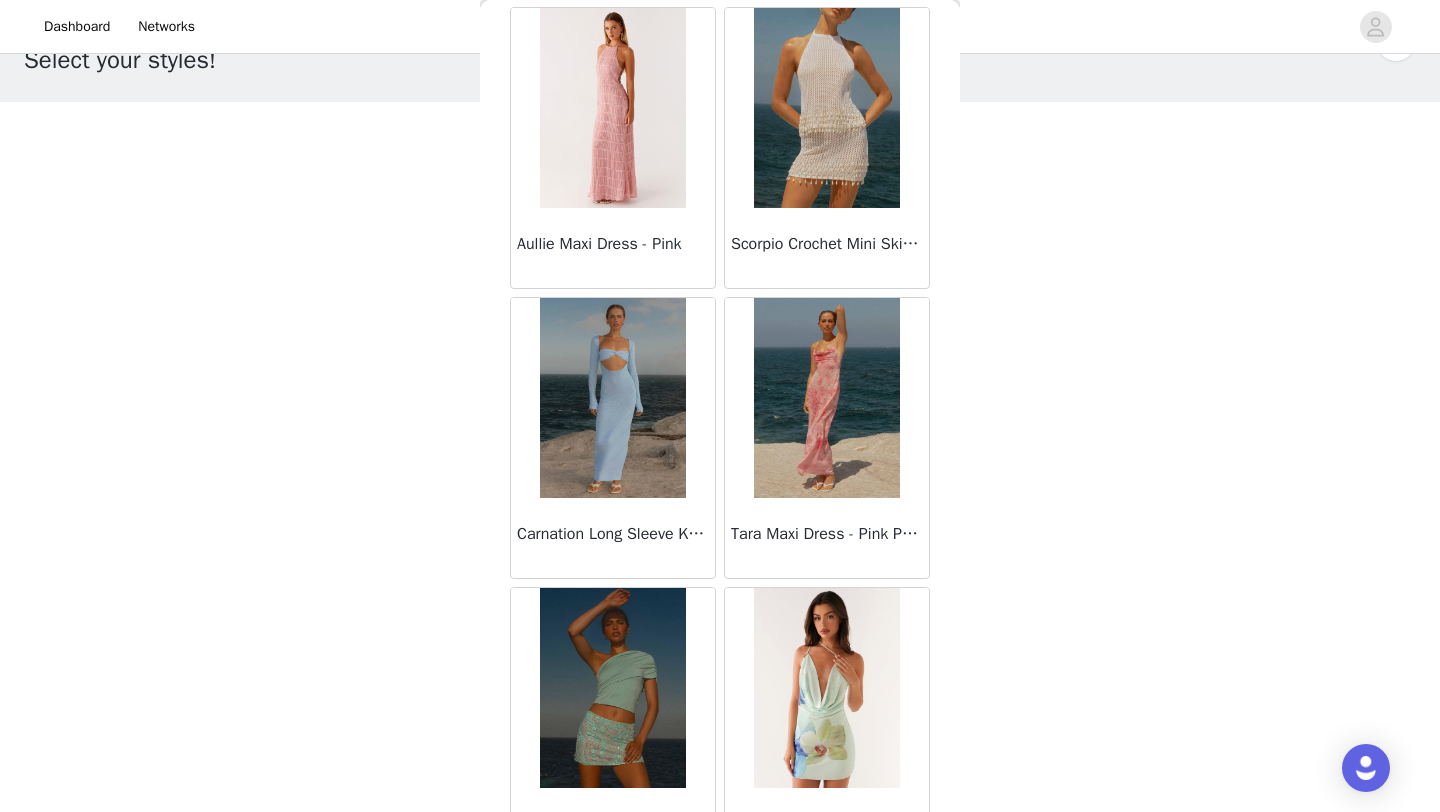 scroll, scrollTop: 5148, scrollLeft: 0, axis: vertical 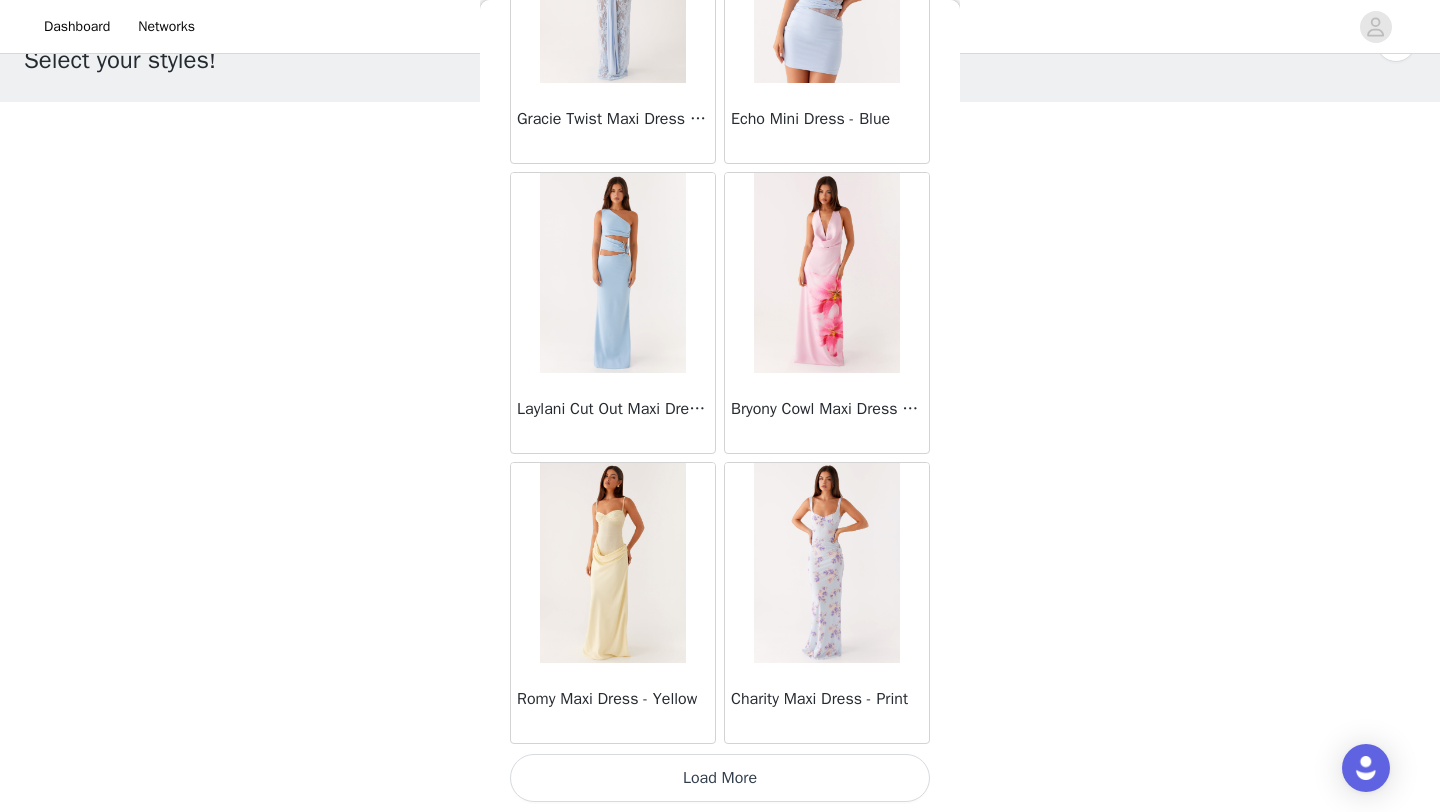 click on "Load More" at bounding box center (720, 778) 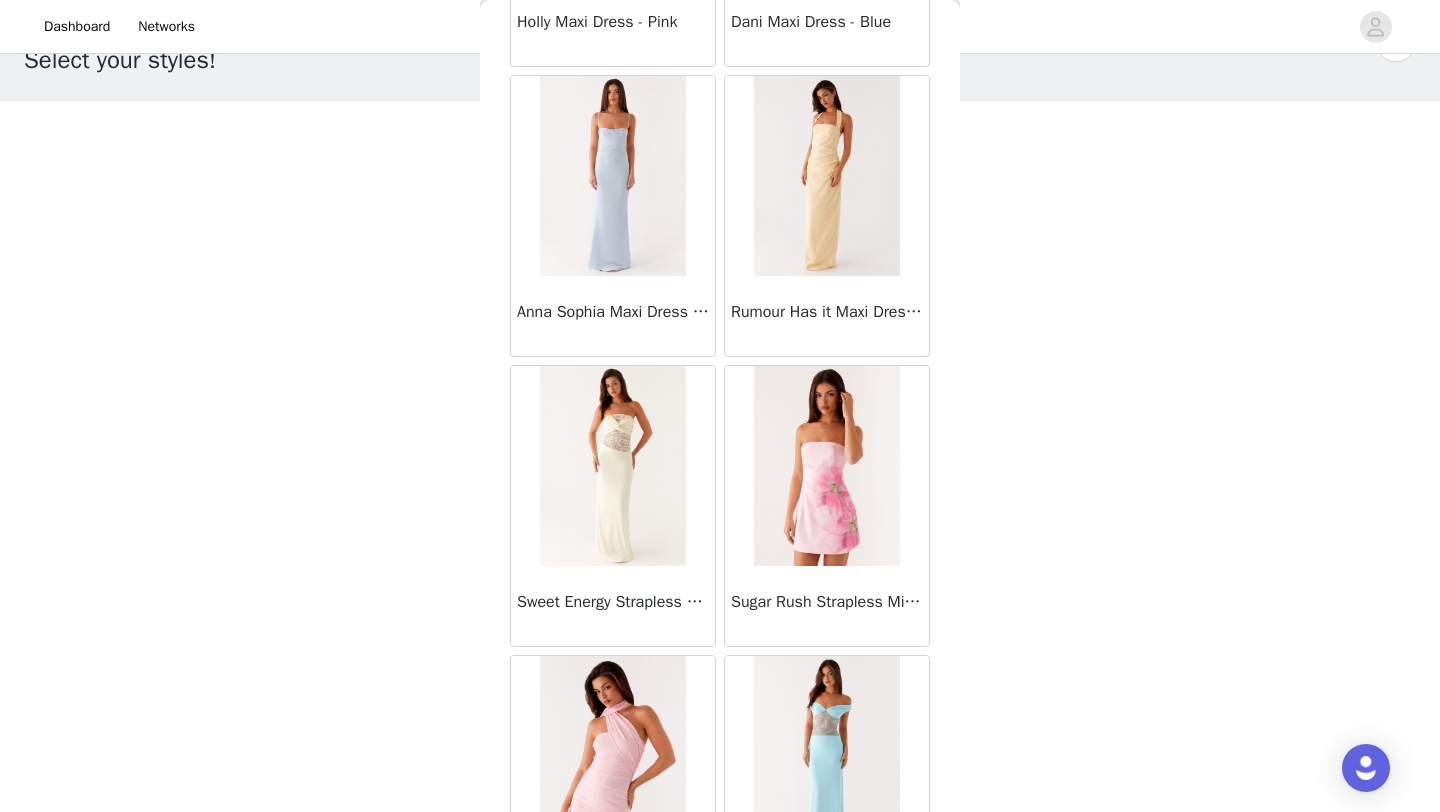scroll, scrollTop: 8048, scrollLeft: 0, axis: vertical 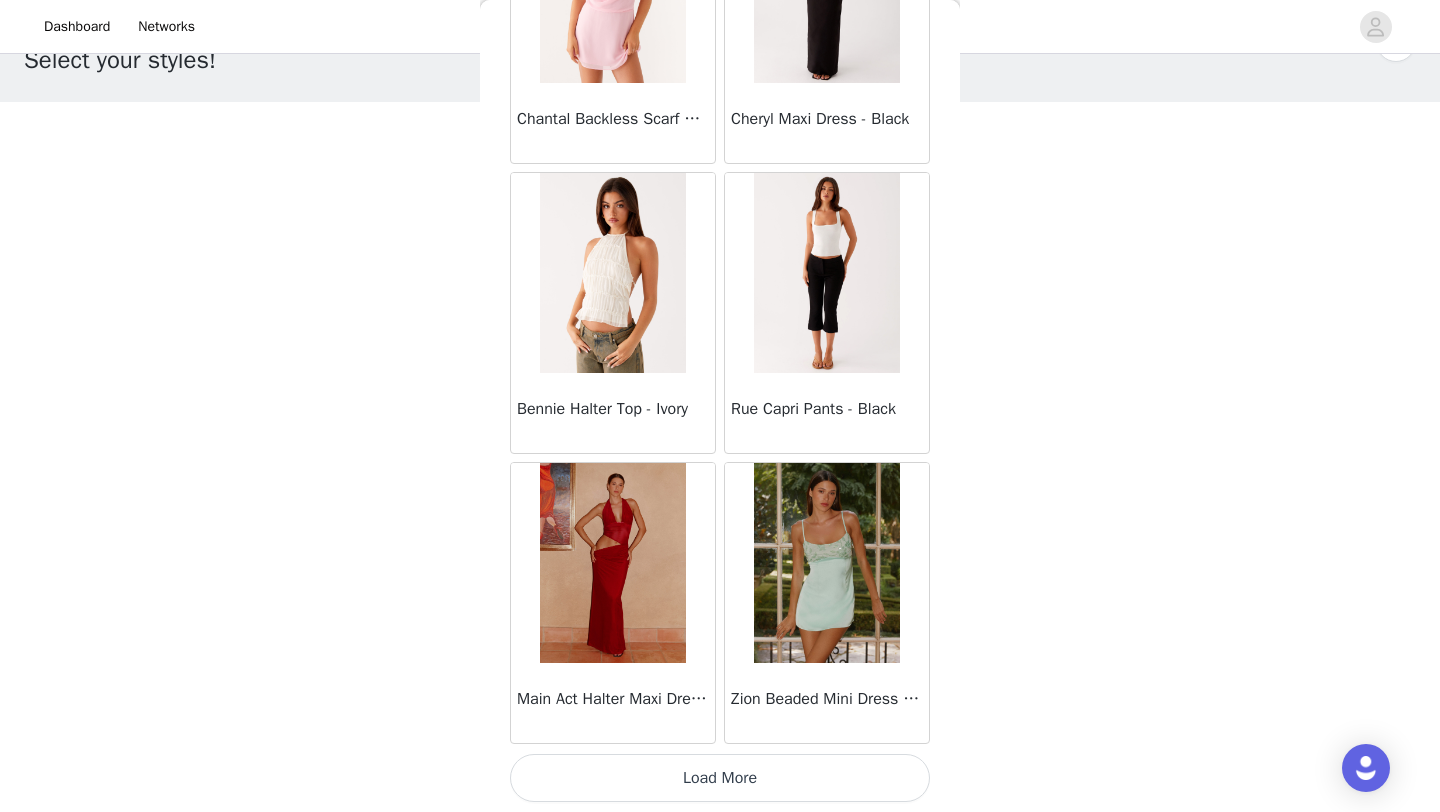 click on "Load More" at bounding box center [720, 778] 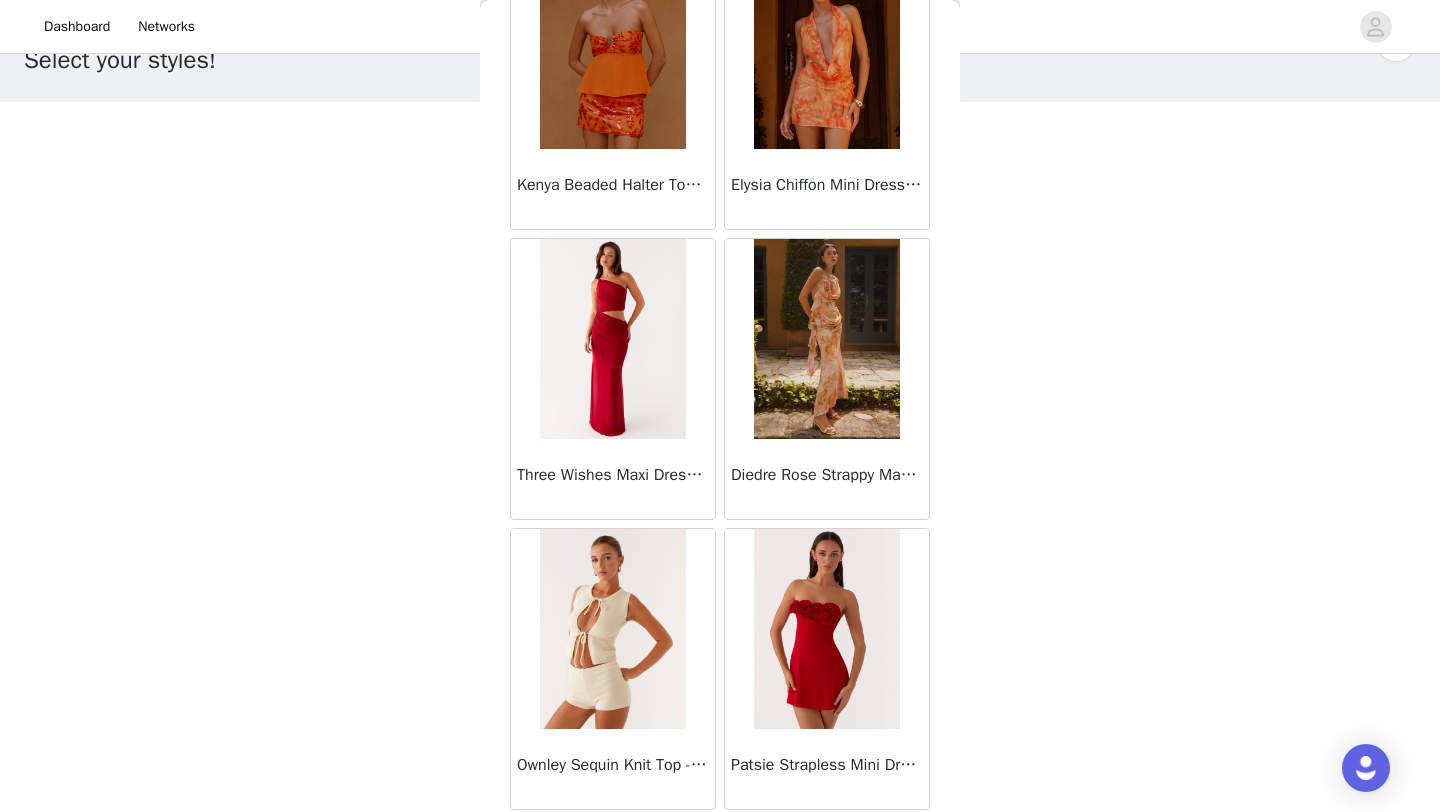 scroll, scrollTop: 10948, scrollLeft: 0, axis: vertical 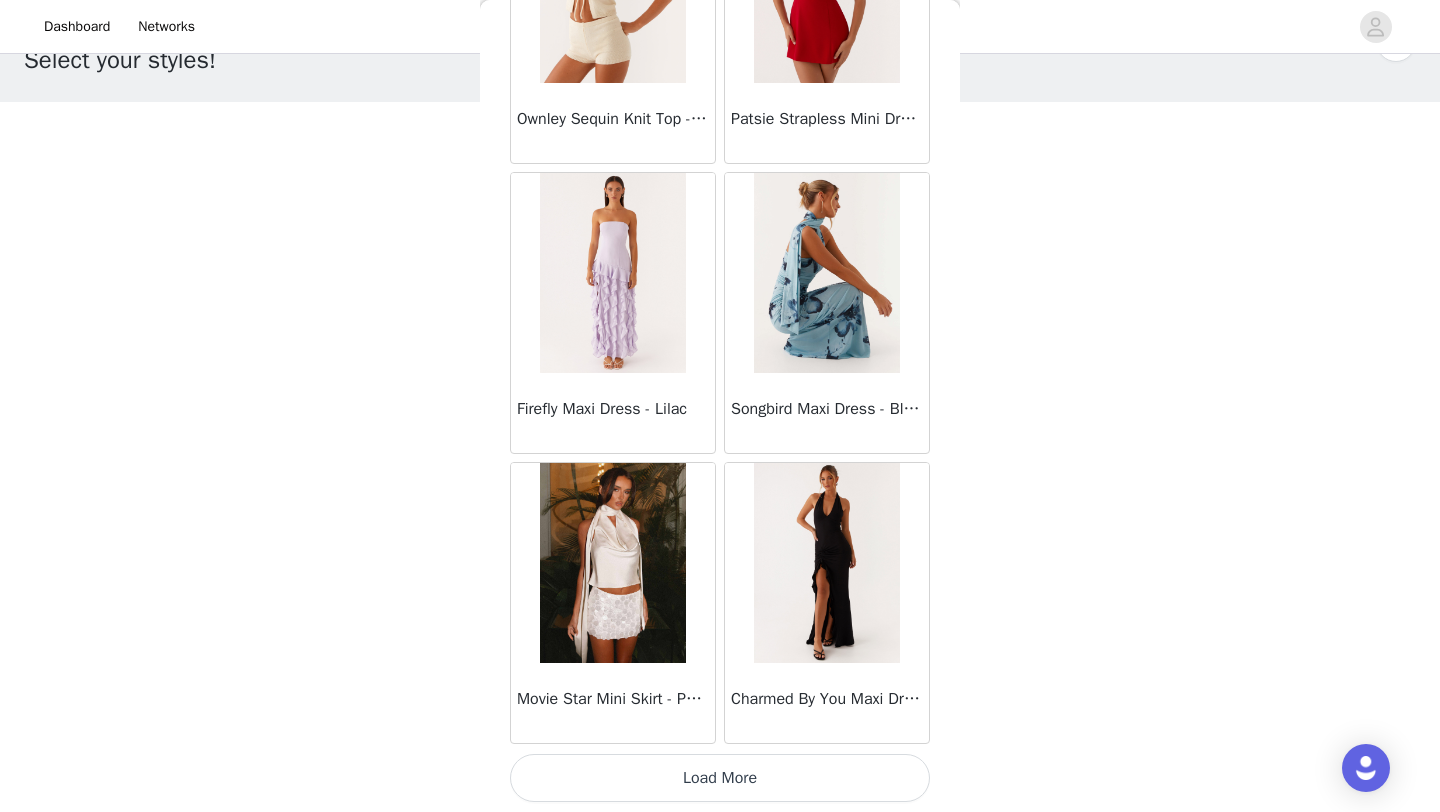 click on "Load More" at bounding box center (720, 778) 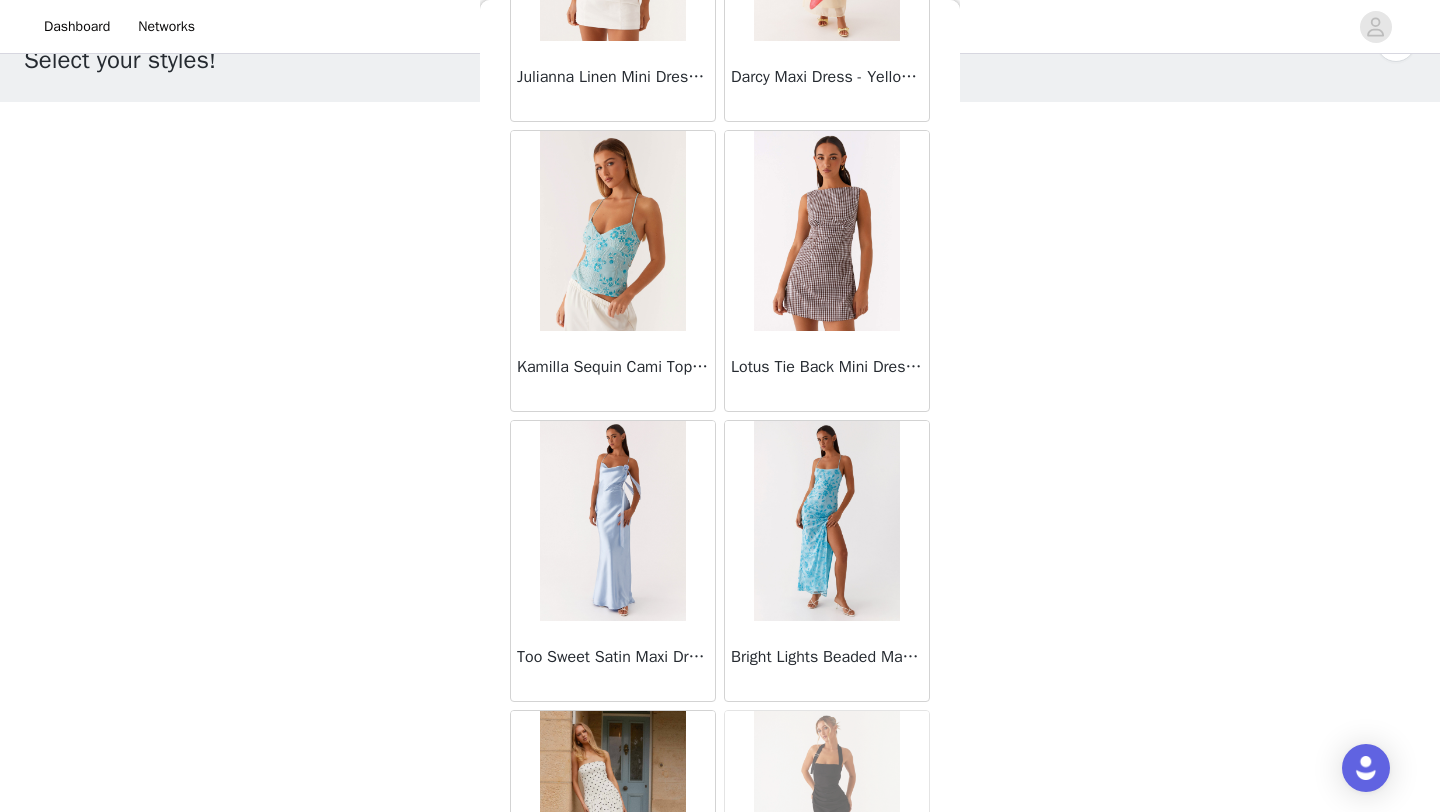 scroll, scrollTop: 13848, scrollLeft: 0, axis: vertical 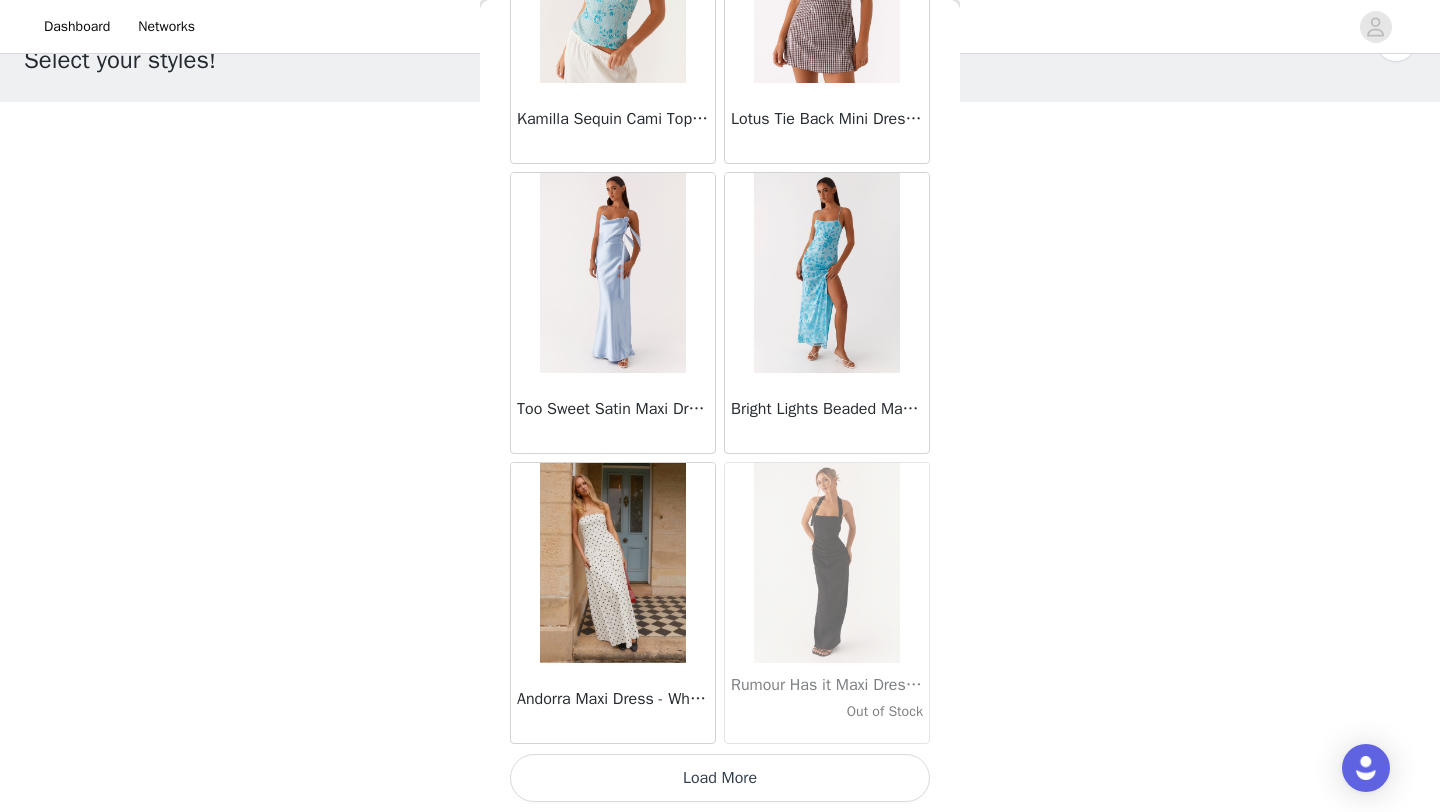 click on "Load More" at bounding box center (720, 778) 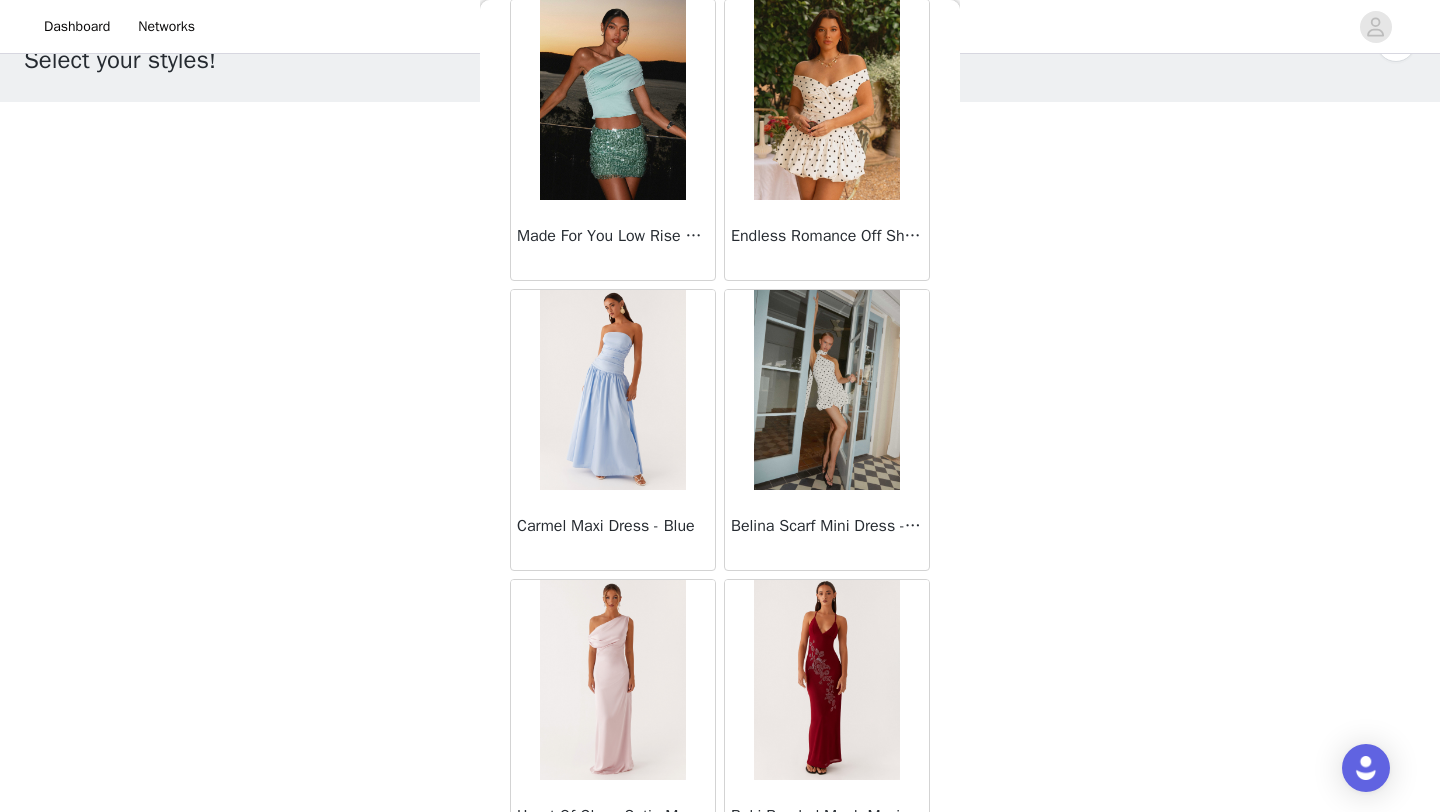 scroll, scrollTop: 16748, scrollLeft: 0, axis: vertical 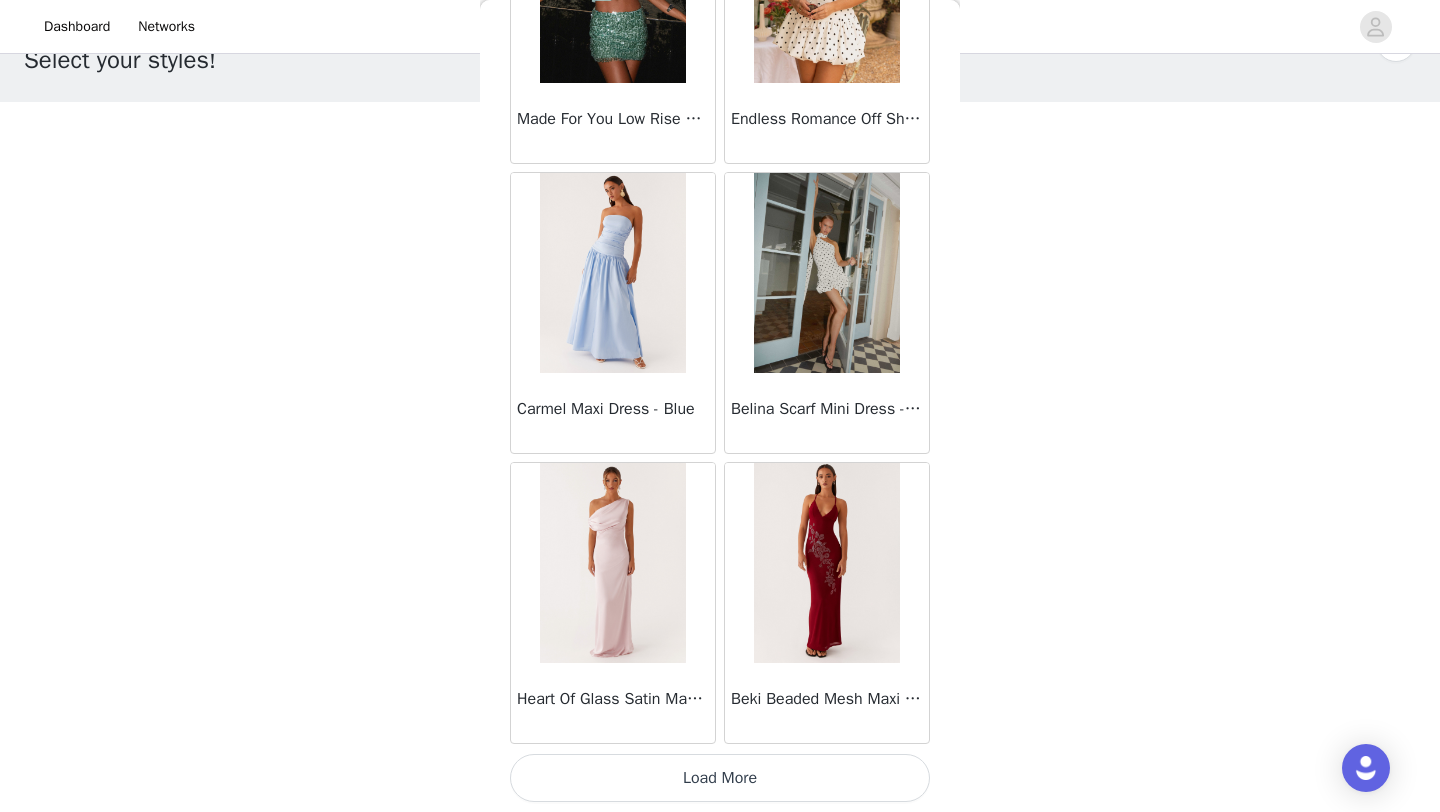 click on "Load More" at bounding box center [720, 778] 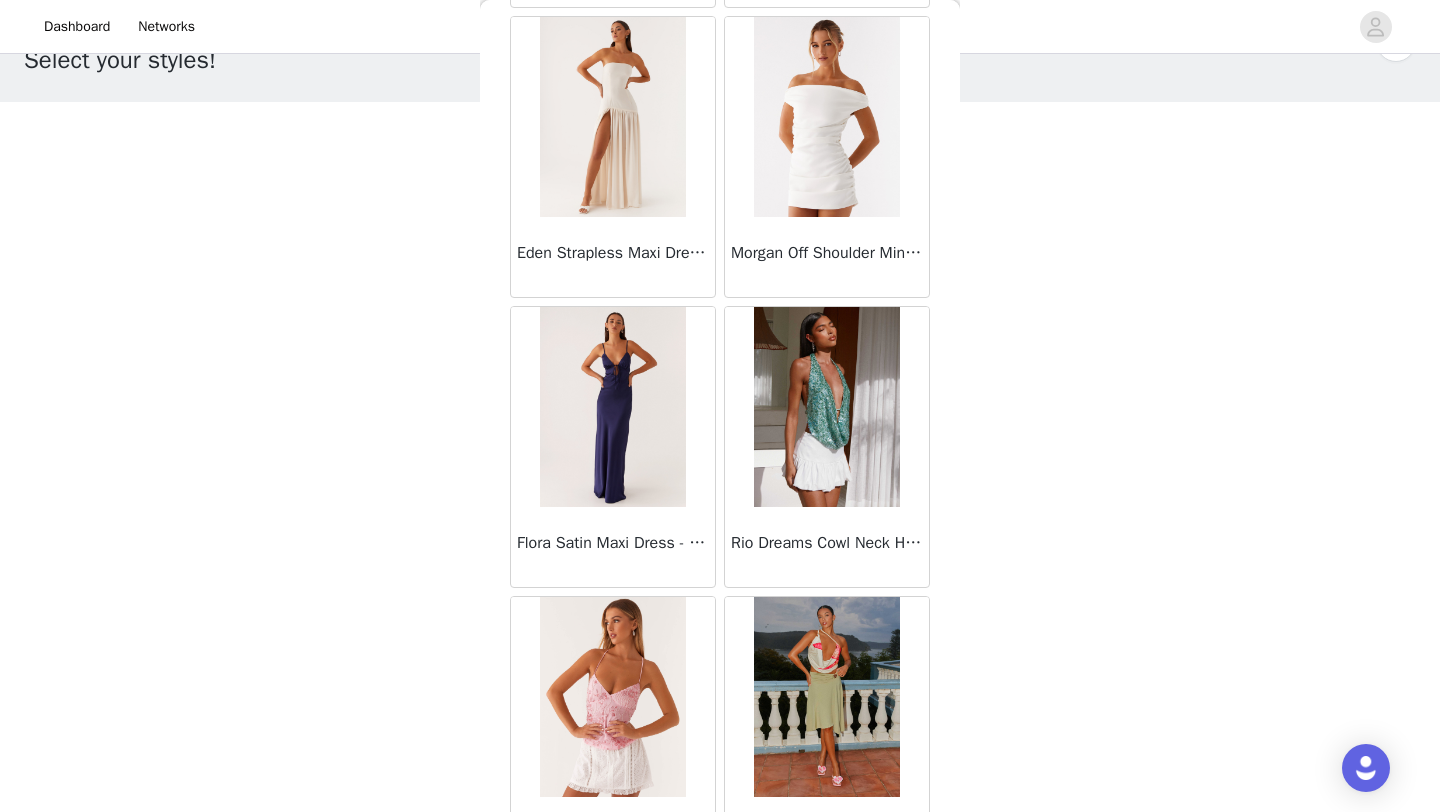 scroll, scrollTop: 19648, scrollLeft: 0, axis: vertical 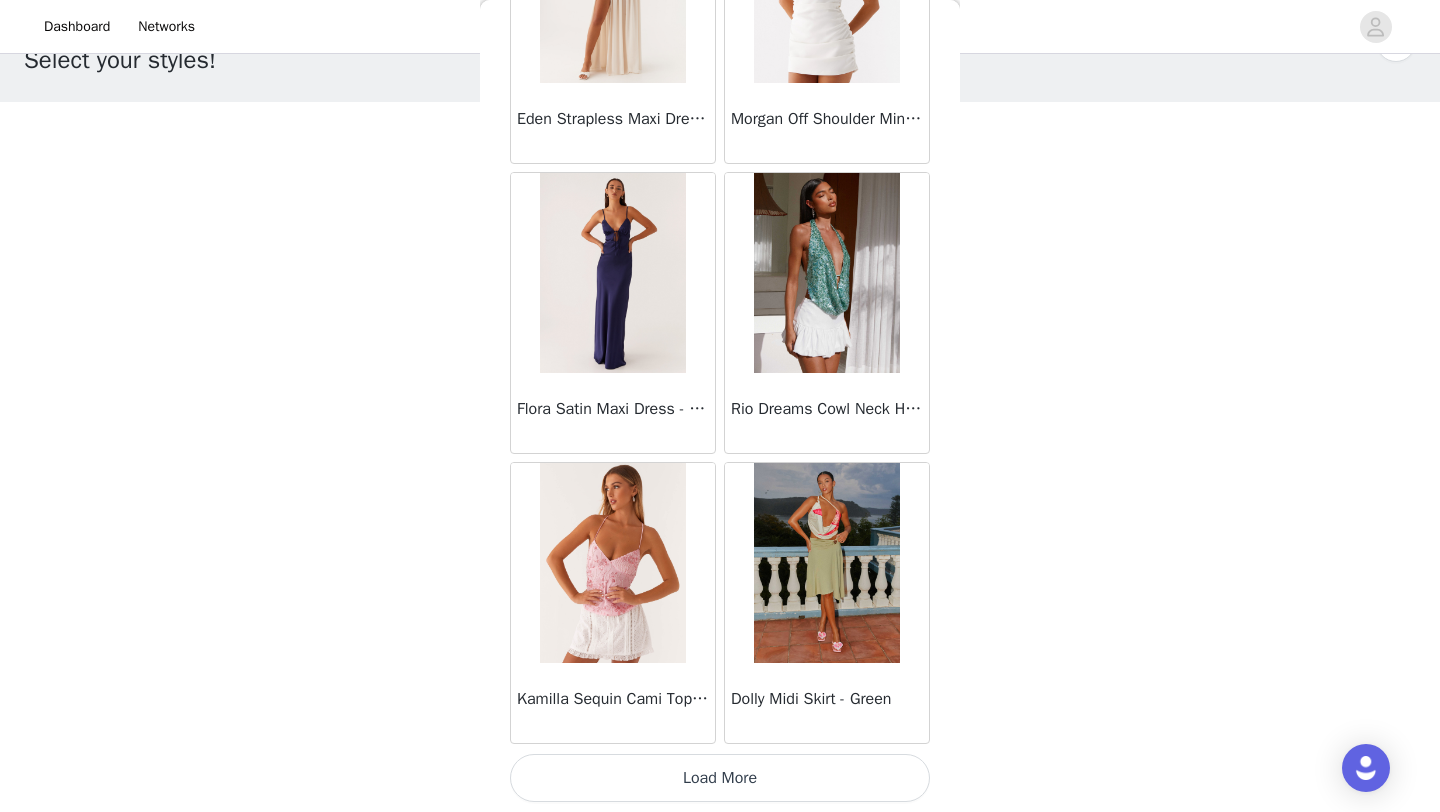 click on "Load More" at bounding box center (720, 778) 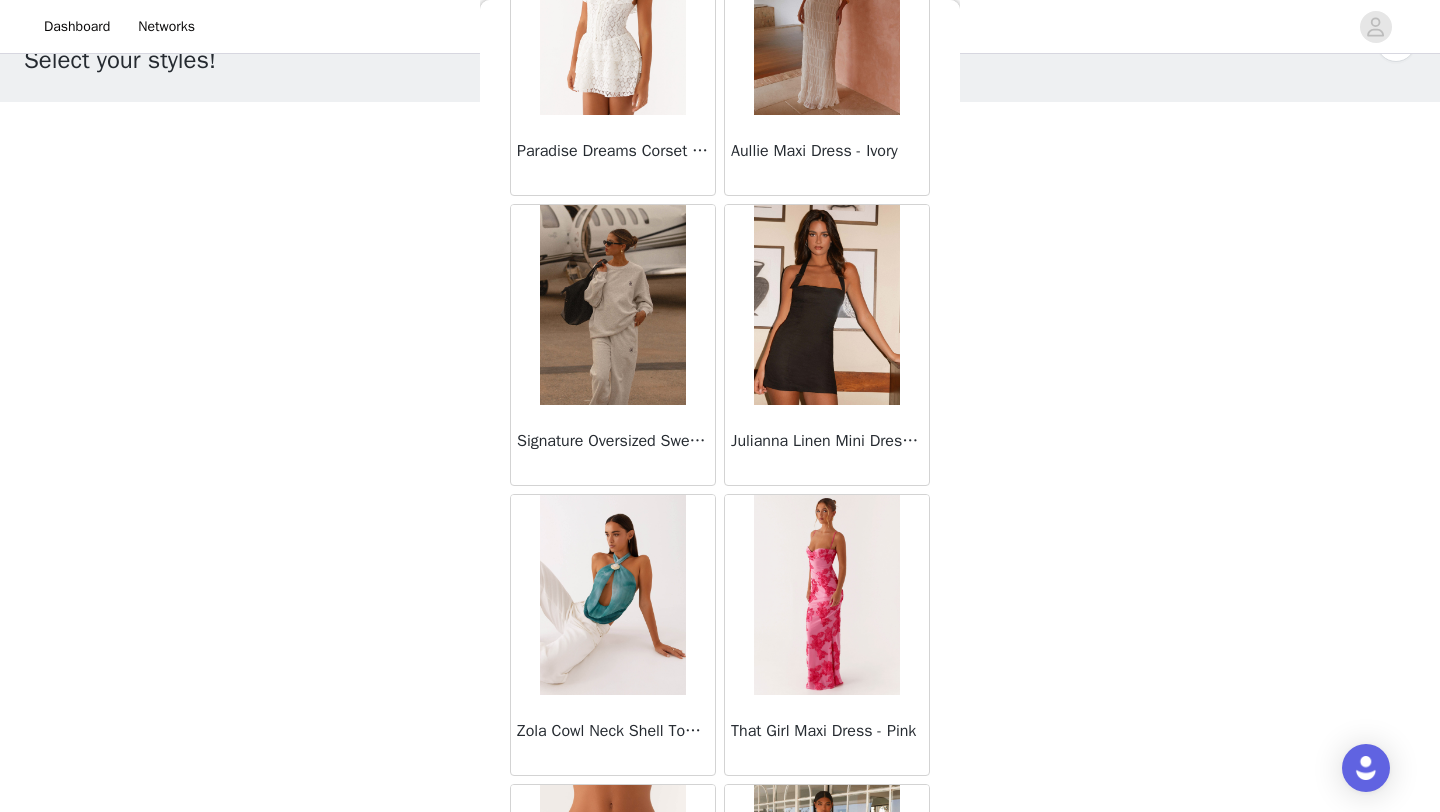 scroll, scrollTop: 22548, scrollLeft: 0, axis: vertical 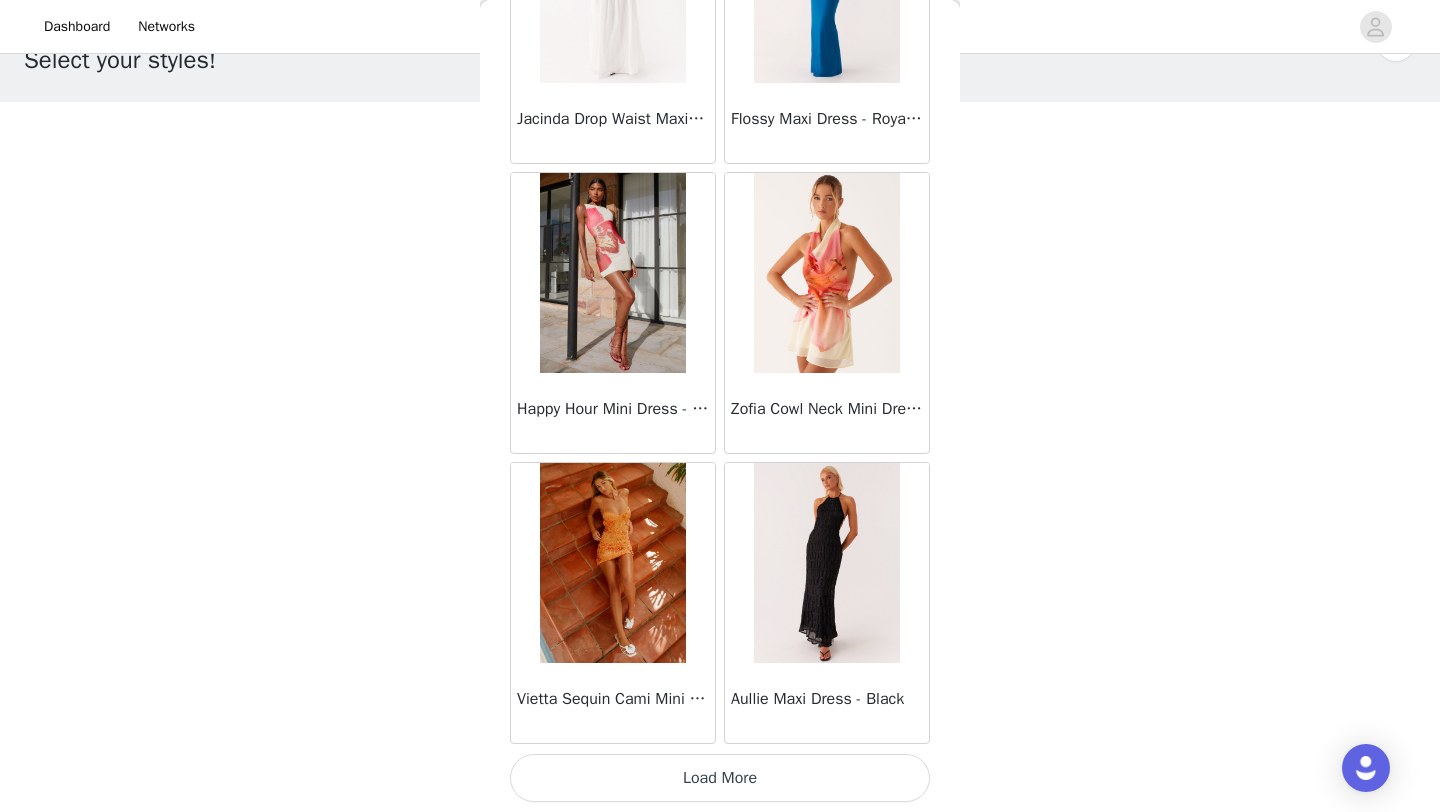 click on "Load More" at bounding box center [720, 778] 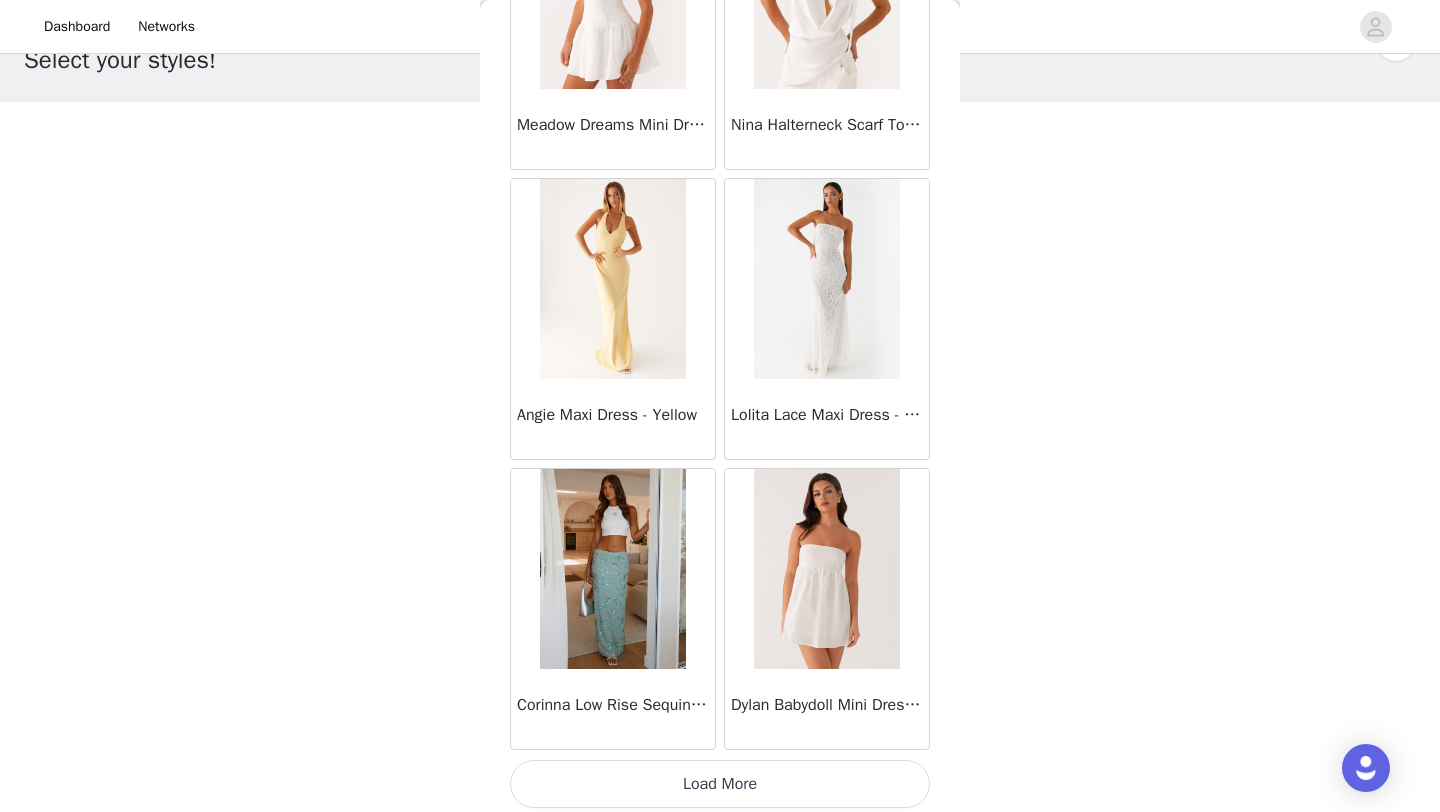 scroll, scrollTop: 25448, scrollLeft: 0, axis: vertical 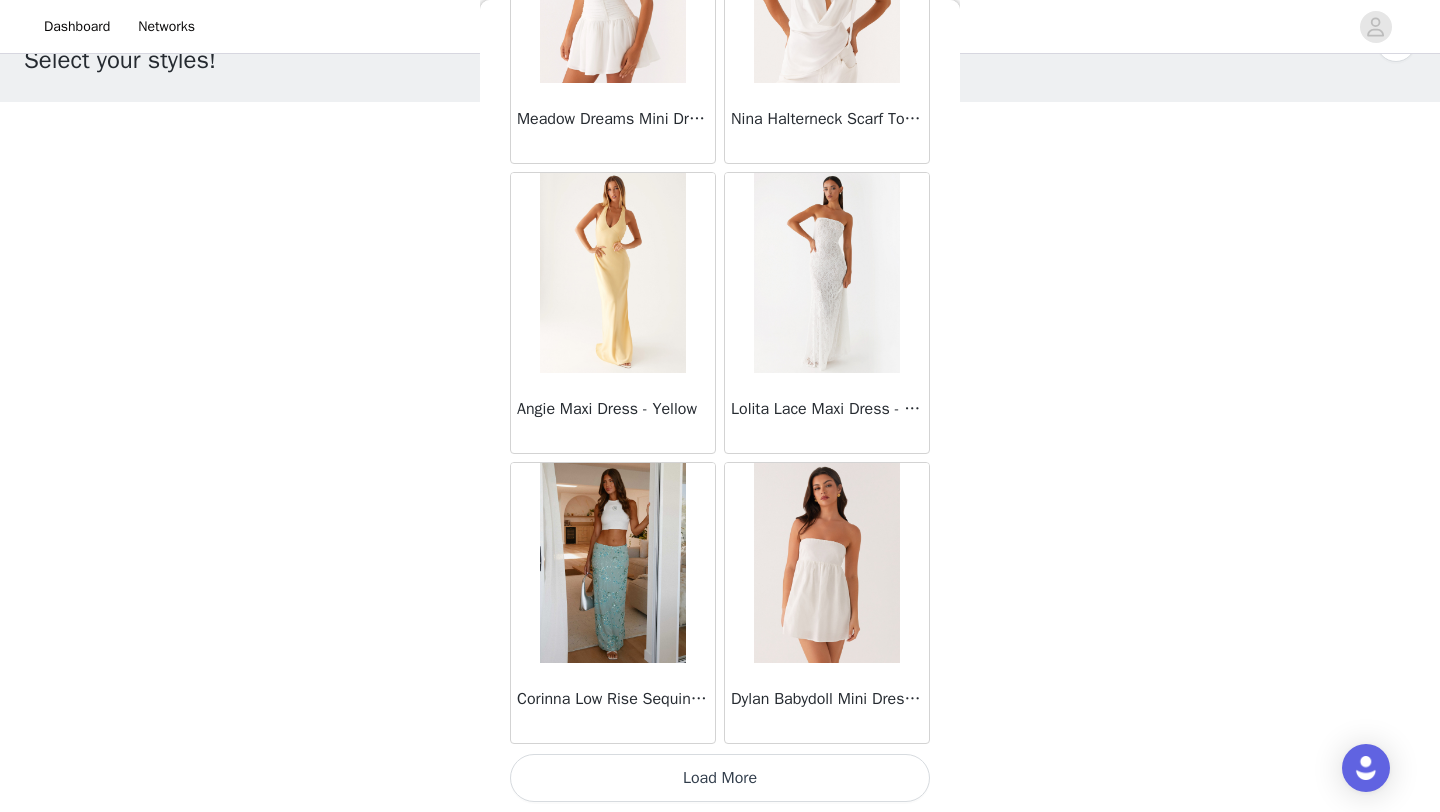 click on "Load More" at bounding box center [720, 778] 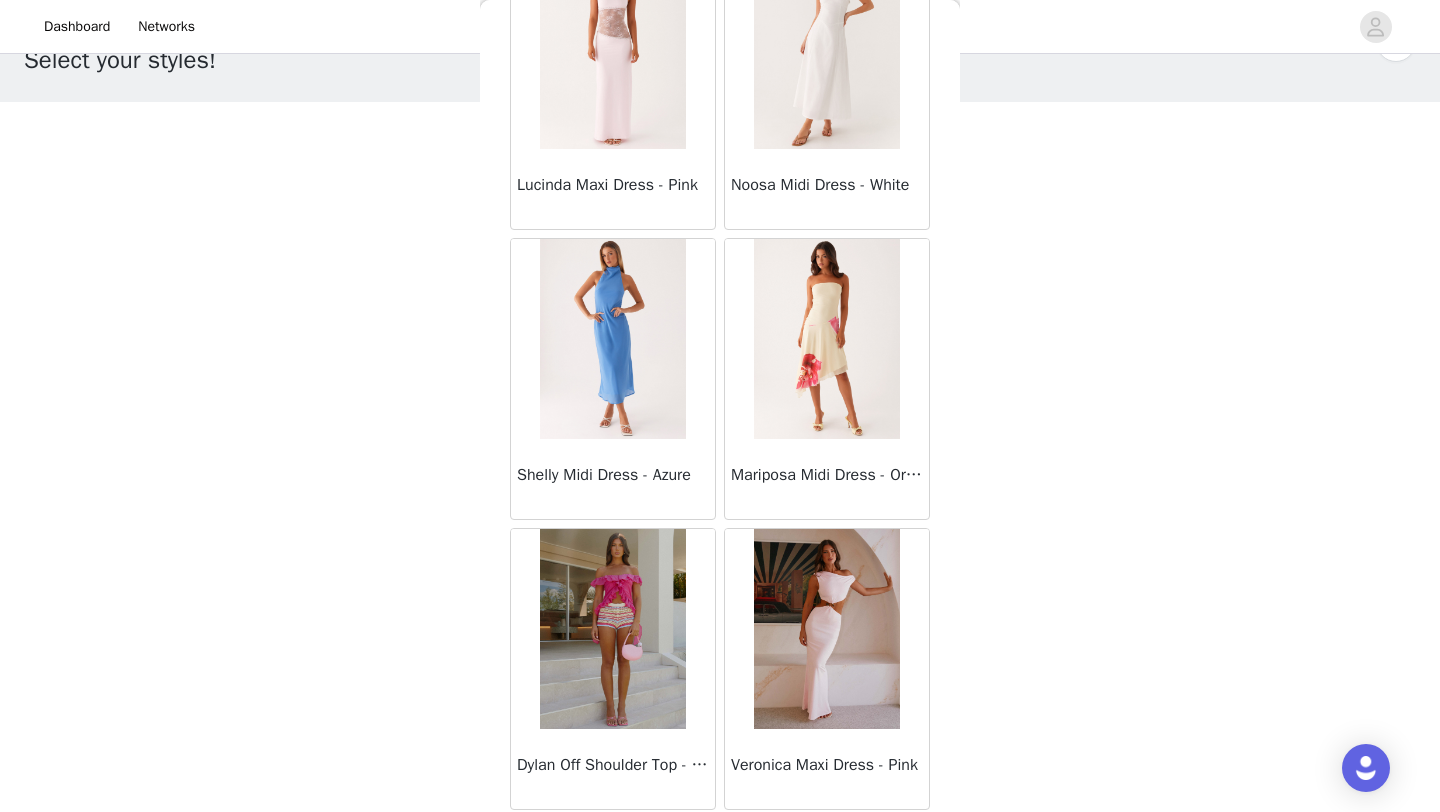 scroll, scrollTop: 28348, scrollLeft: 0, axis: vertical 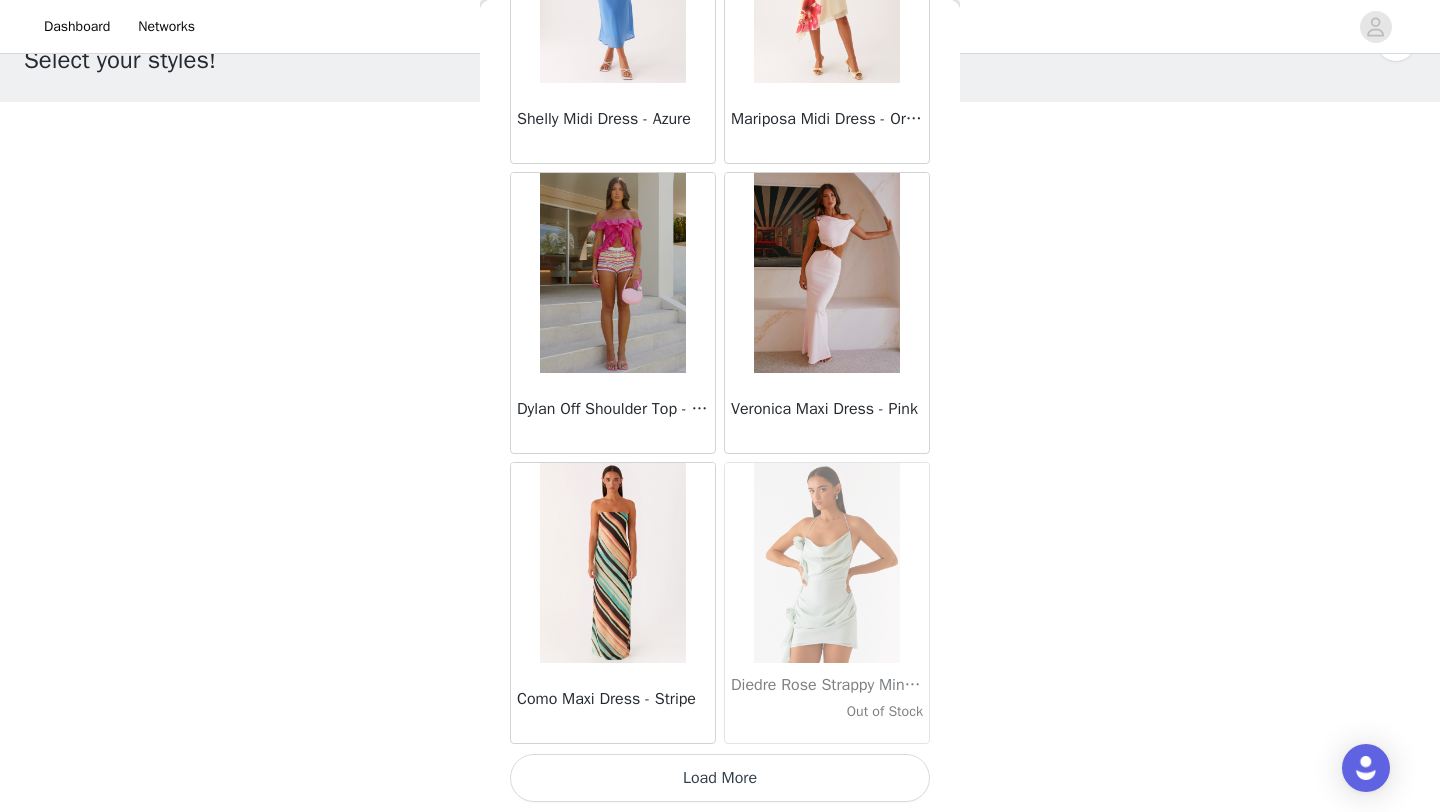 click on "Load More" at bounding box center (720, 778) 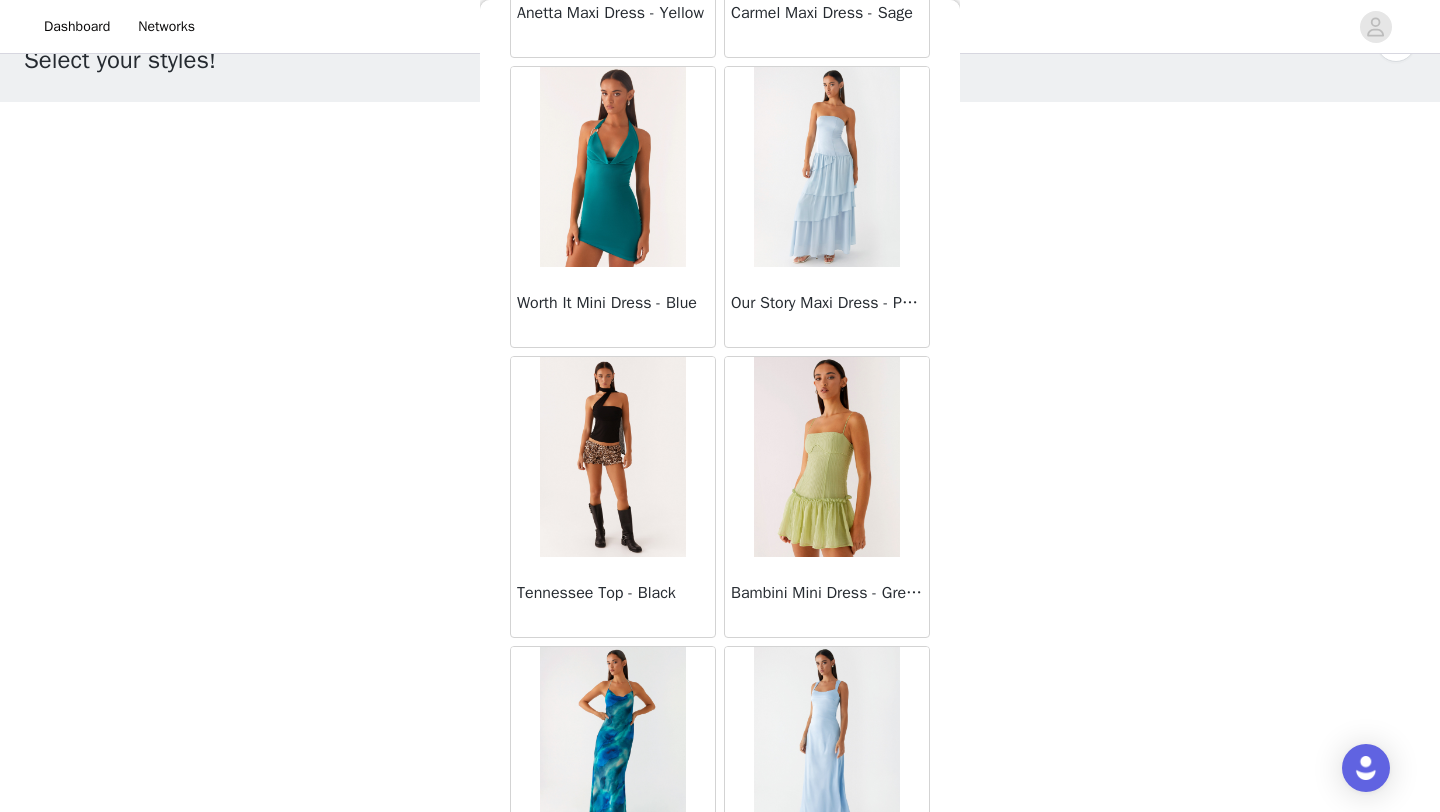 scroll, scrollTop: 31248, scrollLeft: 0, axis: vertical 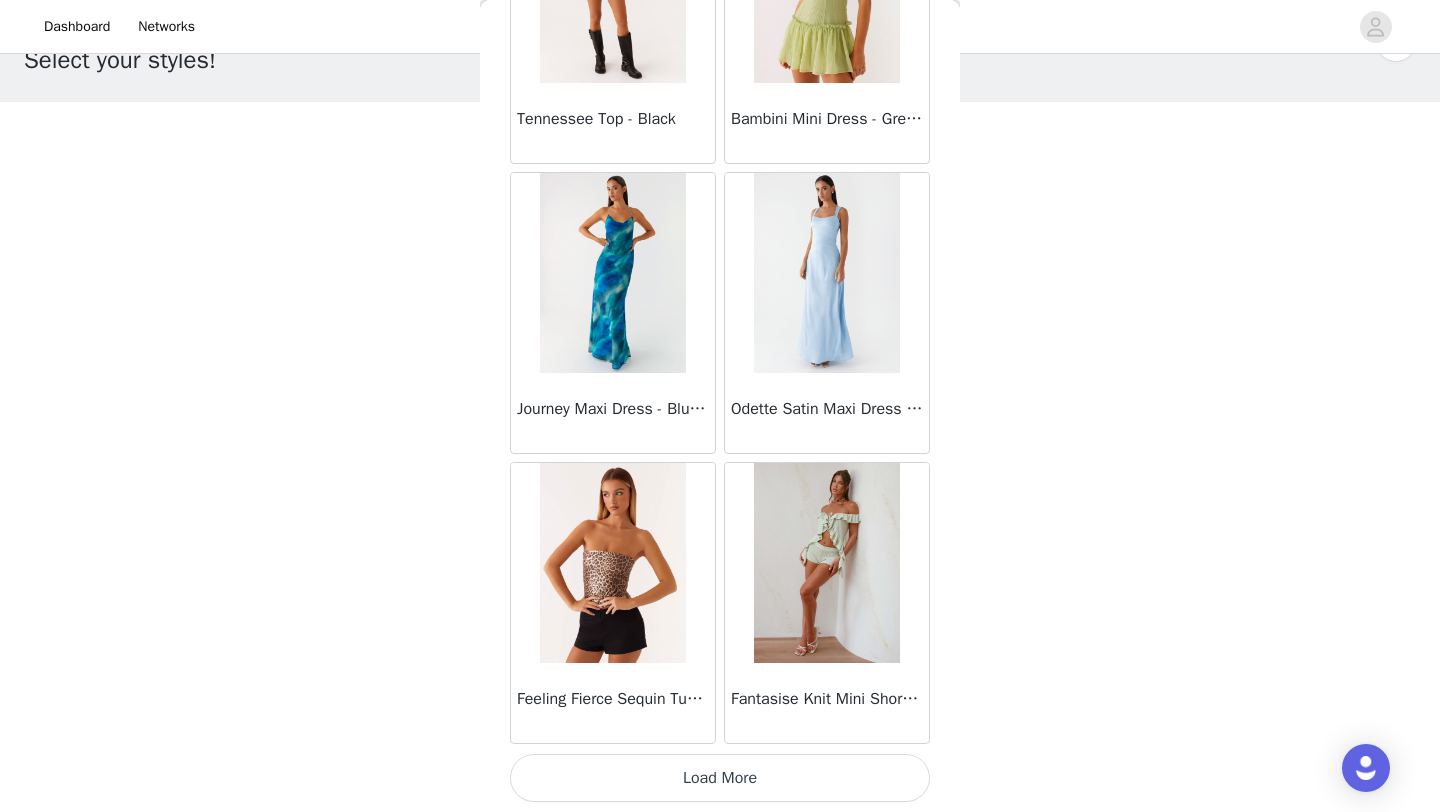 click on "Load More" at bounding box center (720, 778) 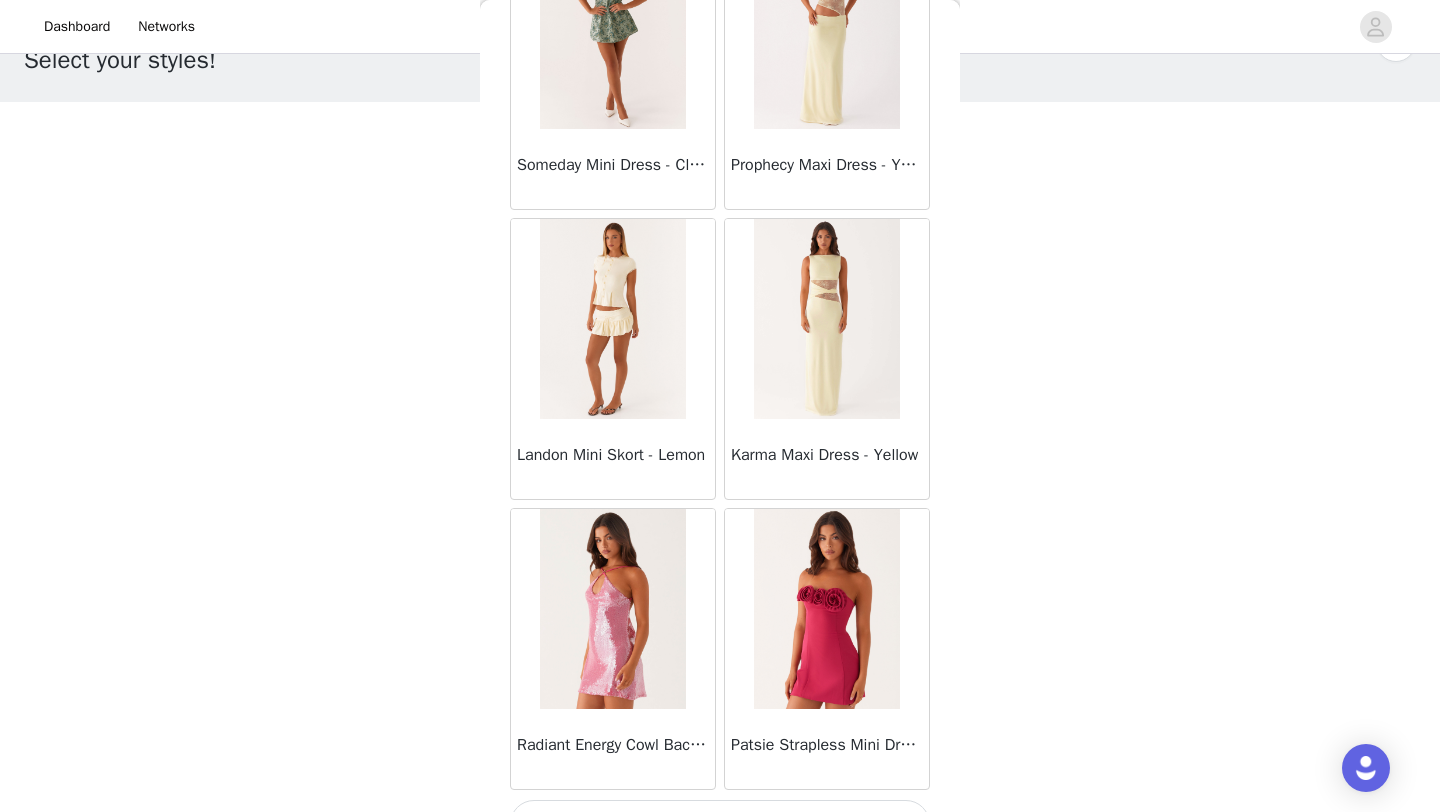 scroll, scrollTop: 34148, scrollLeft: 0, axis: vertical 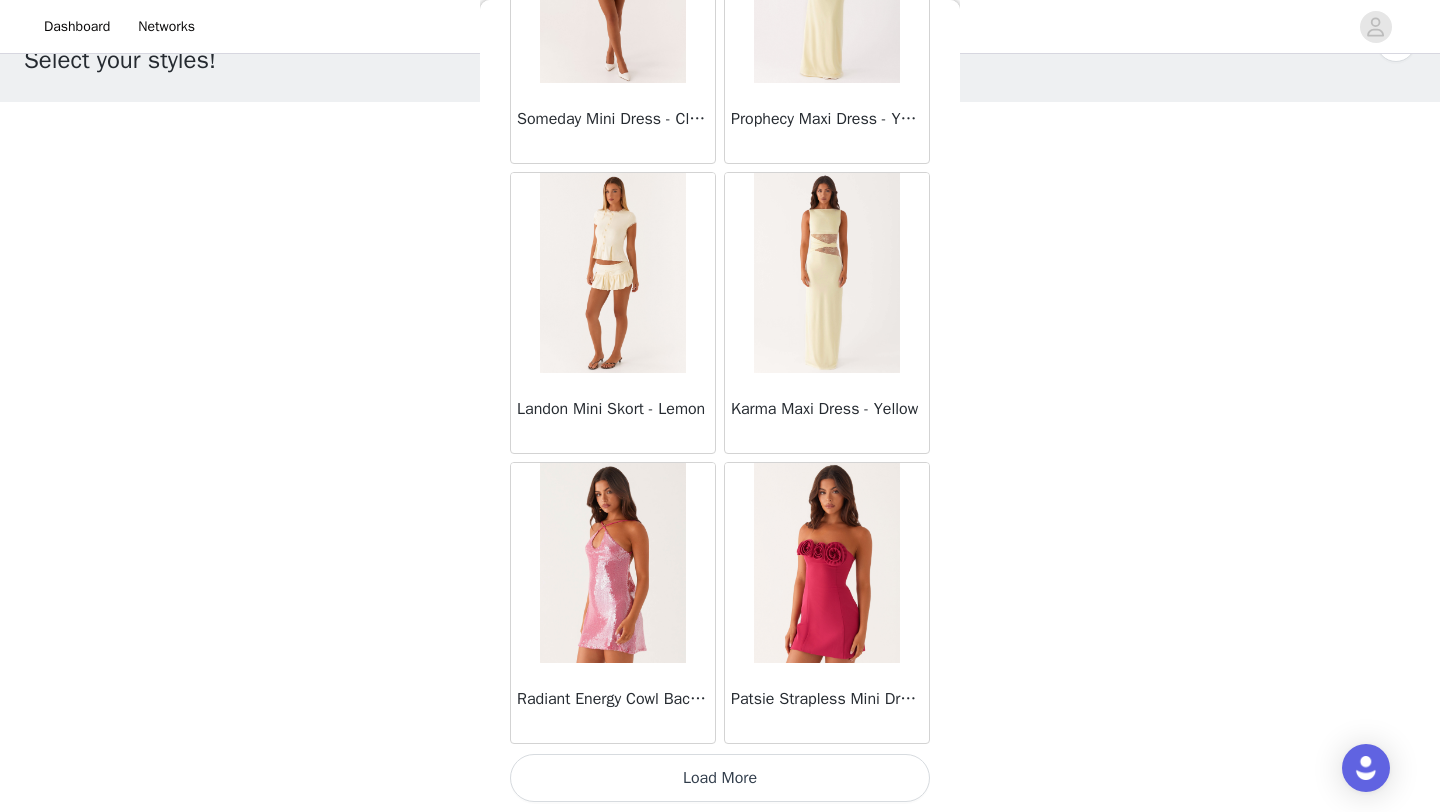 click on "Load More" at bounding box center (720, 778) 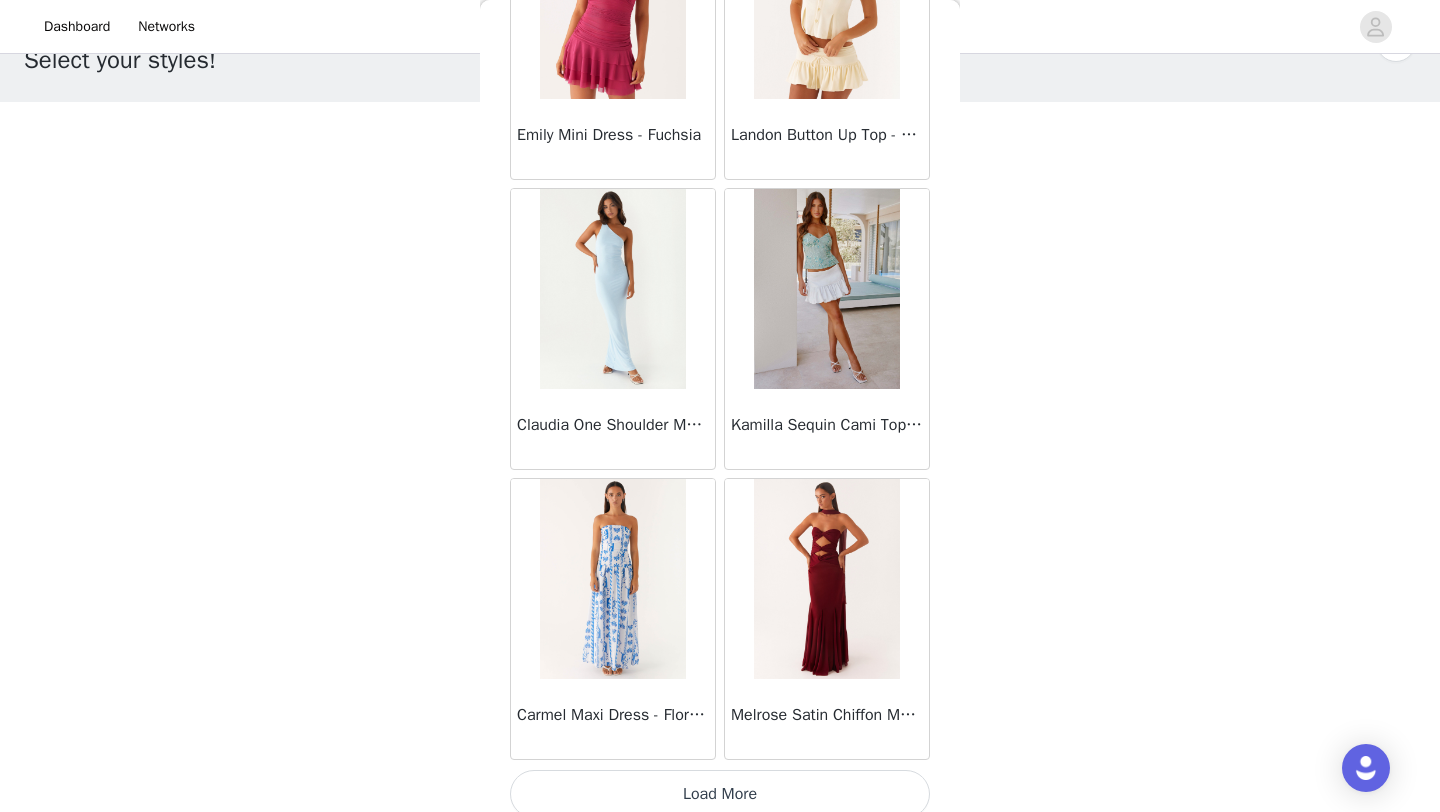 scroll, scrollTop: 37048, scrollLeft: 0, axis: vertical 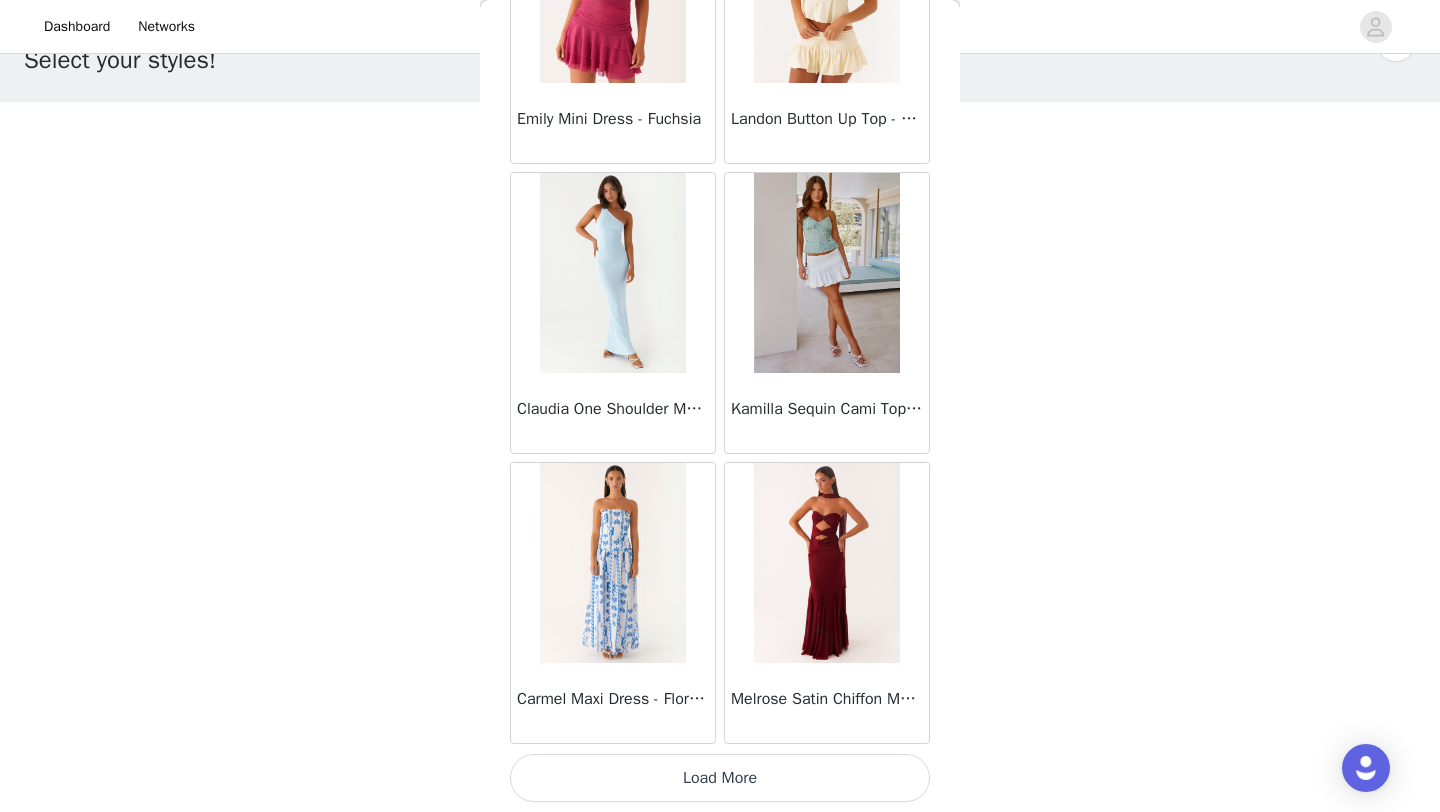 click on "Load More" at bounding box center [720, 778] 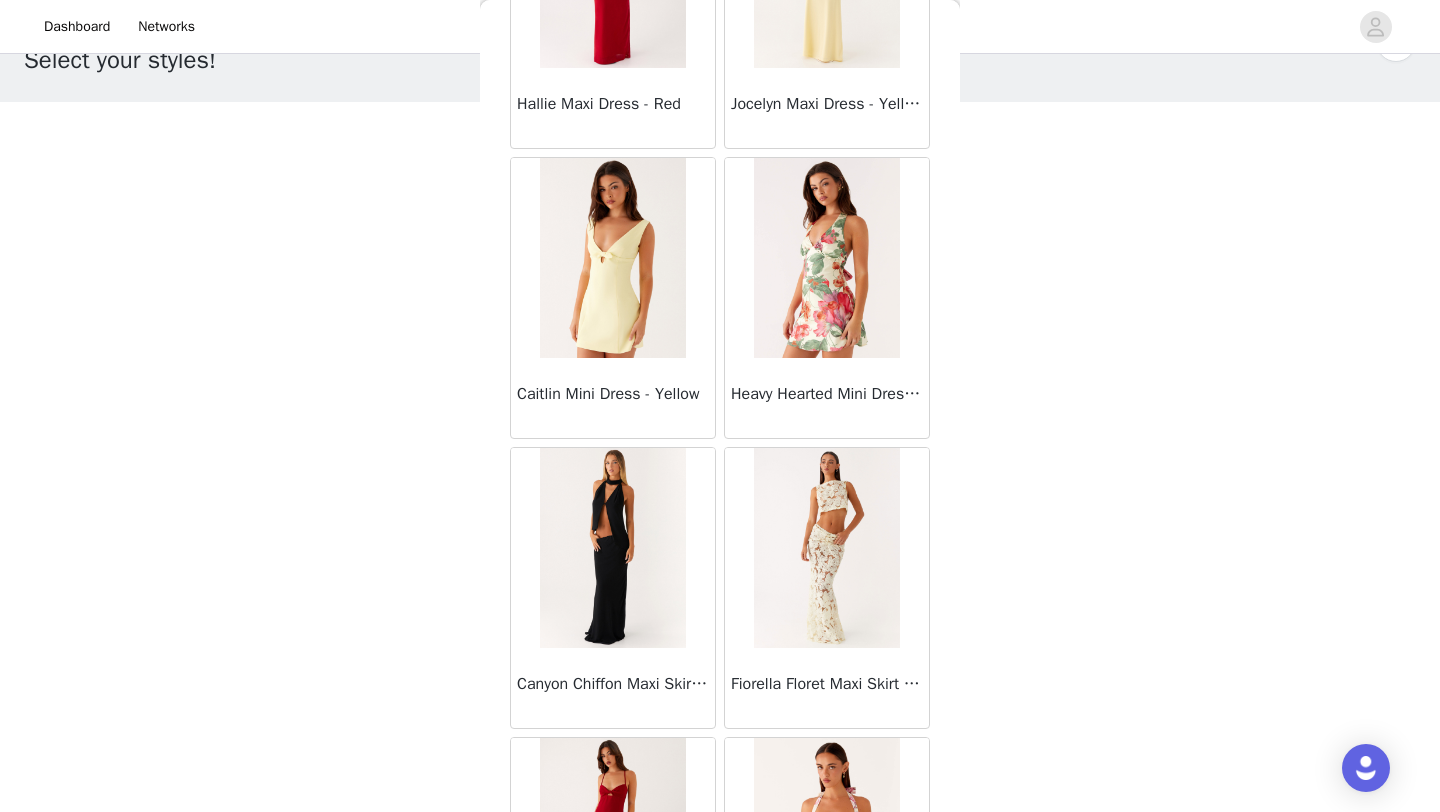 scroll, scrollTop: 39948, scrollLeft: 0, axis: vertical 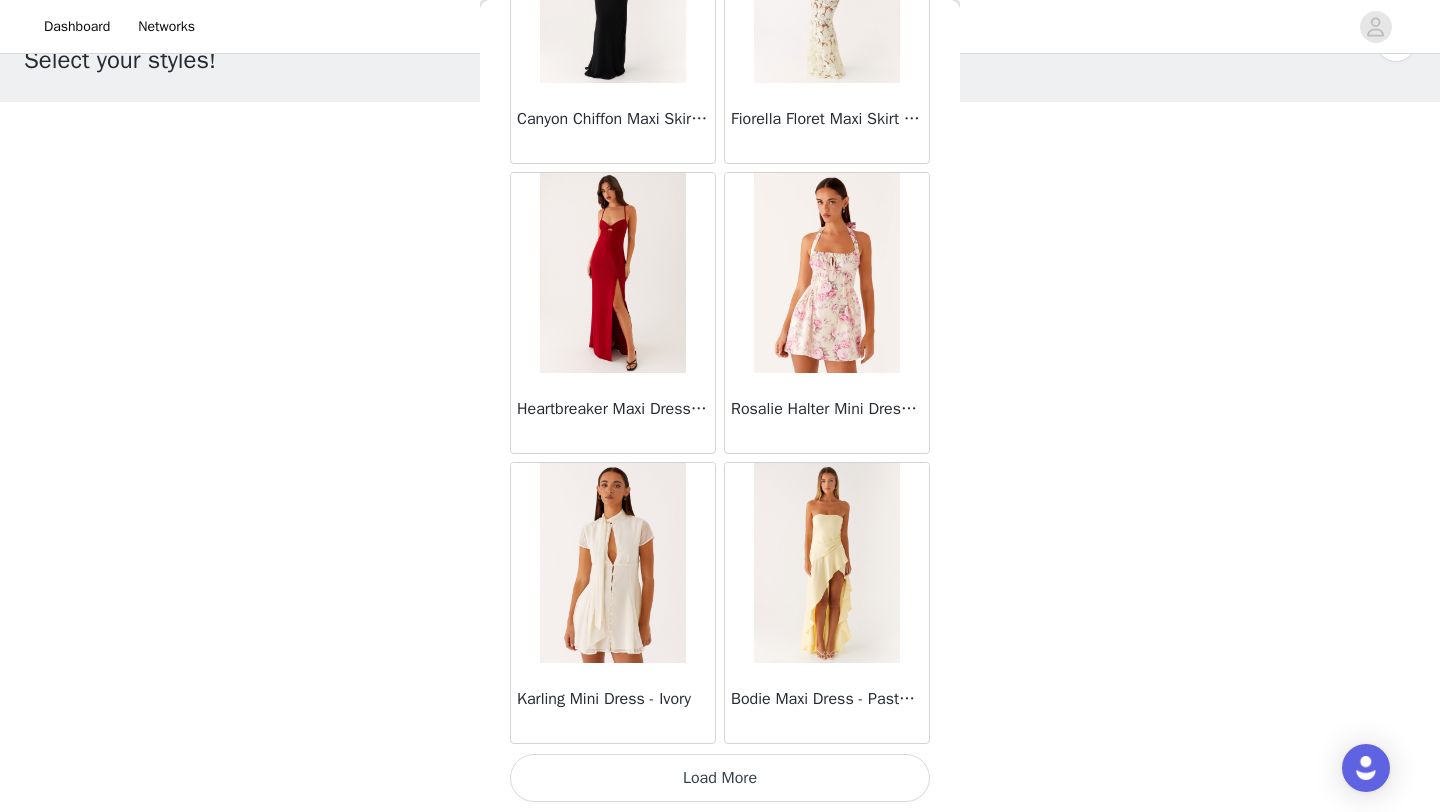 click on "Load More" at bounding box center [720, 778] 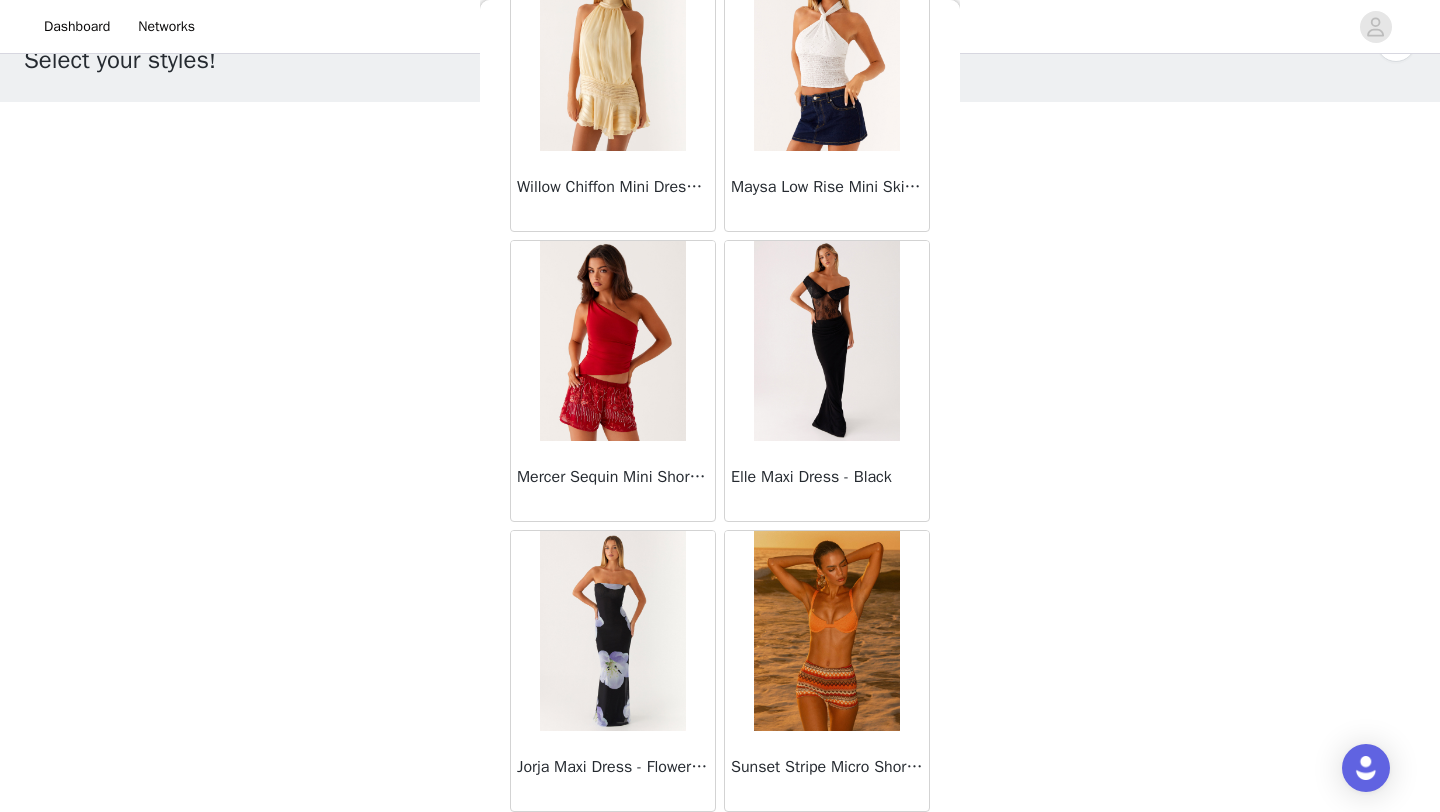 scroll, scrollTop: 42848, scrollLeft: 0, axis: vertical 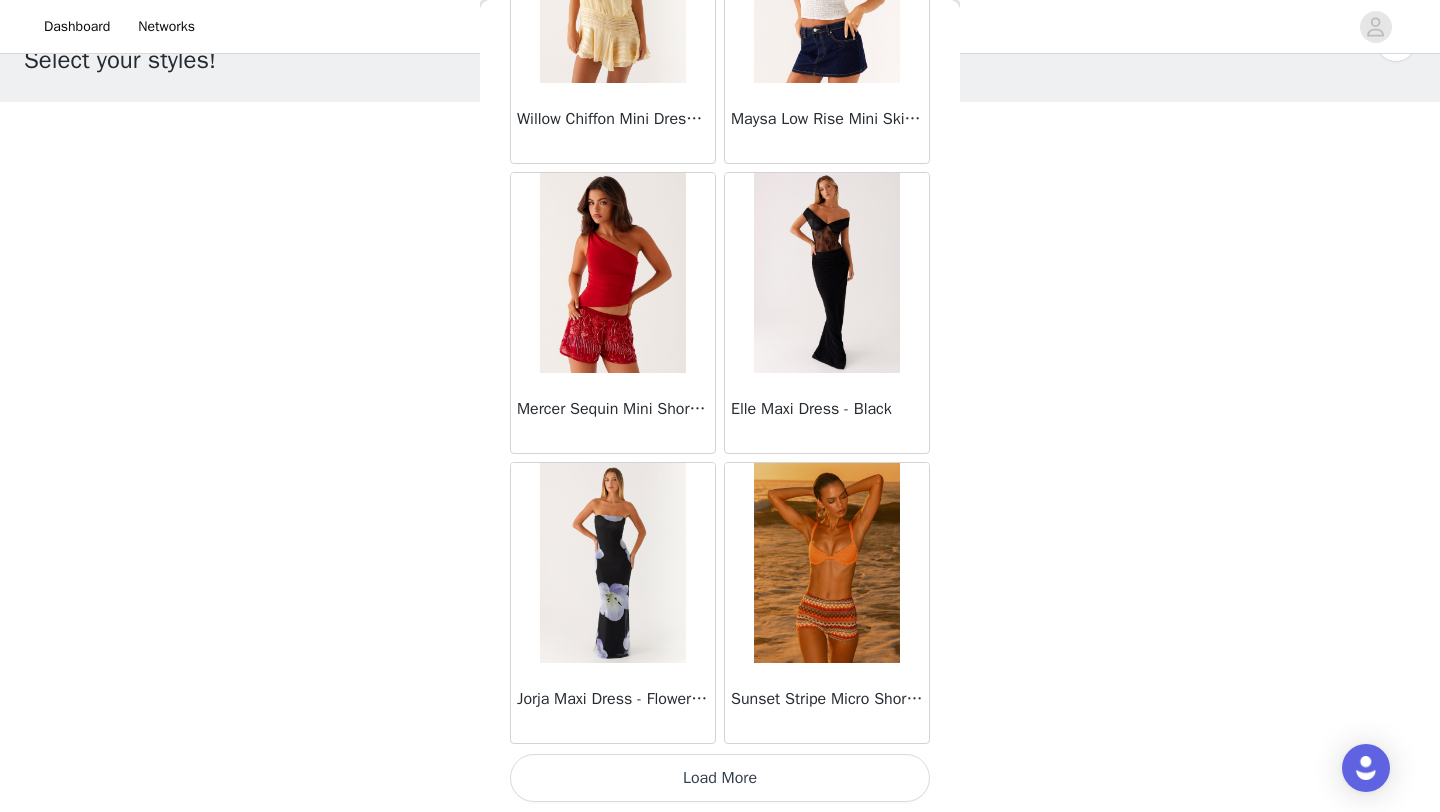 click on "Load More" at bounding box center [720, 778] 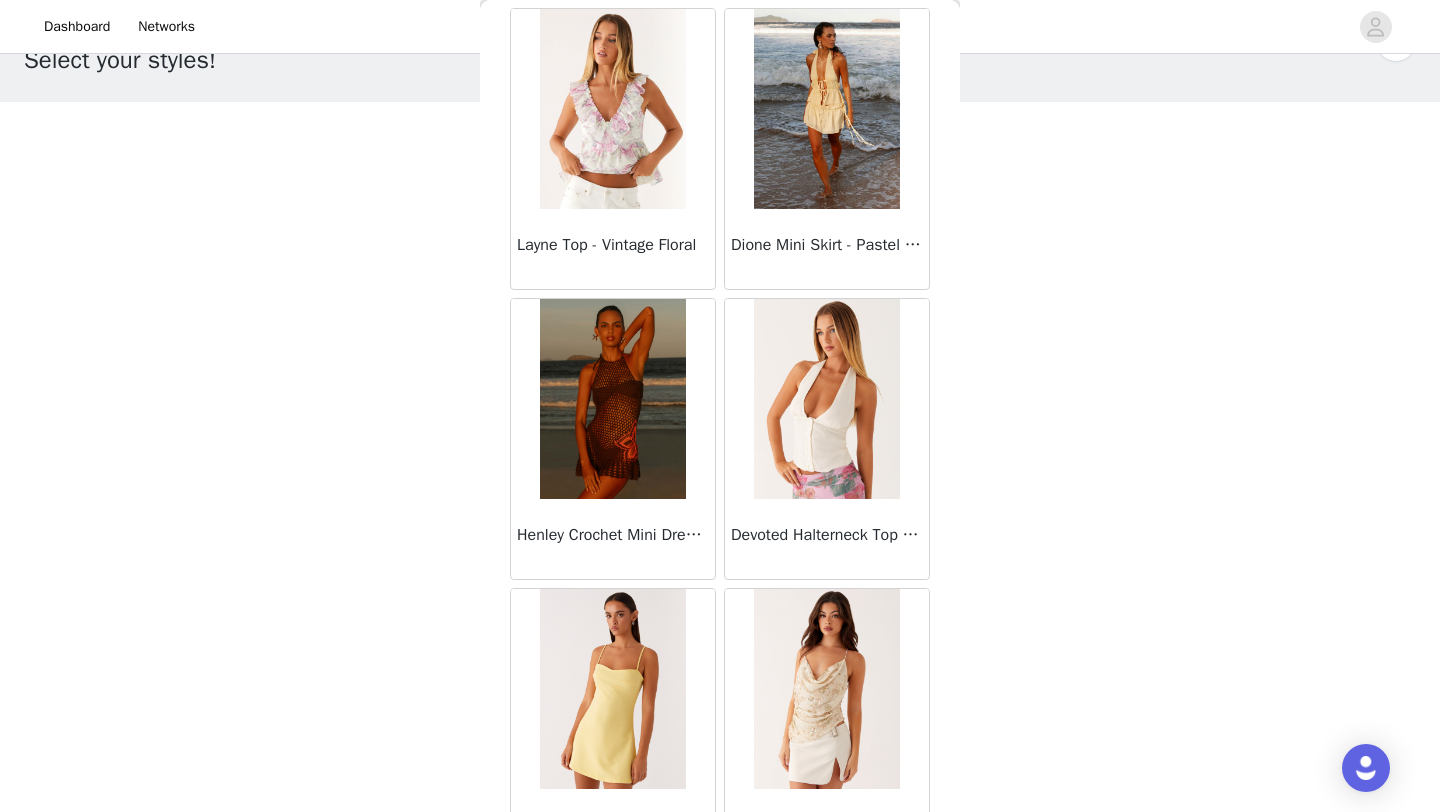 scroll, scrollTop: 45748, scrollLeft: 0, axis: vertical 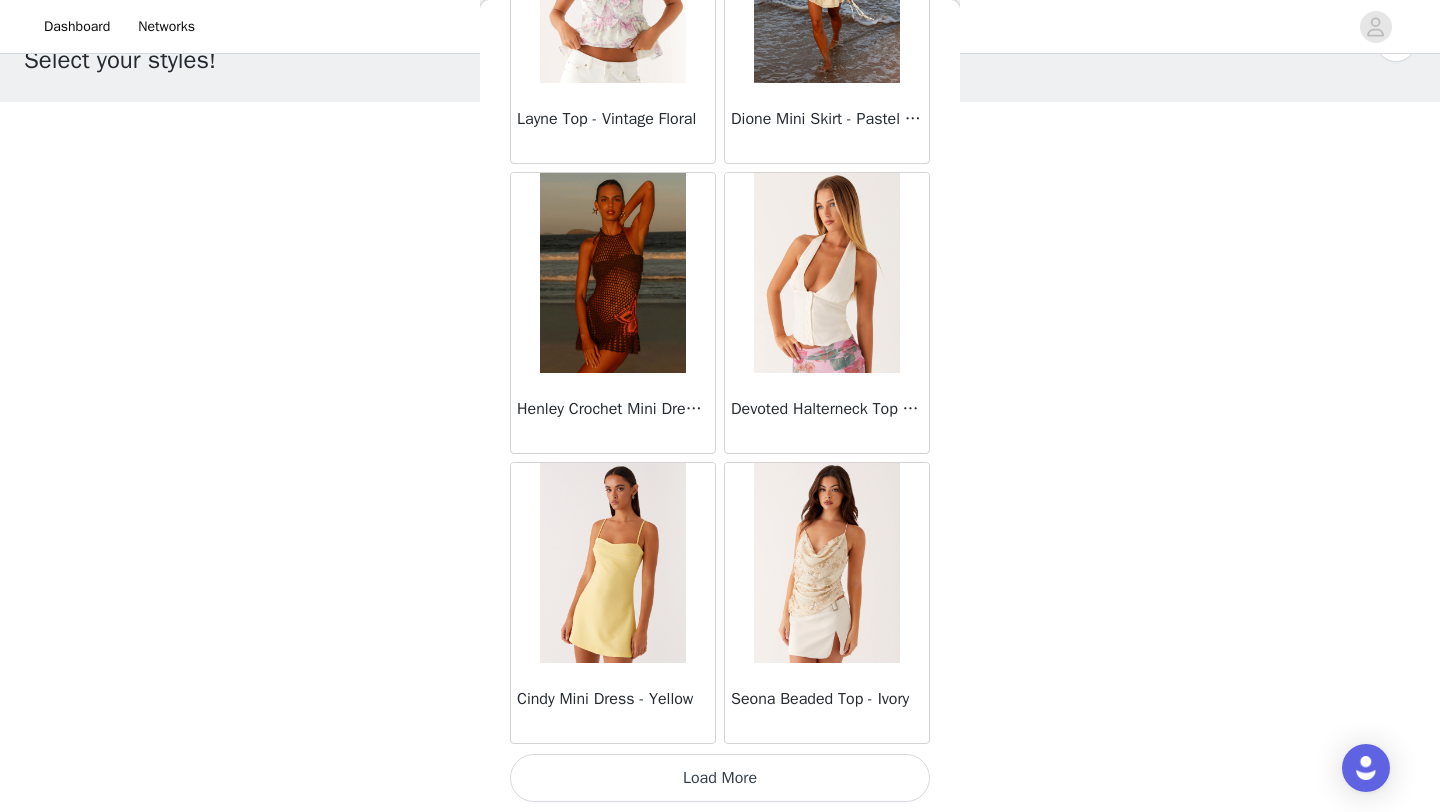 click on "Load More" at bounding box center [720, 778] 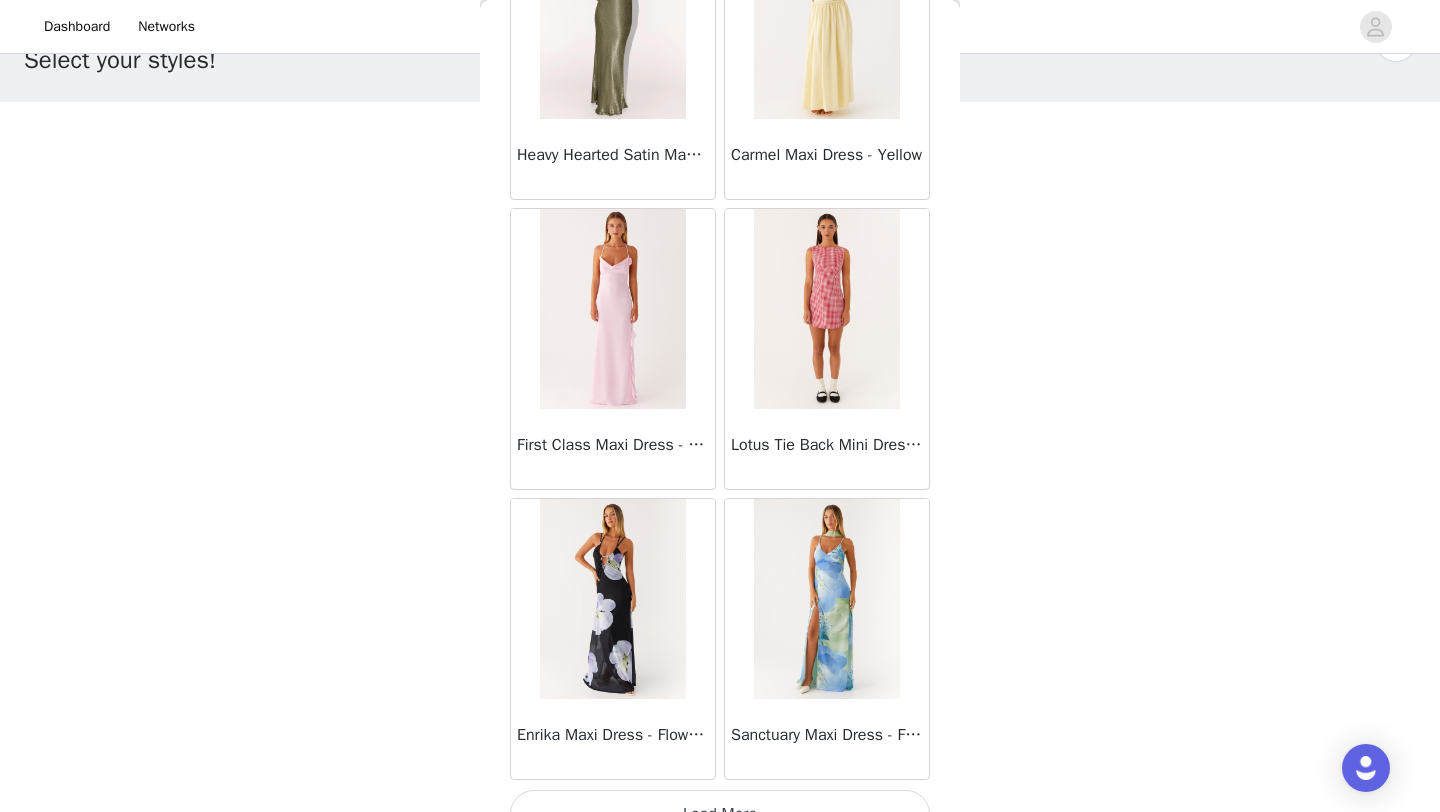 scroll, scrollTop: 48648, scrollLeft: 0, axis: vertical 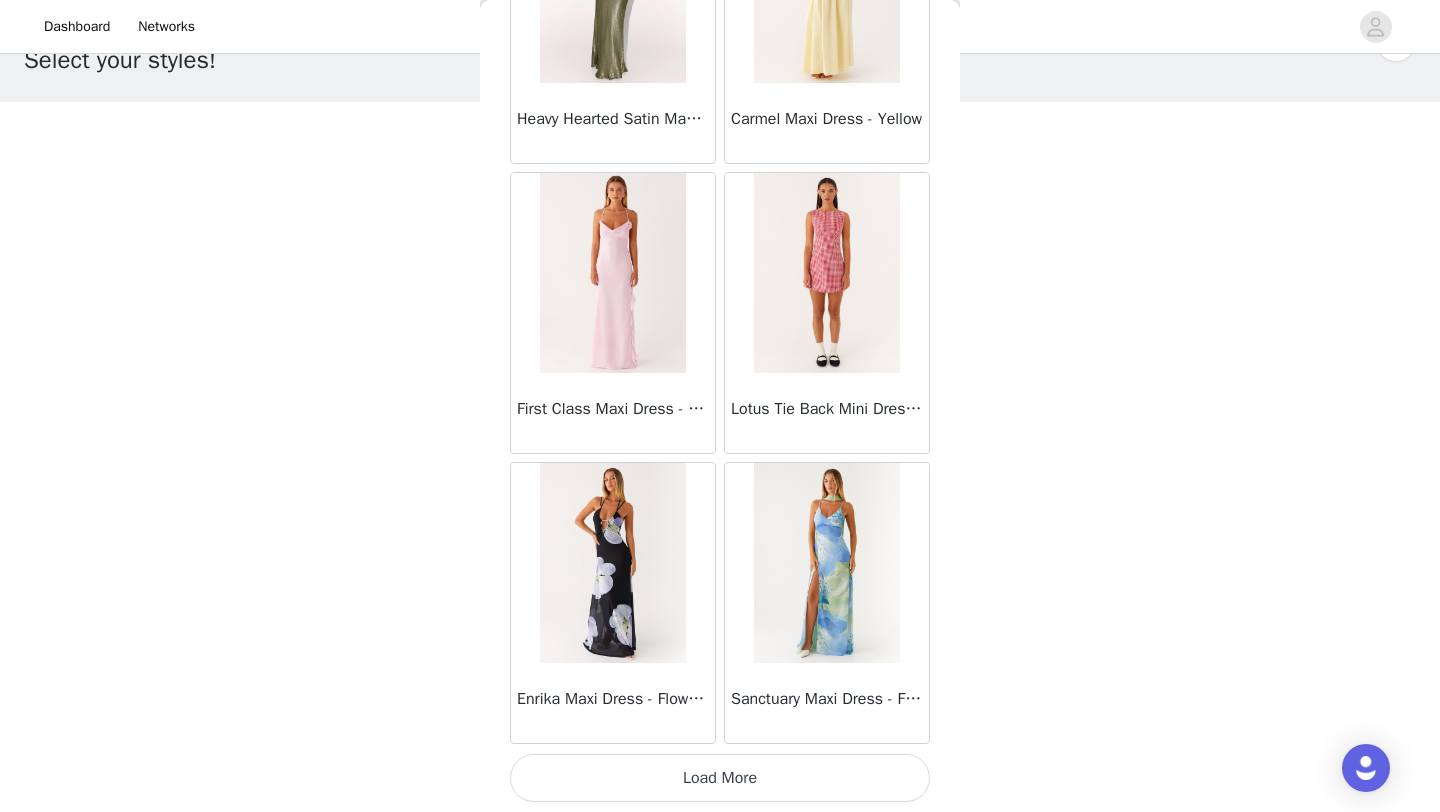 click on "Load More" at bounding box center (720, 778) 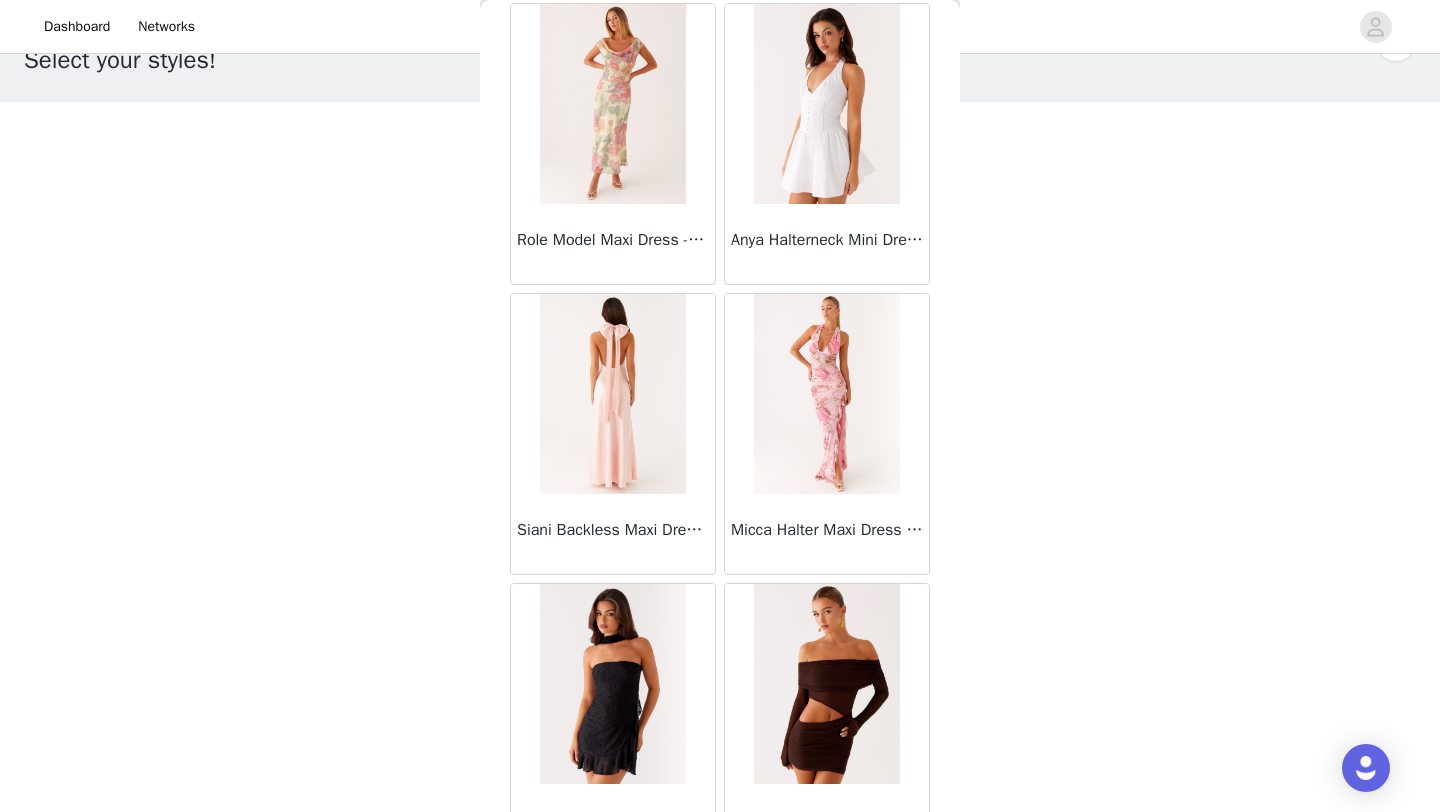 scroll, scrollTop: 51548, scrollLeft: 0, axis: vertical 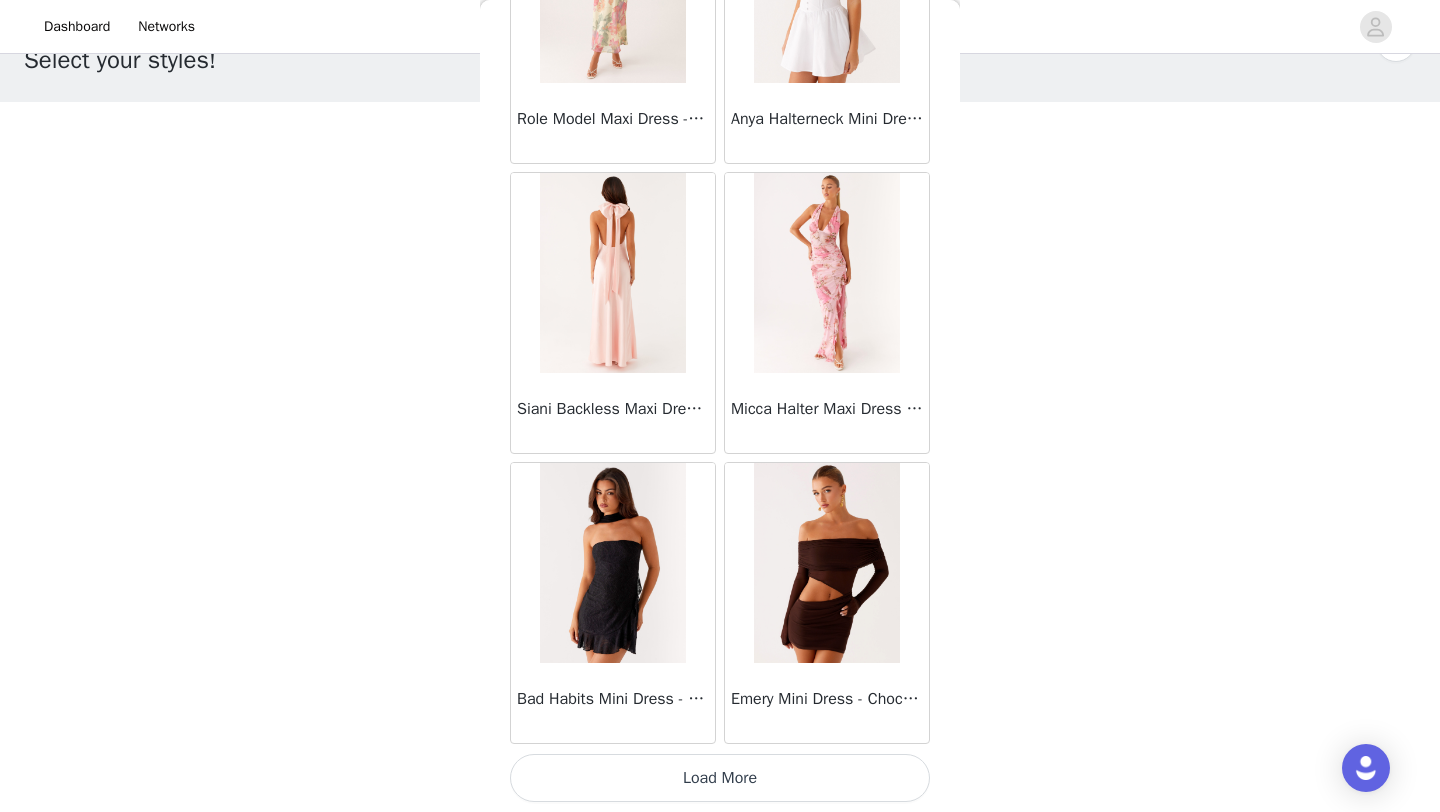 click on "Load More" at bounding box center [720, 778] 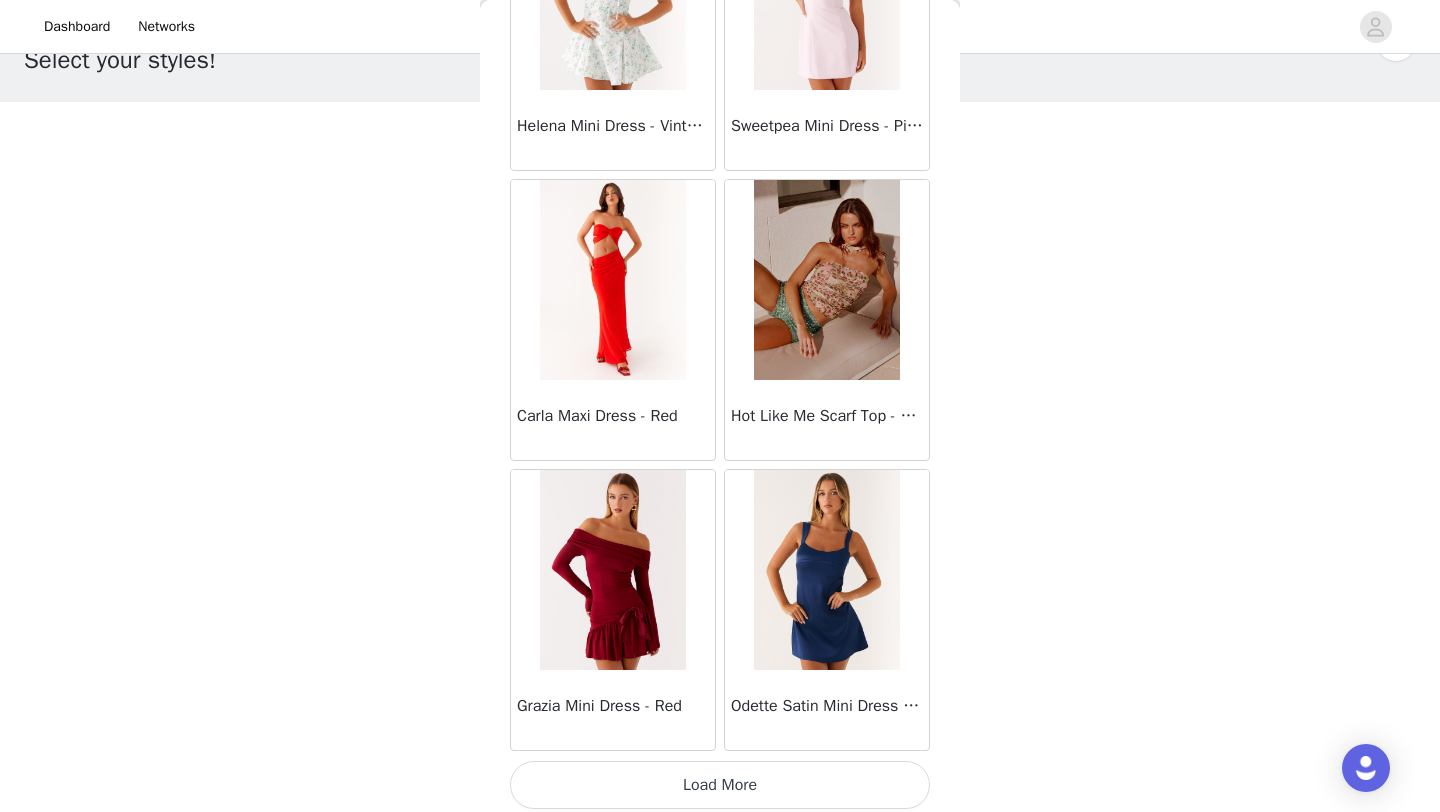 scroll, scrollTop: 54448, scrollLeft: 0, axis: vertical 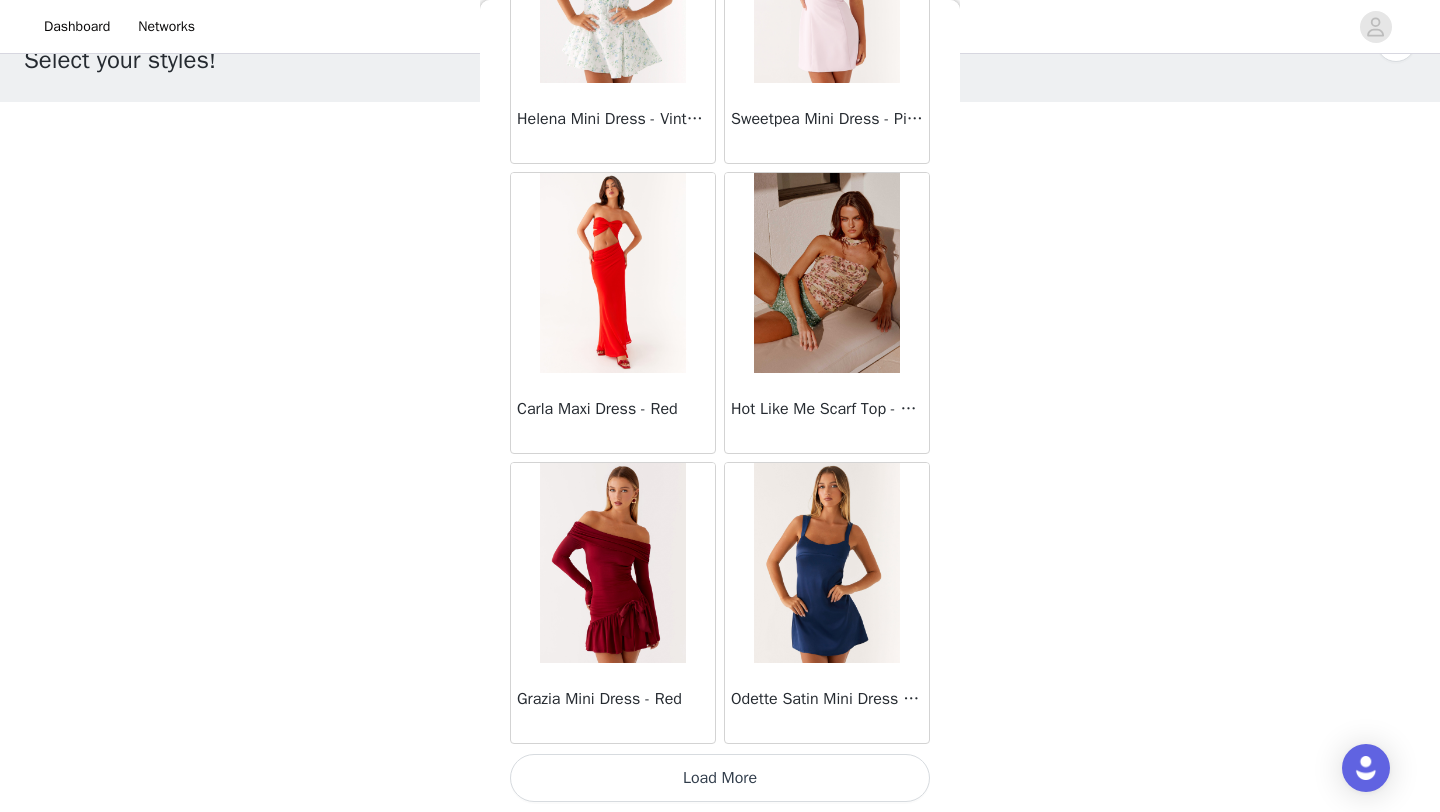 click on "Load More" at bounding box center [720, 778] 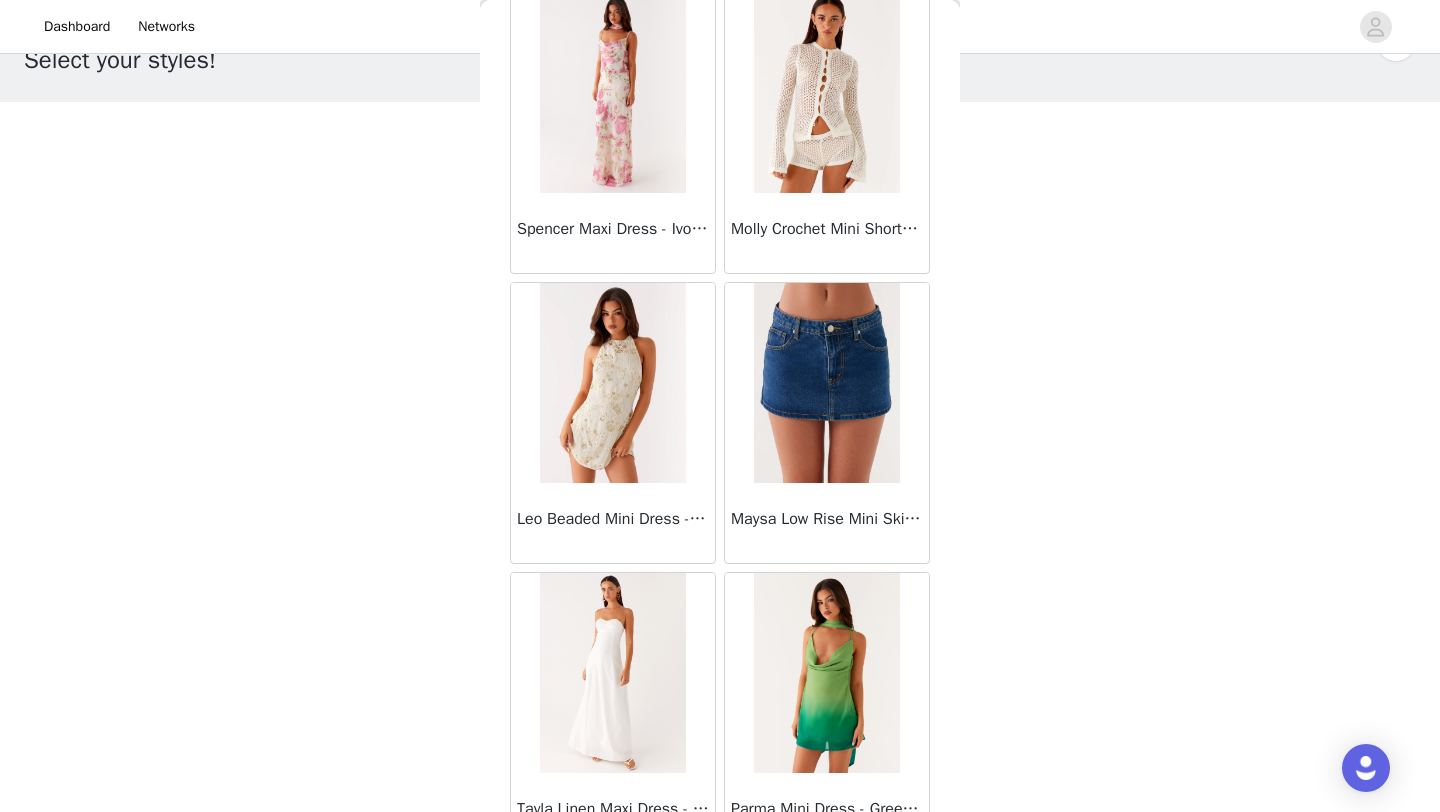 scroll, scrollTop: 56072, scrollLeft: 0, axis: vertical 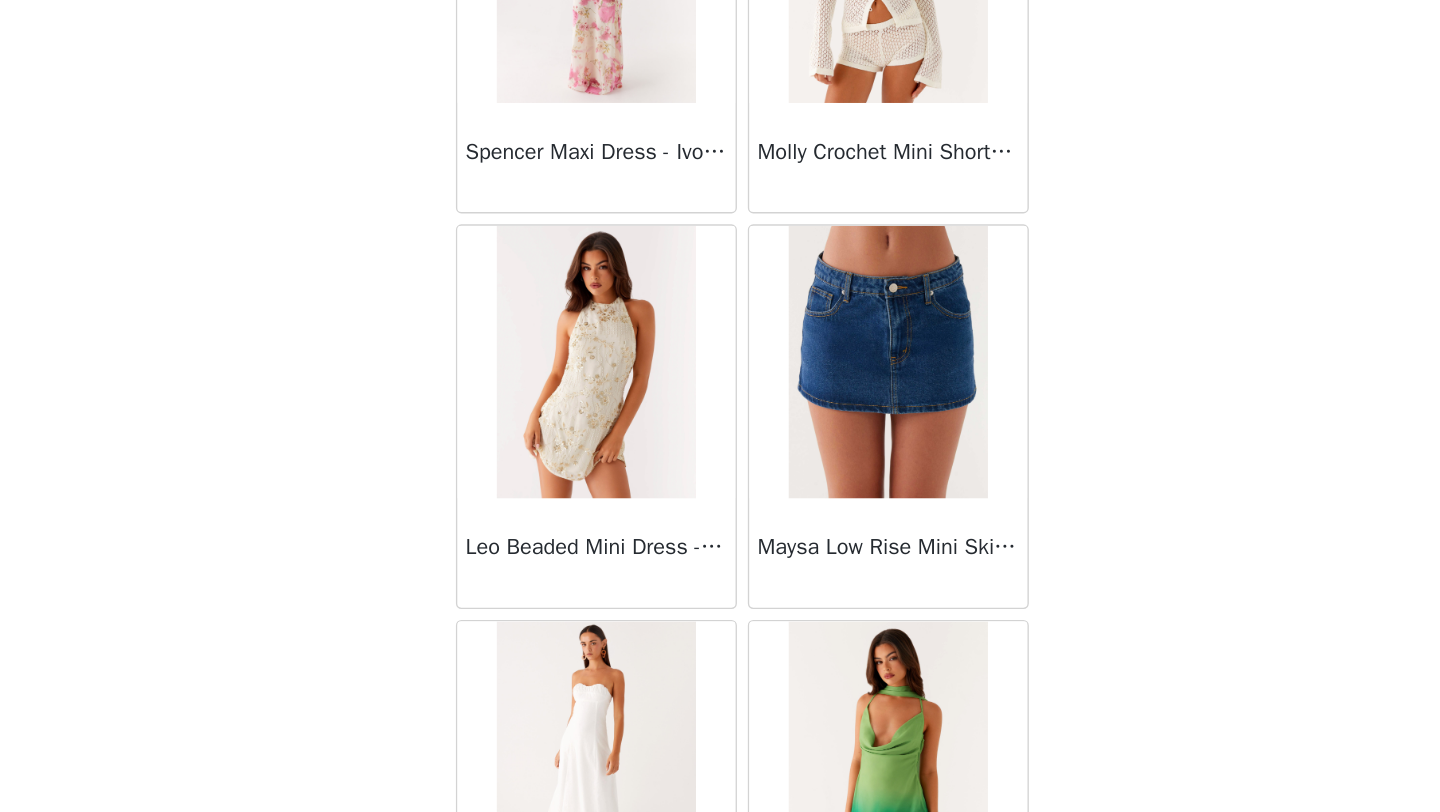 click at bounding box center [612, 389] 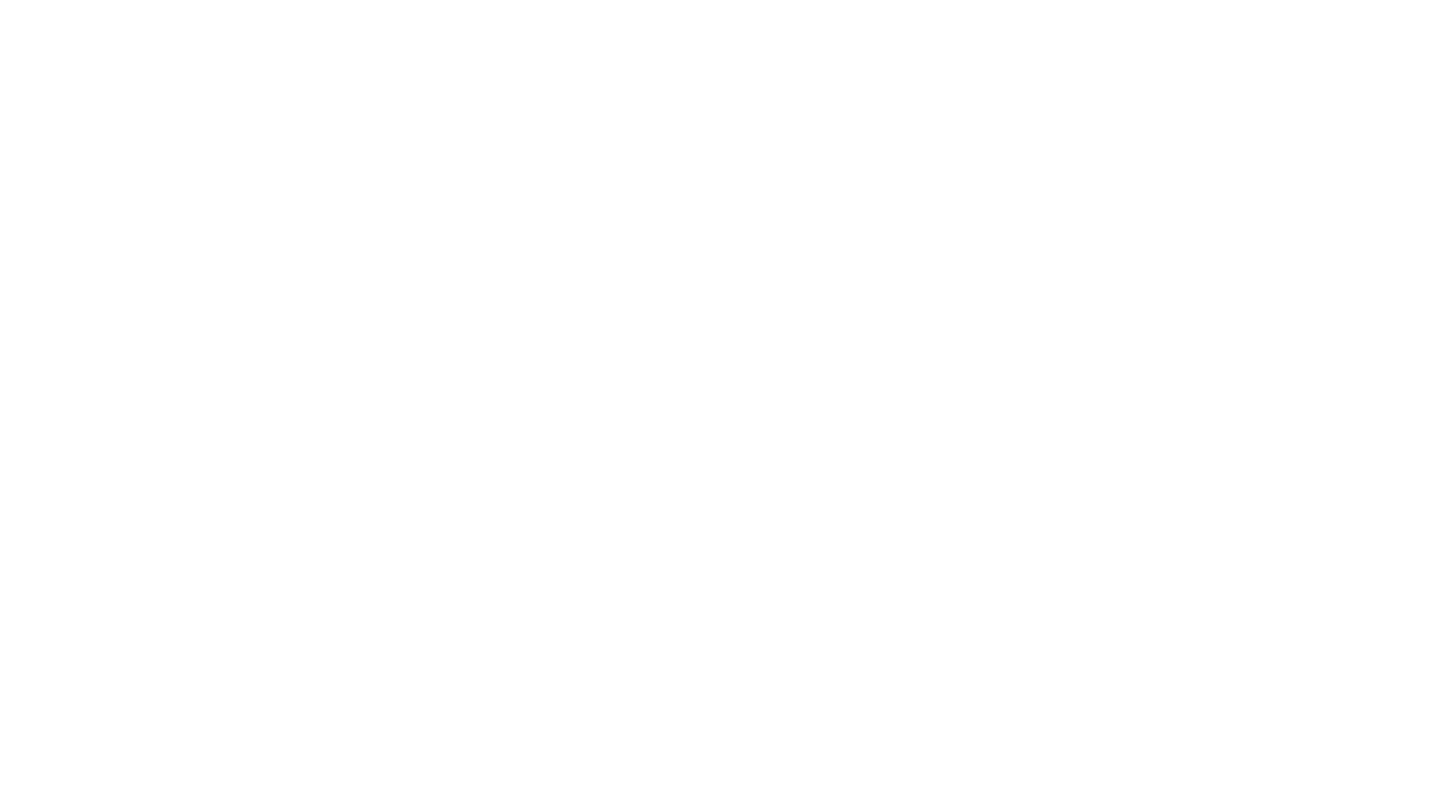 scroll, scrollTop: 284, scrollLeft: 0, axis: vertical 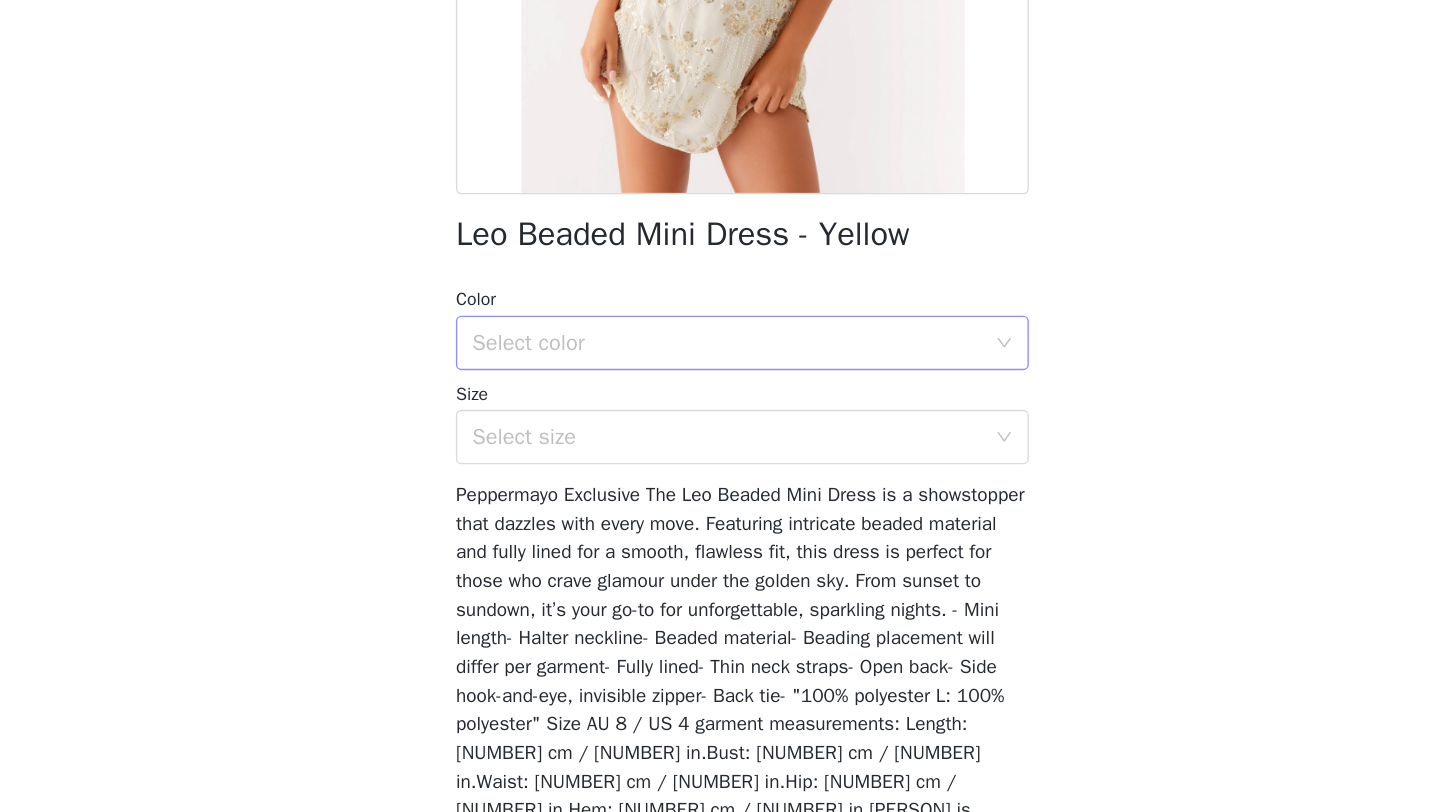 click on "Select color" at bounding box center (709, 375) 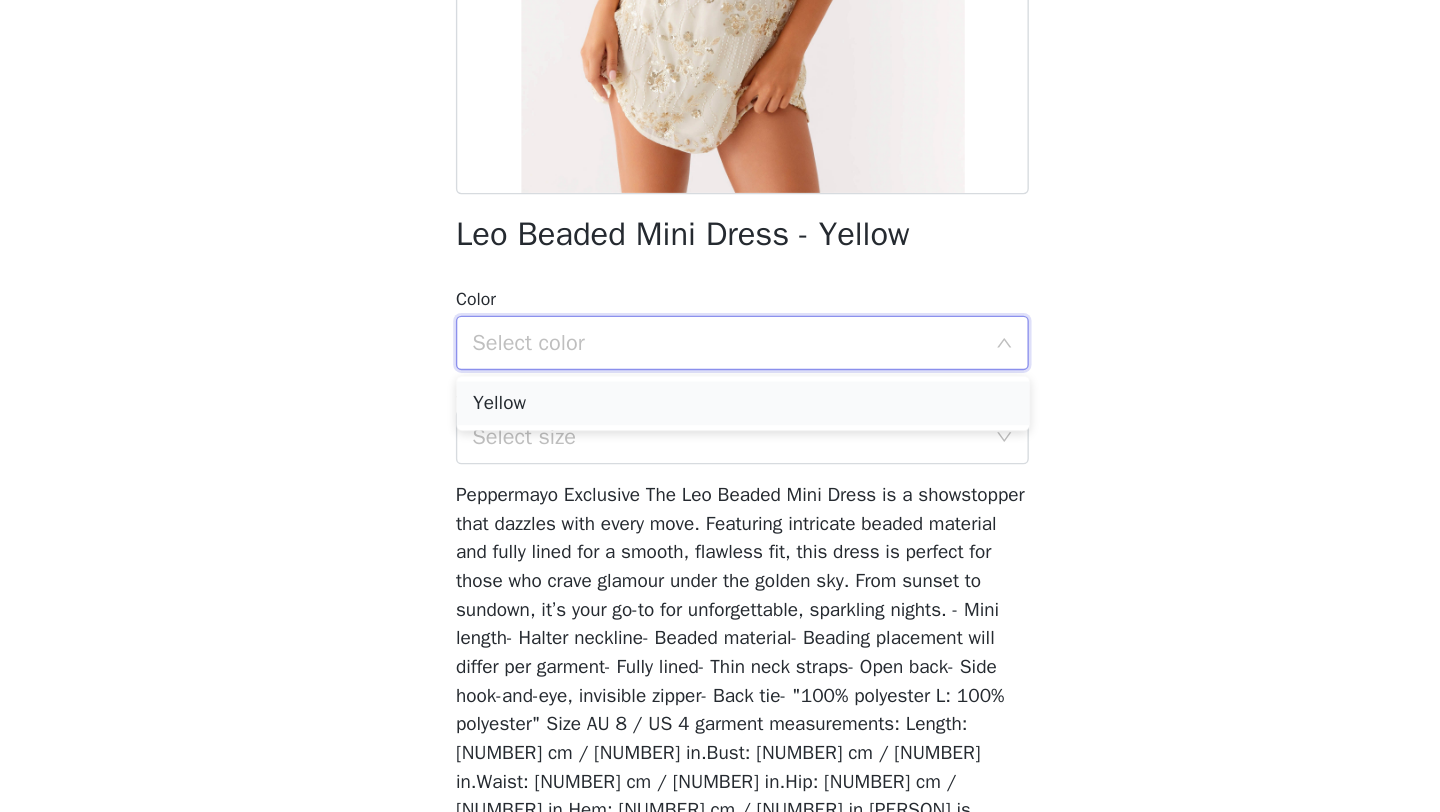 click on "Yellow" at bounding box center (720, 419) 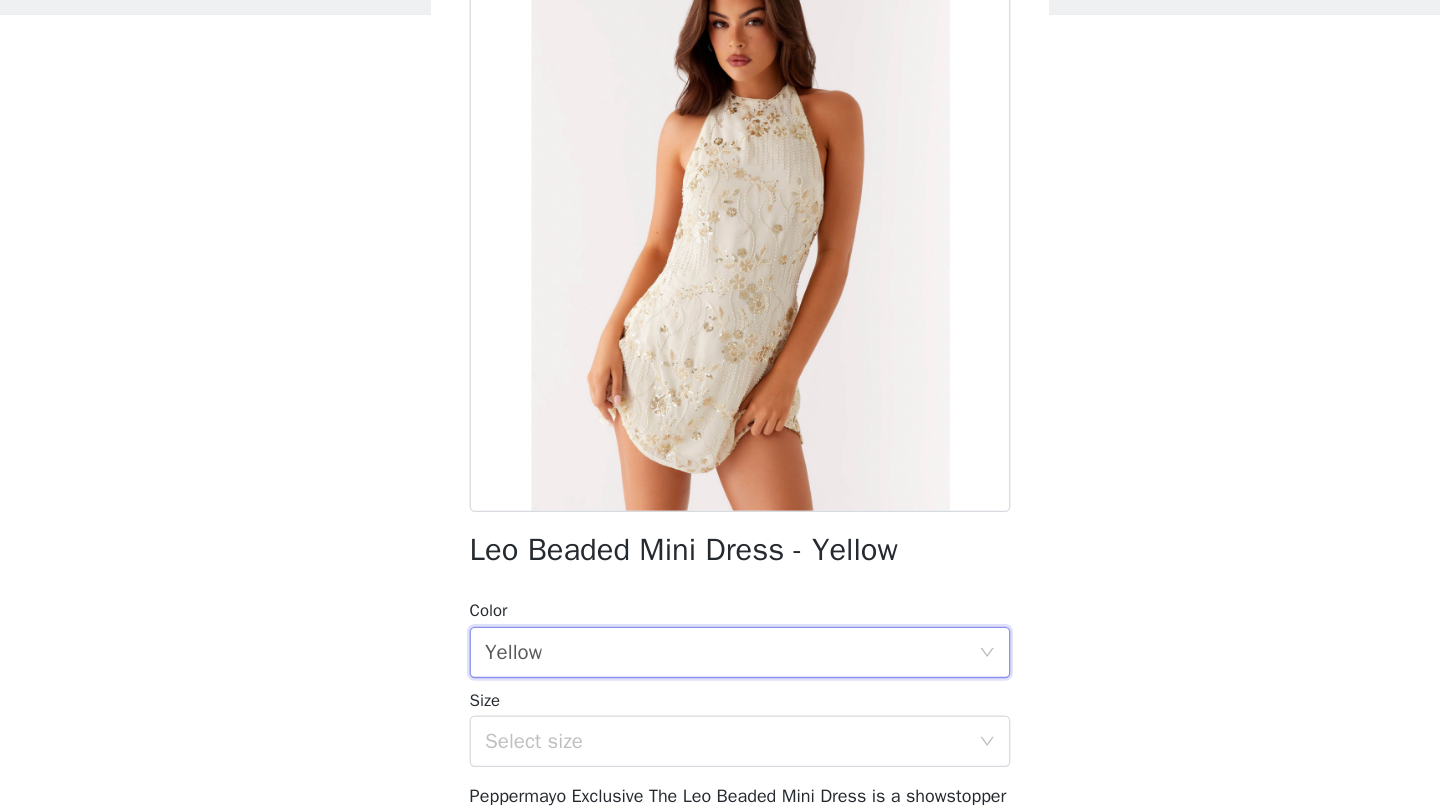 scroll, scrollTop: 0, scrollLeft: 0, axis: both 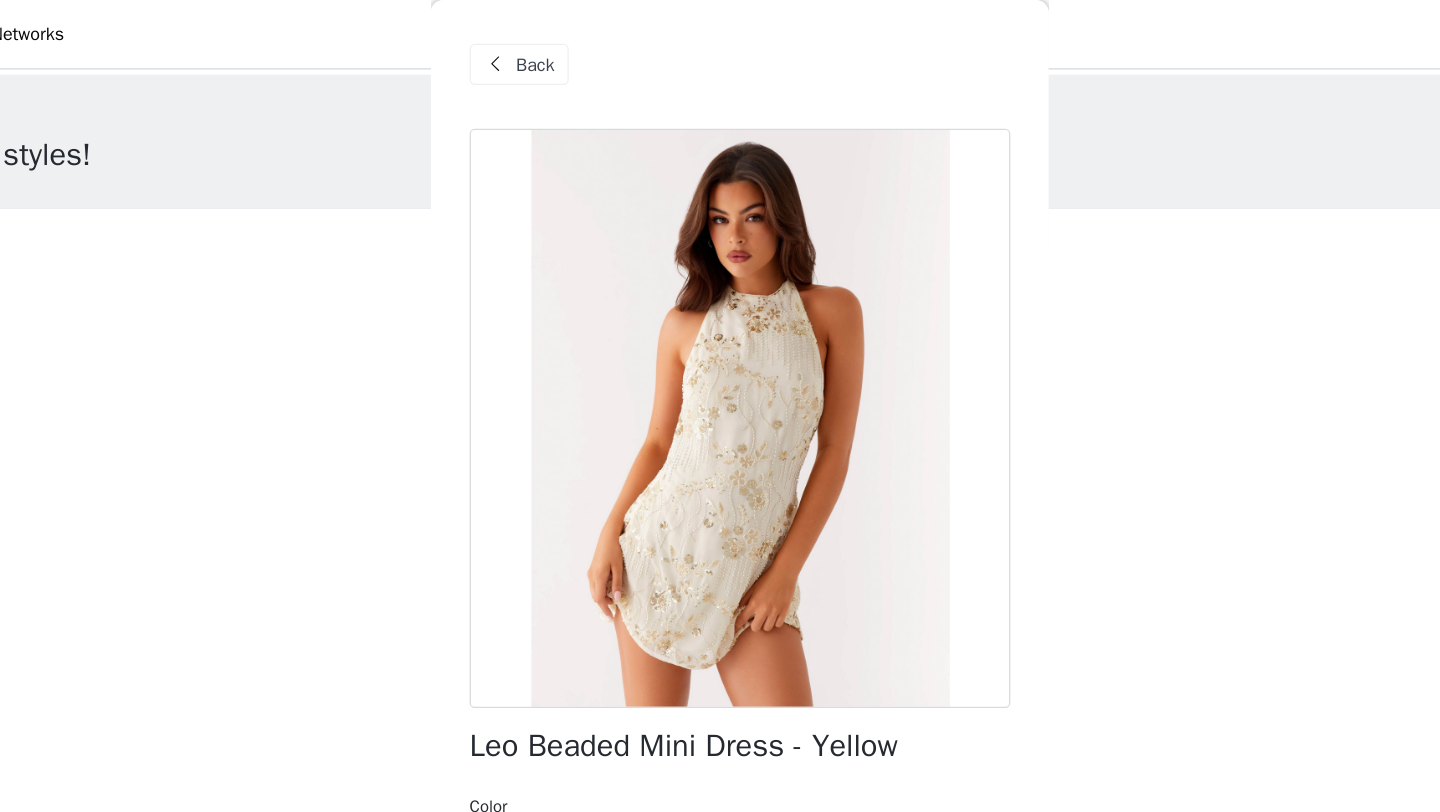 click on "Back" at bounding box center [561, 50] 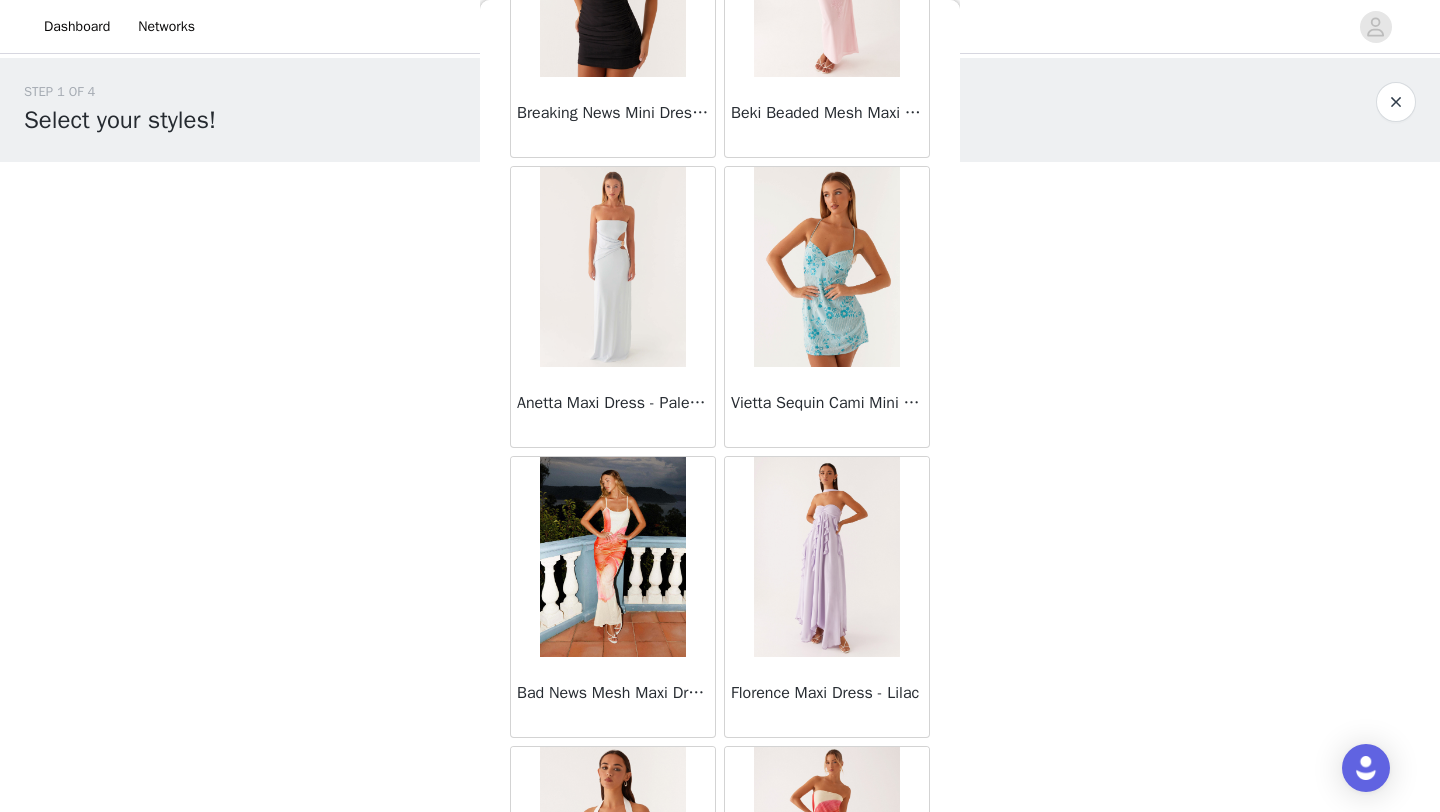scroll, scrollTop: 17698, scrollLeft: 0, axis: vertical 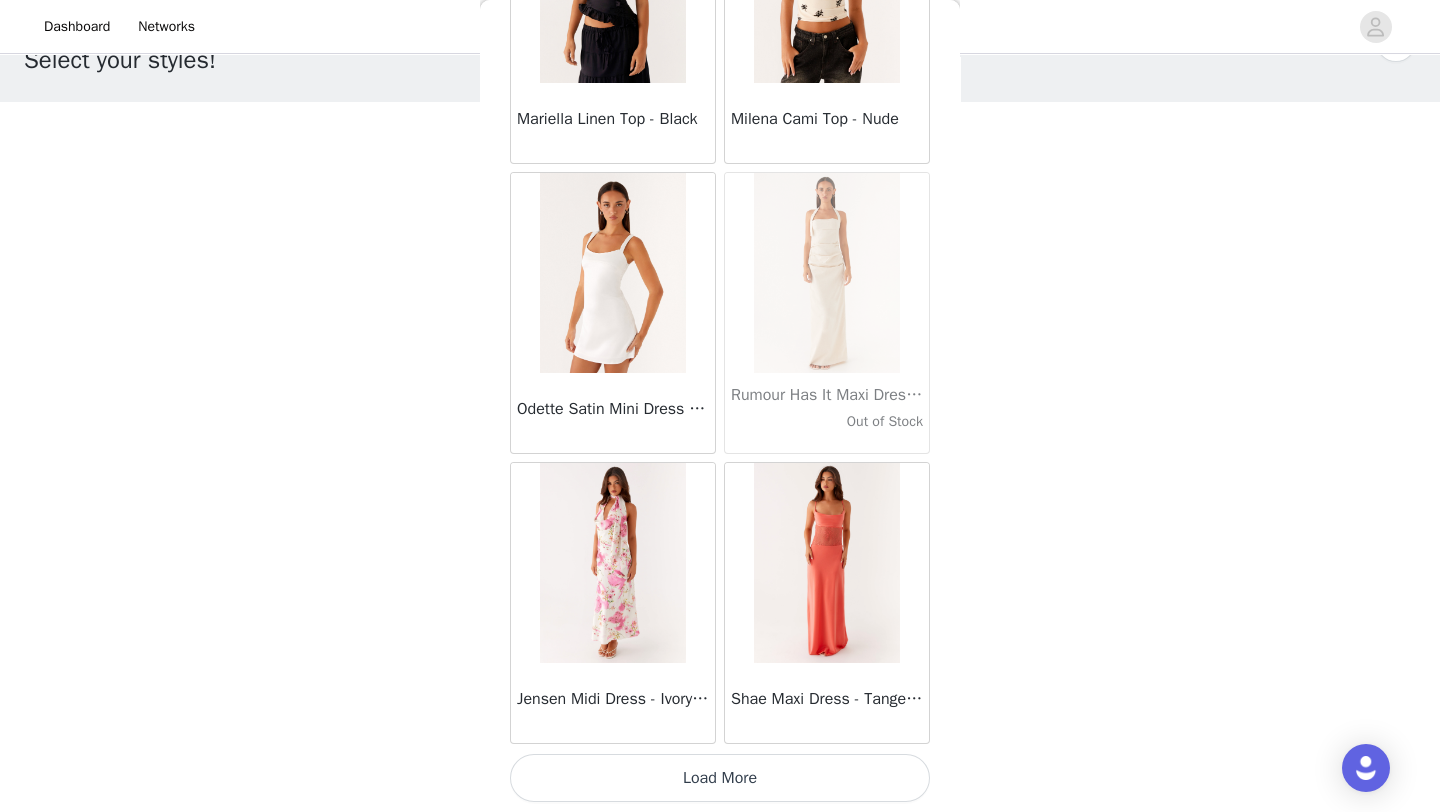 click on "Load More" at bounding box center [720, 778] 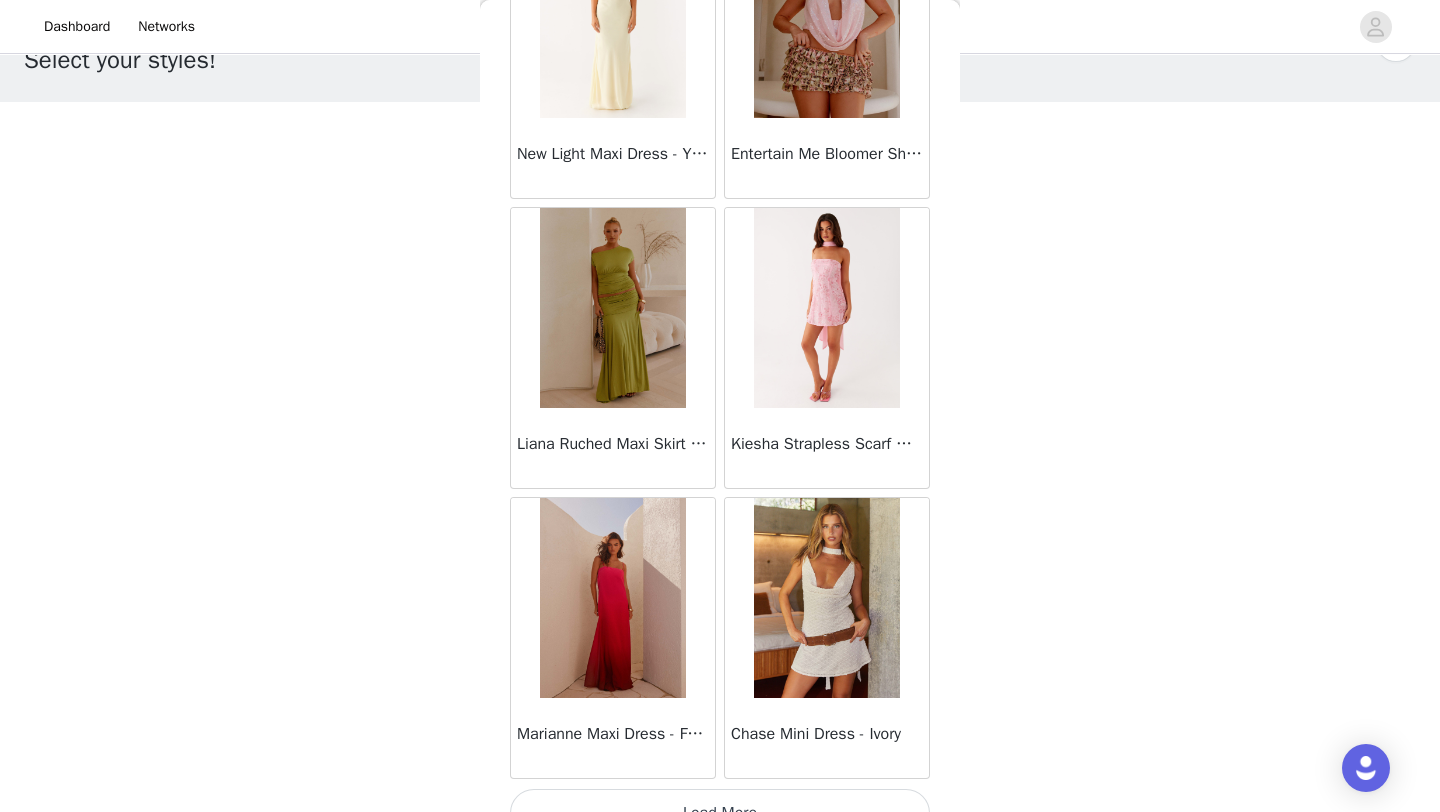 scroll, scrollTop: 60248, scrollLeft: 0, axis: vertical 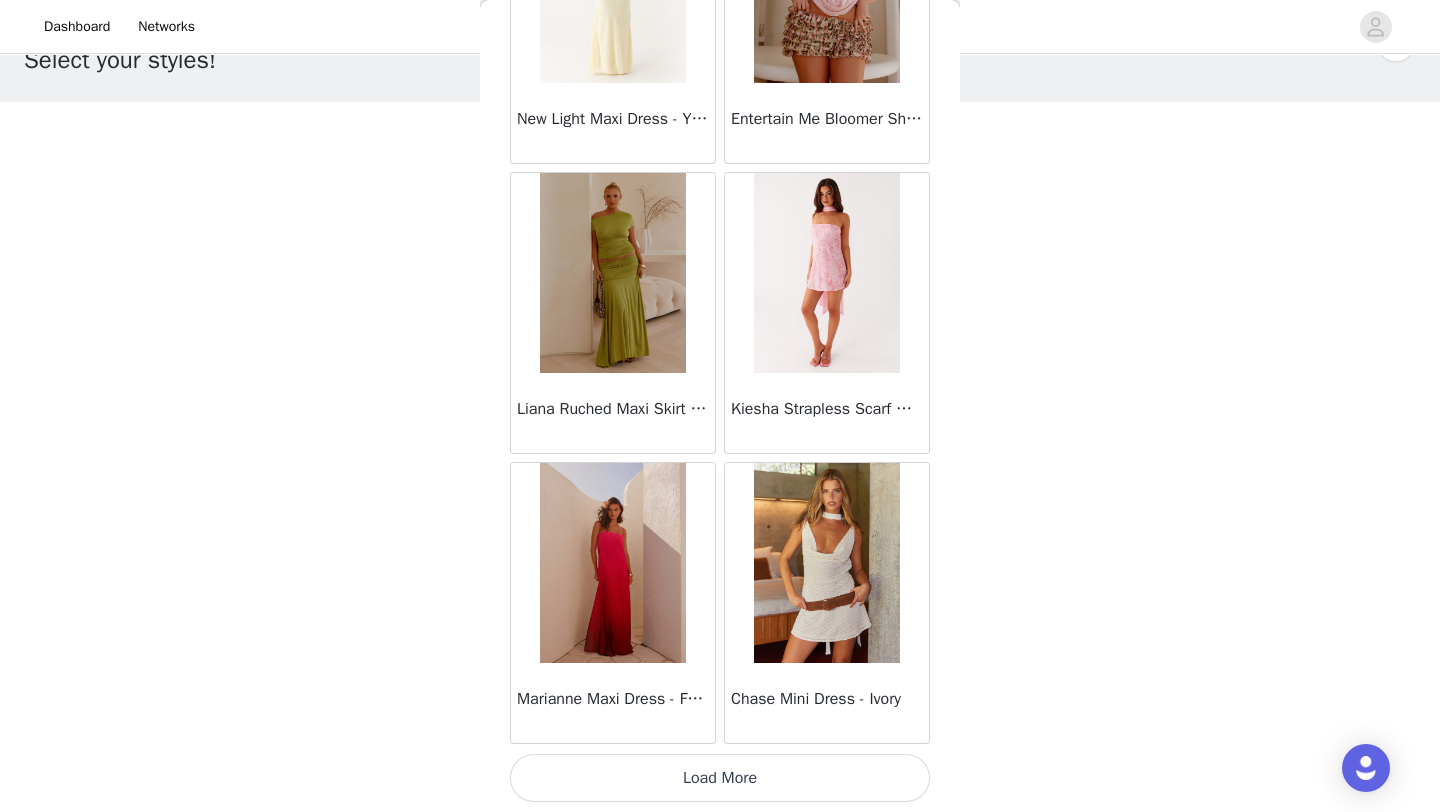 click on "Load More" at bounding box center [720, 778] 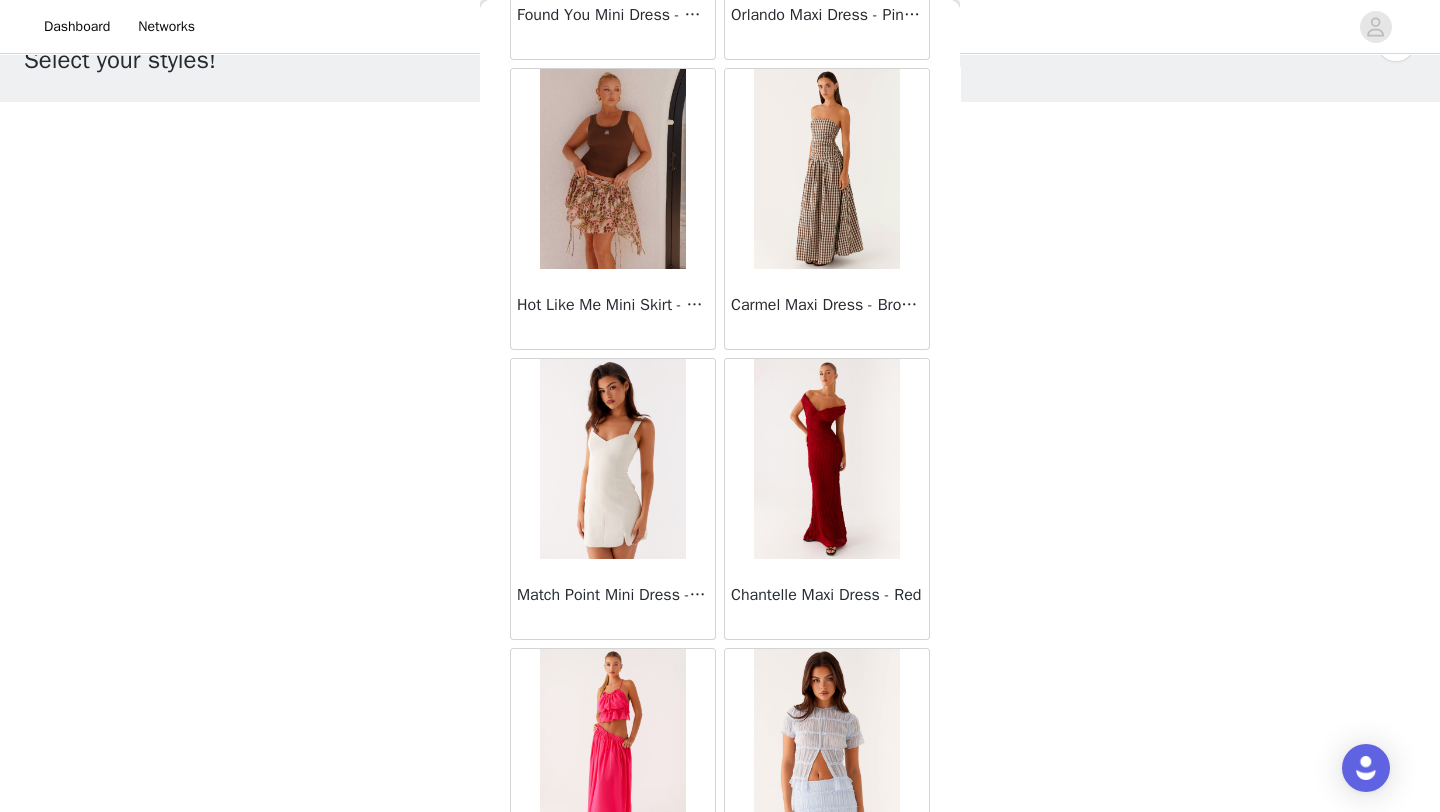 scroll, scrollTop: 63148, scrollLeft: 0, axis: vertical 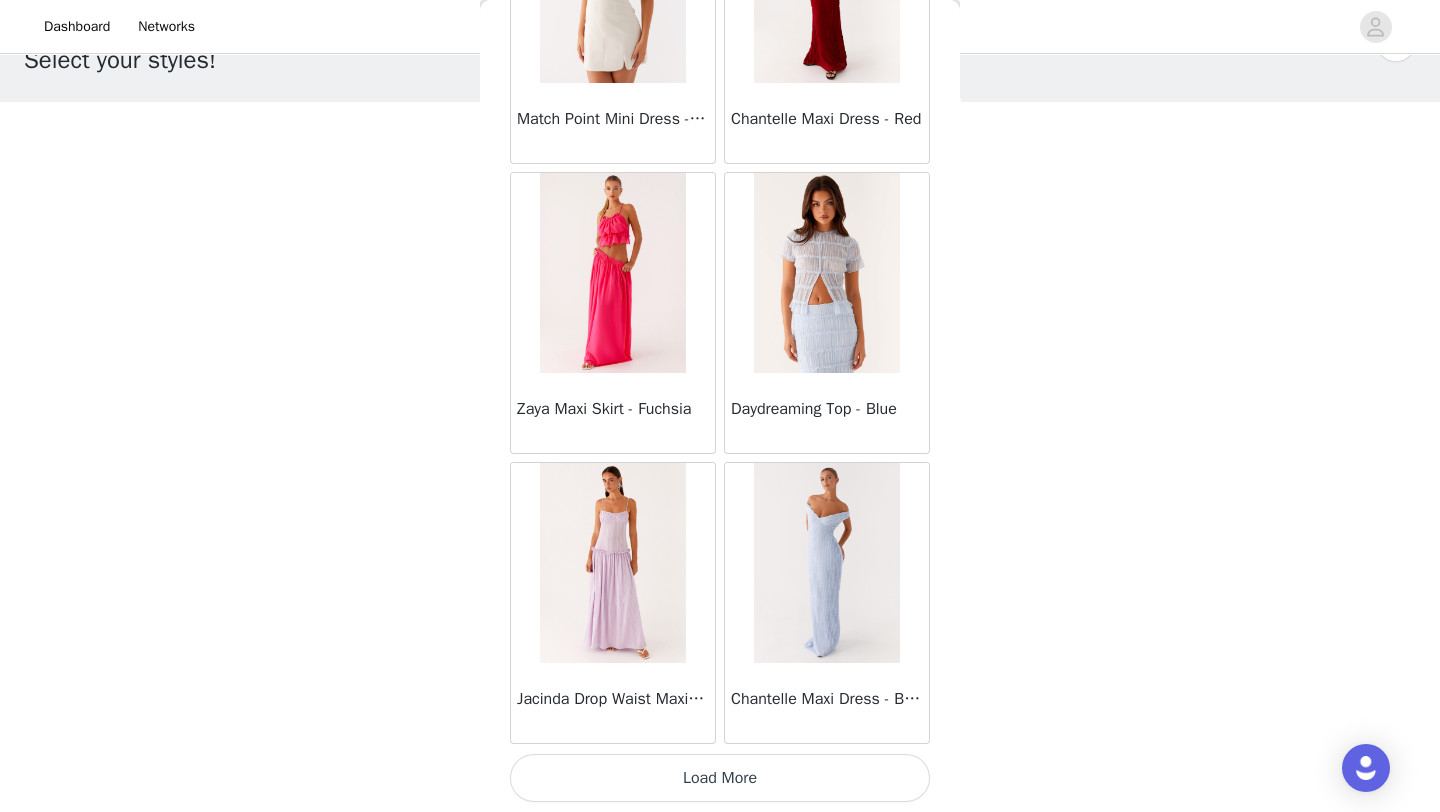click on "Load More" at bounding box center (720, 778) 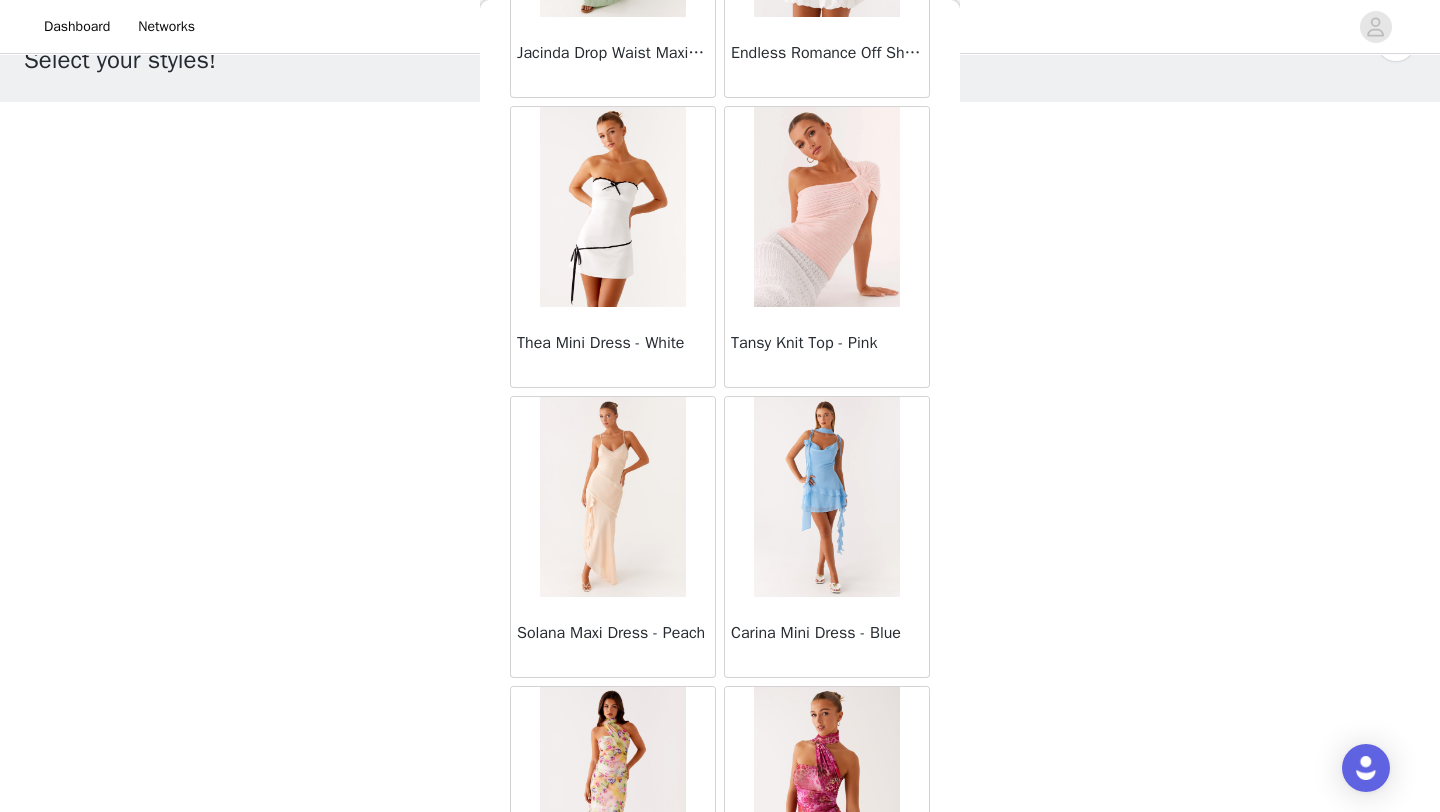 scroll, scrollTop: 66048, scrollLeft: 0, axis: vertical 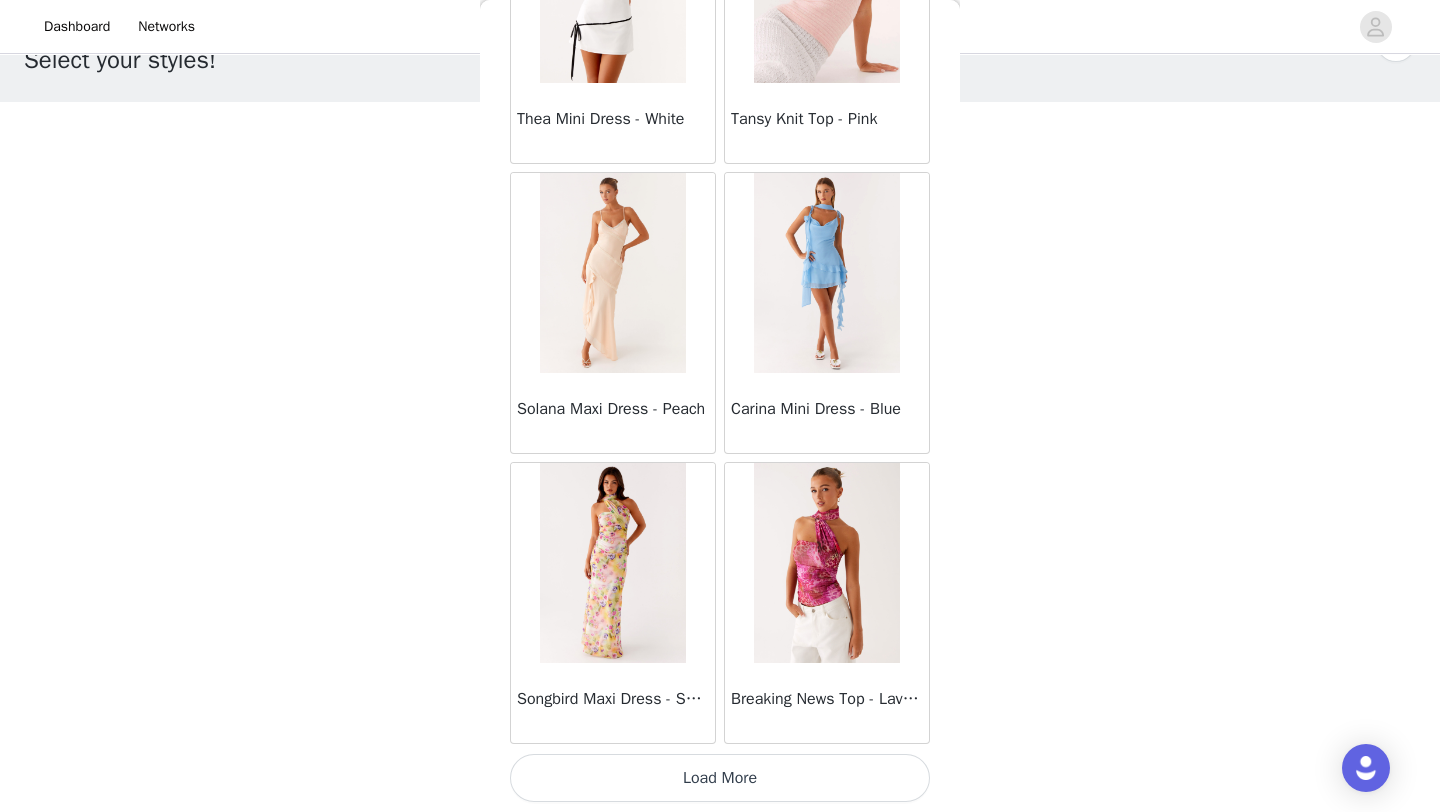 click on "Load More" at bounding box center [720, 778] 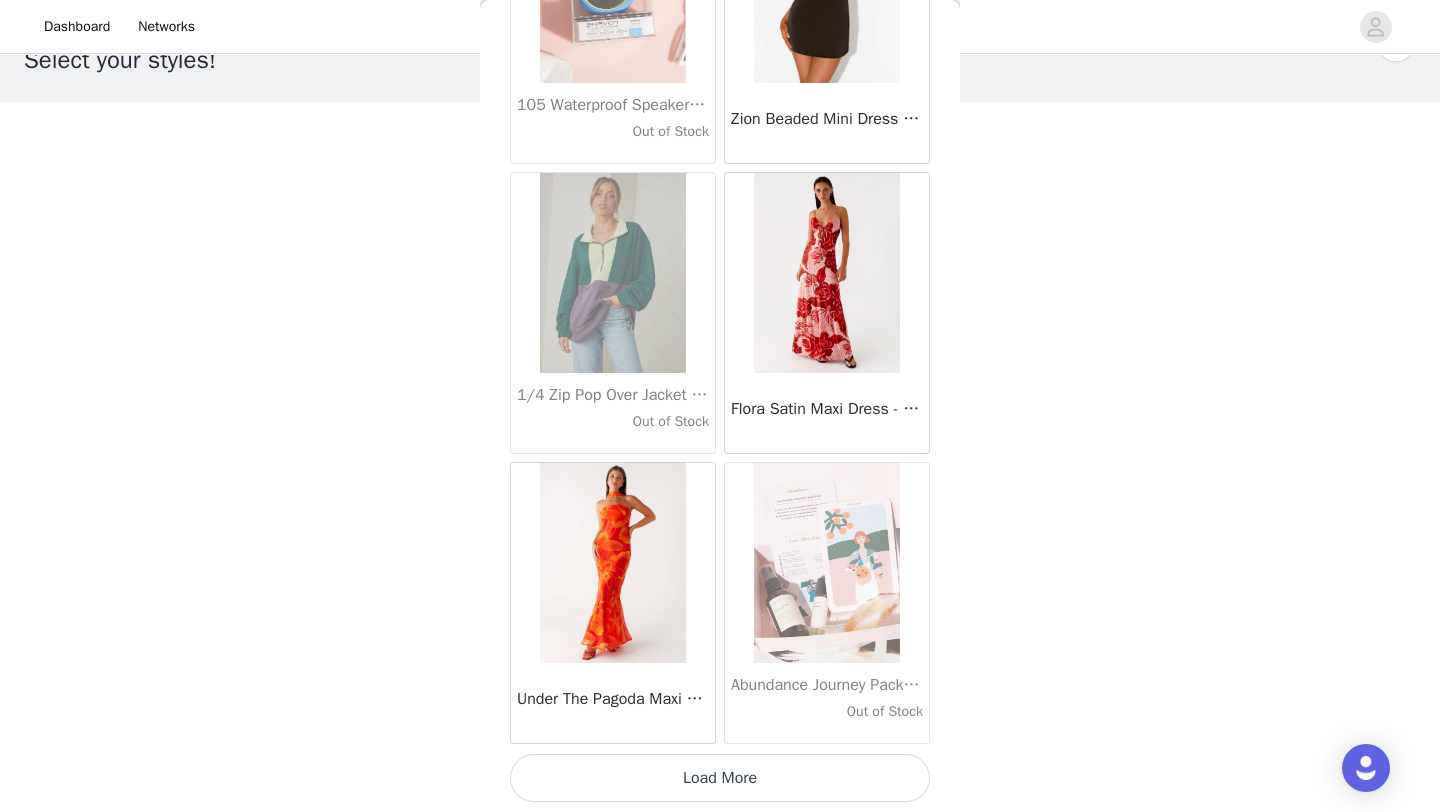 scroll, scrollTop: 68943, scrollLeft: 0, axis: vertical 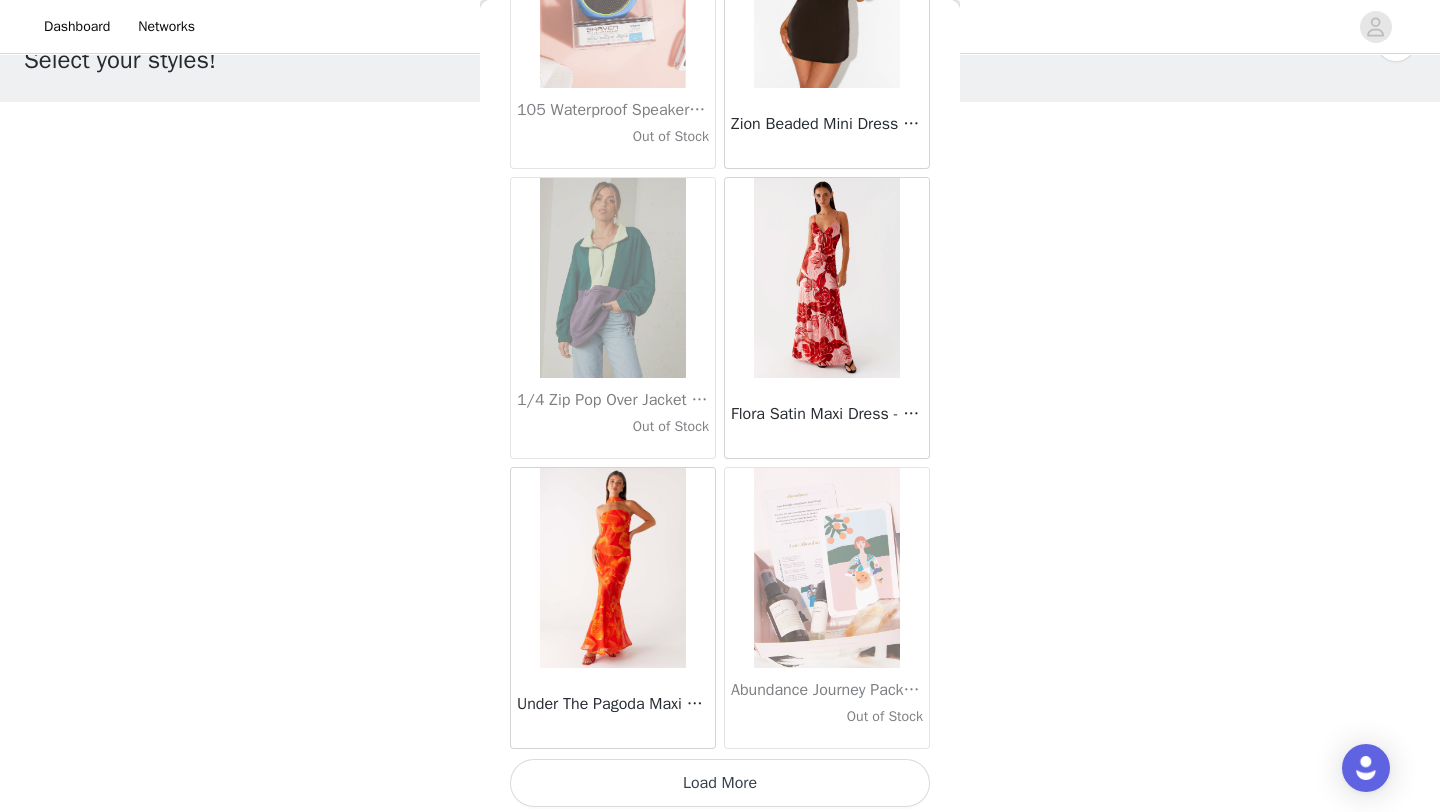 click on "Load More" at bounding box center (720, 783) 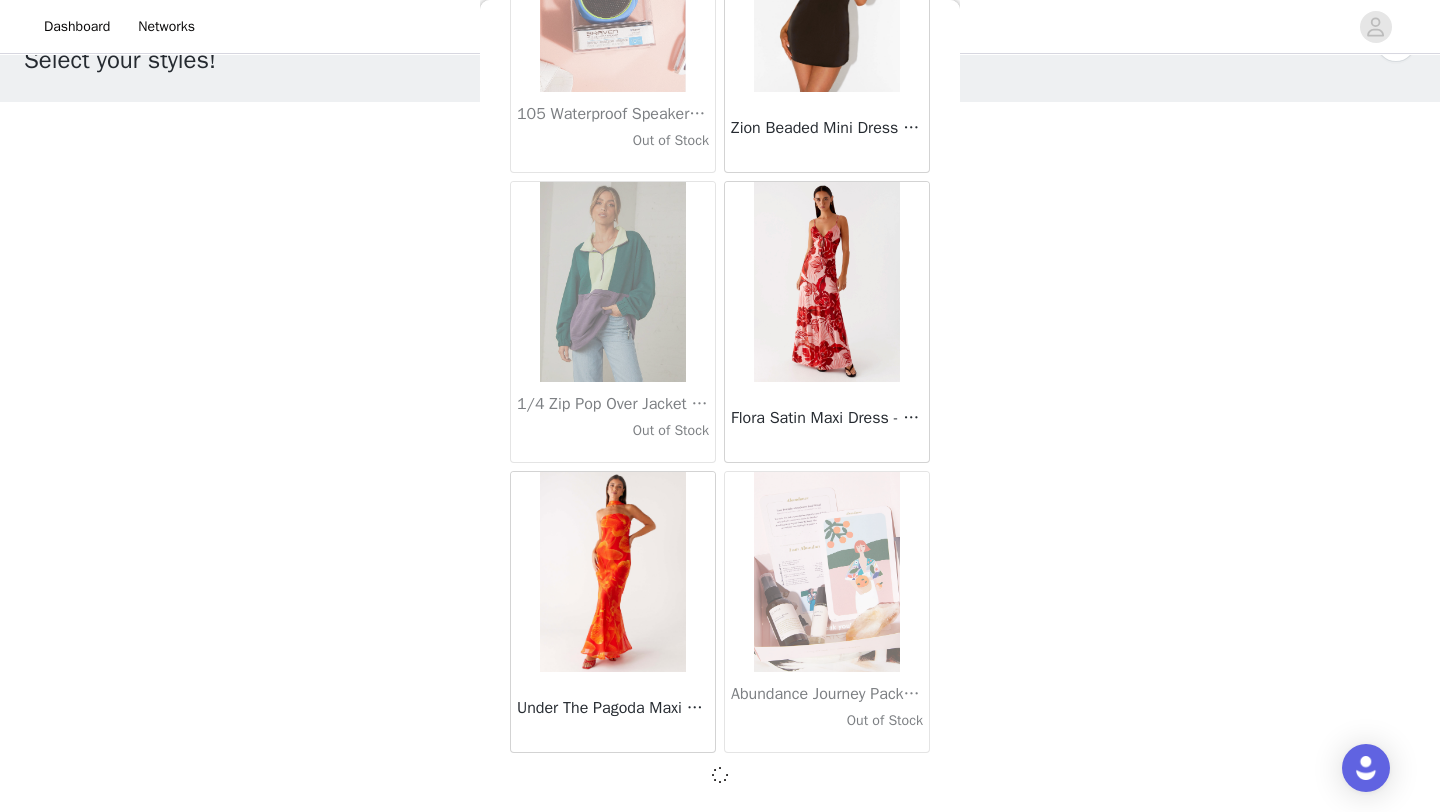 scroll, scrollTop: 68939, scrollLeft: 0, axis: vertical 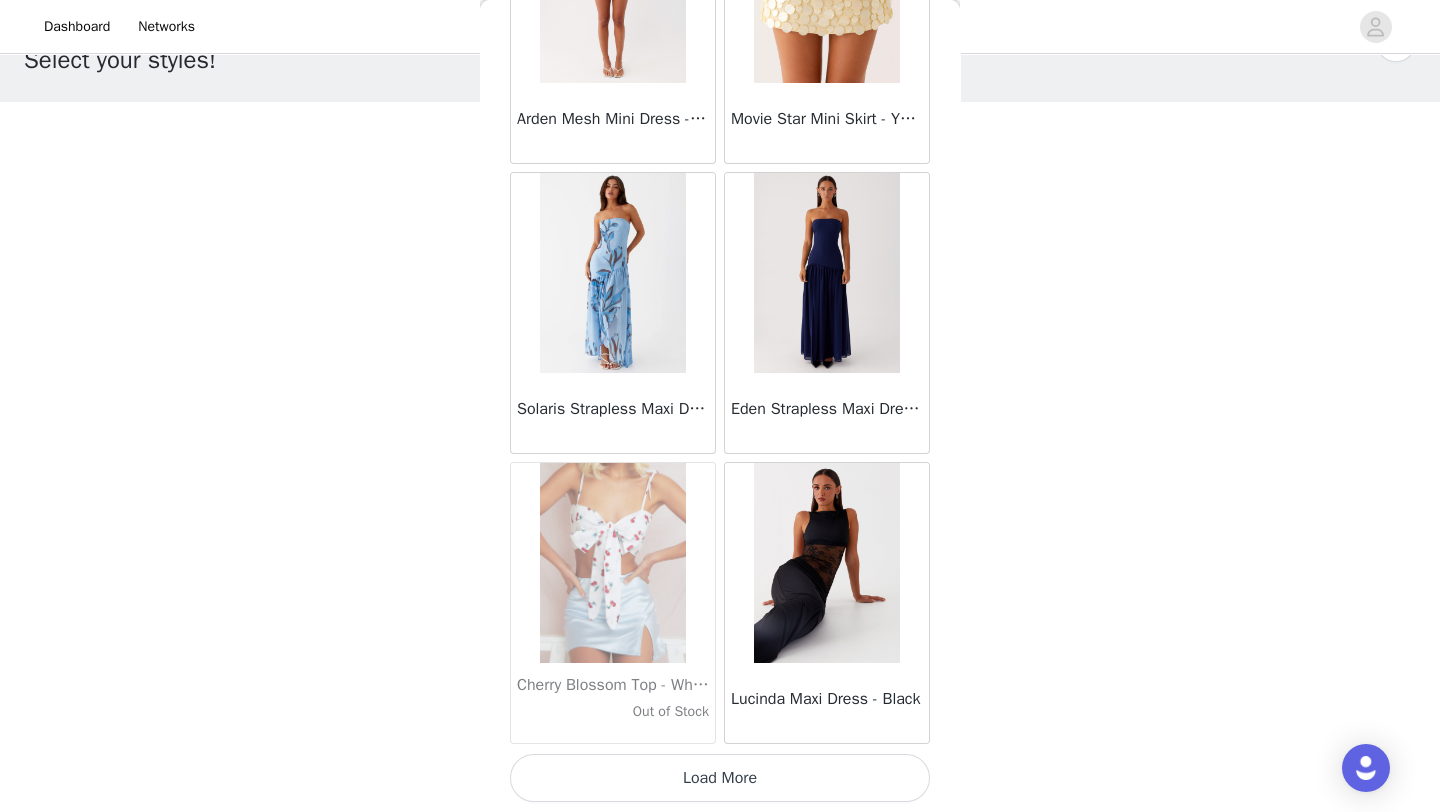 click on "Load More" at bounding box center (720, 778) 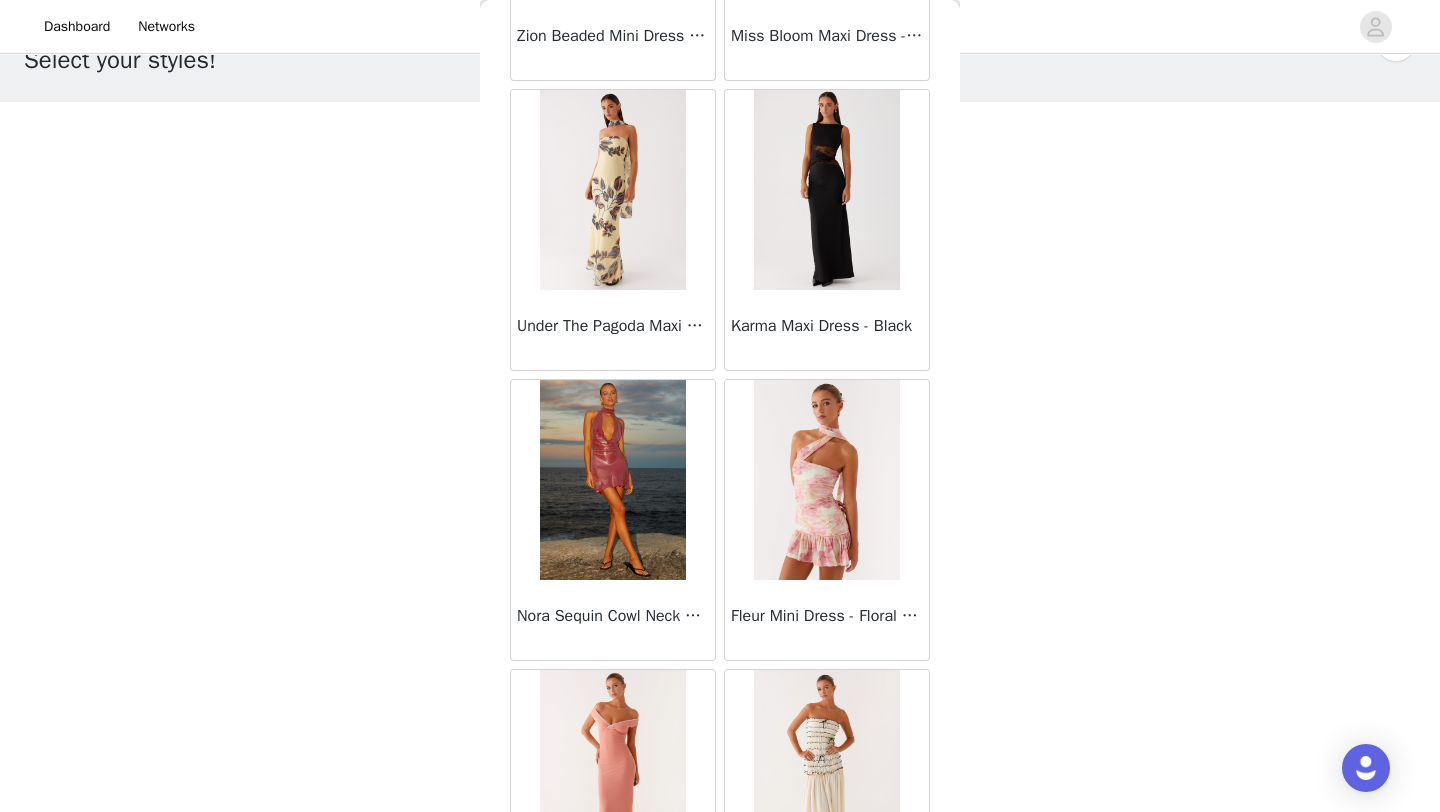 scroll, scrollTop: 74748, scrollLeft: 0, axis: vertical 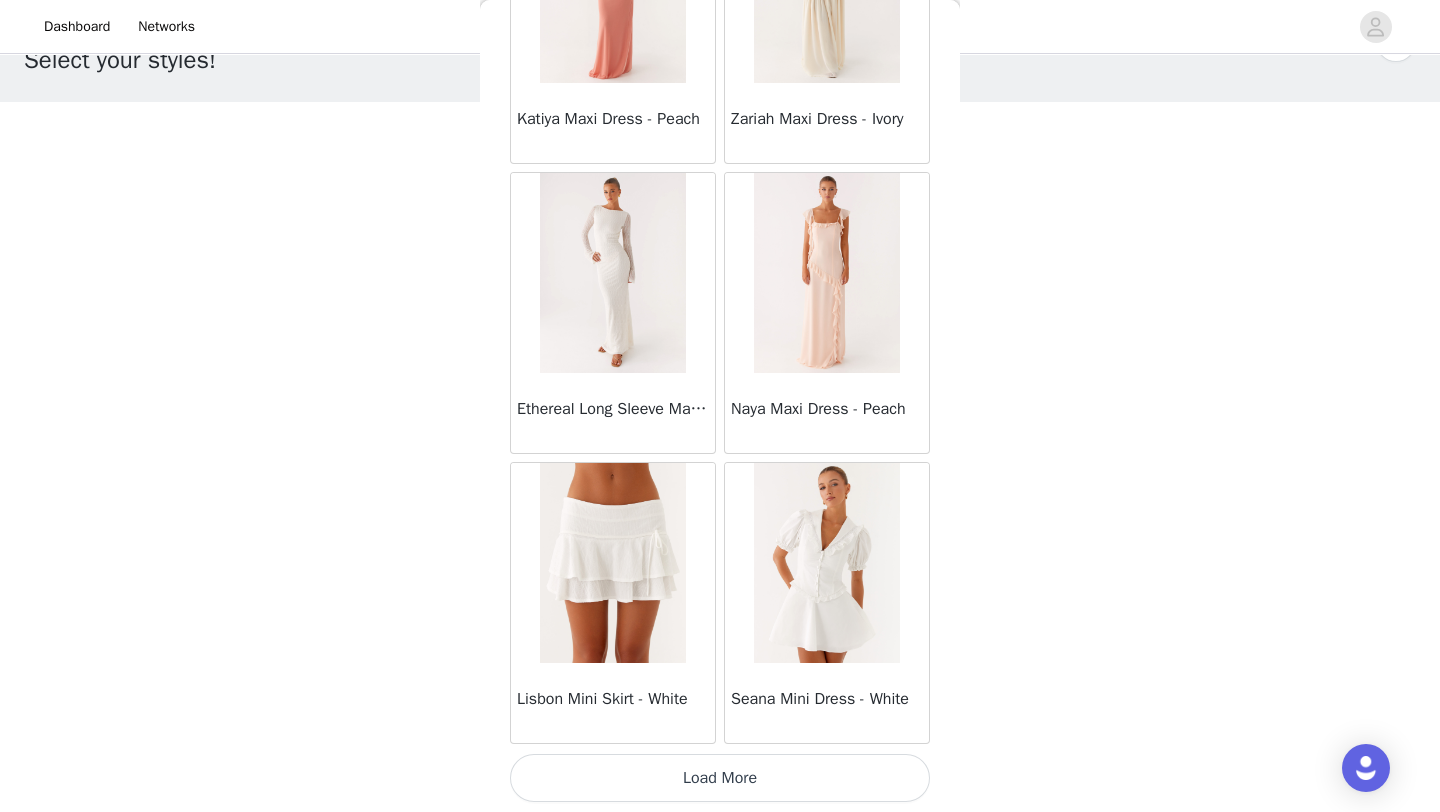 click on "Load More" at bounding box center (720, 778) 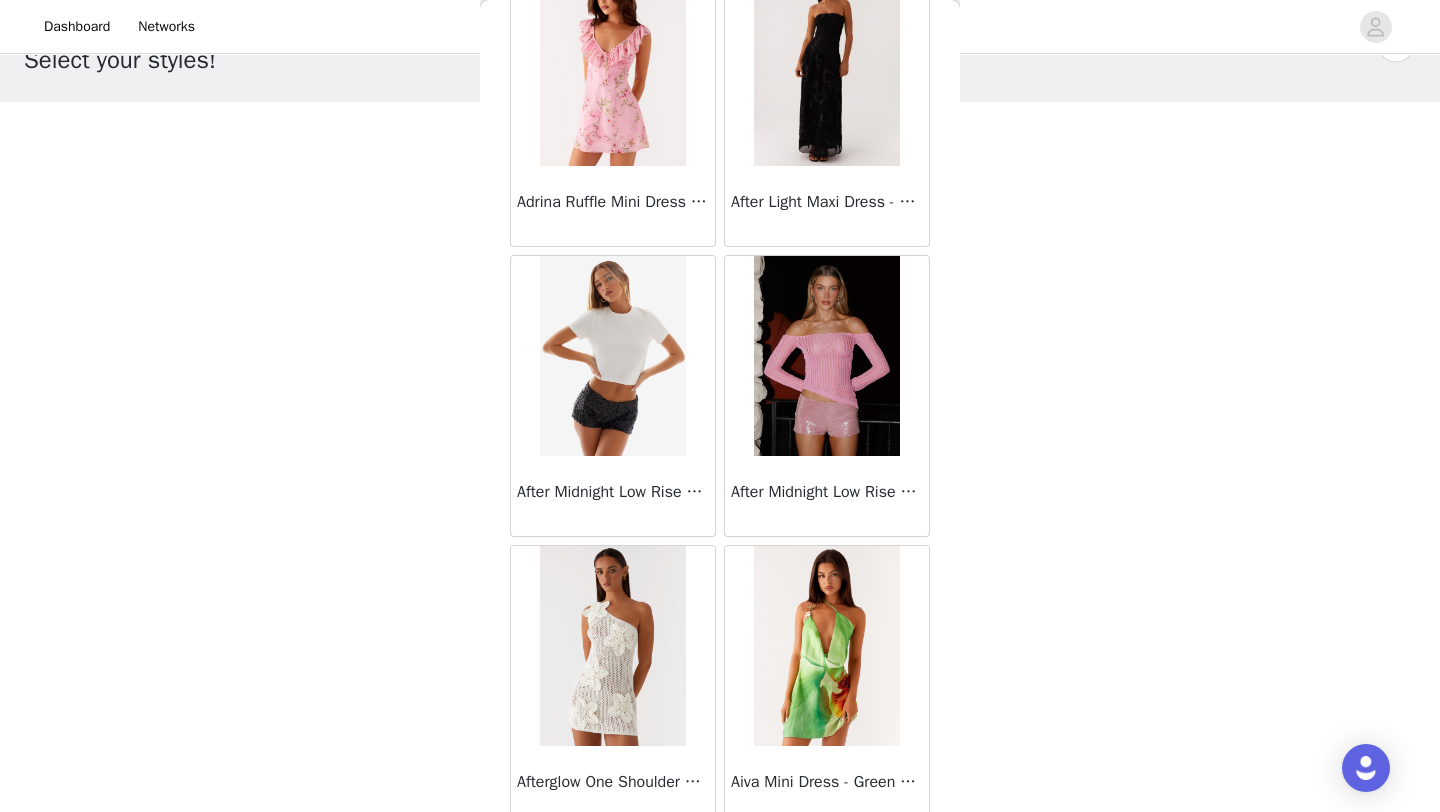 scroll, scrollTop: 77648, scrollLeft: 0, axis: vertical 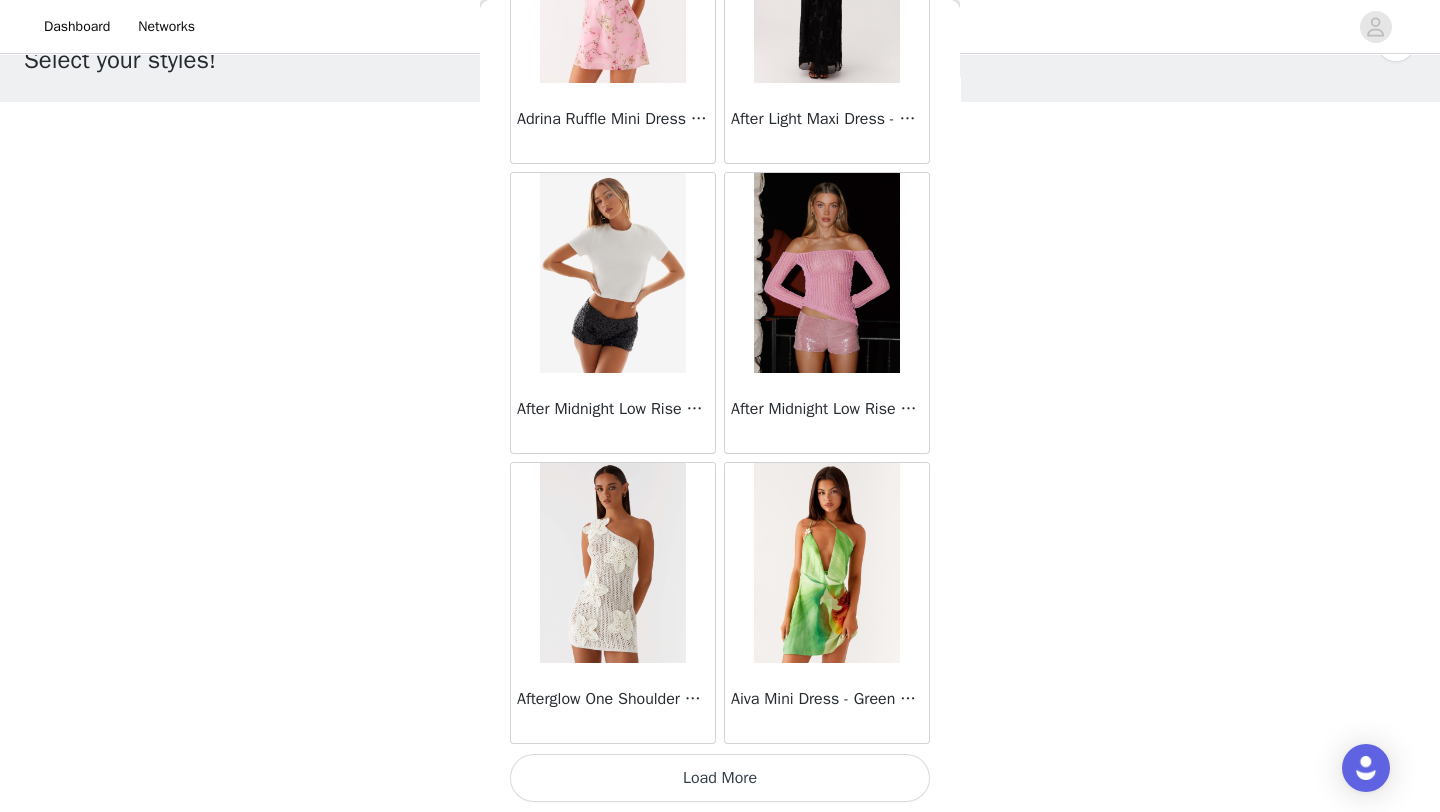 click on "Load More" at bounding box center [720, 778] 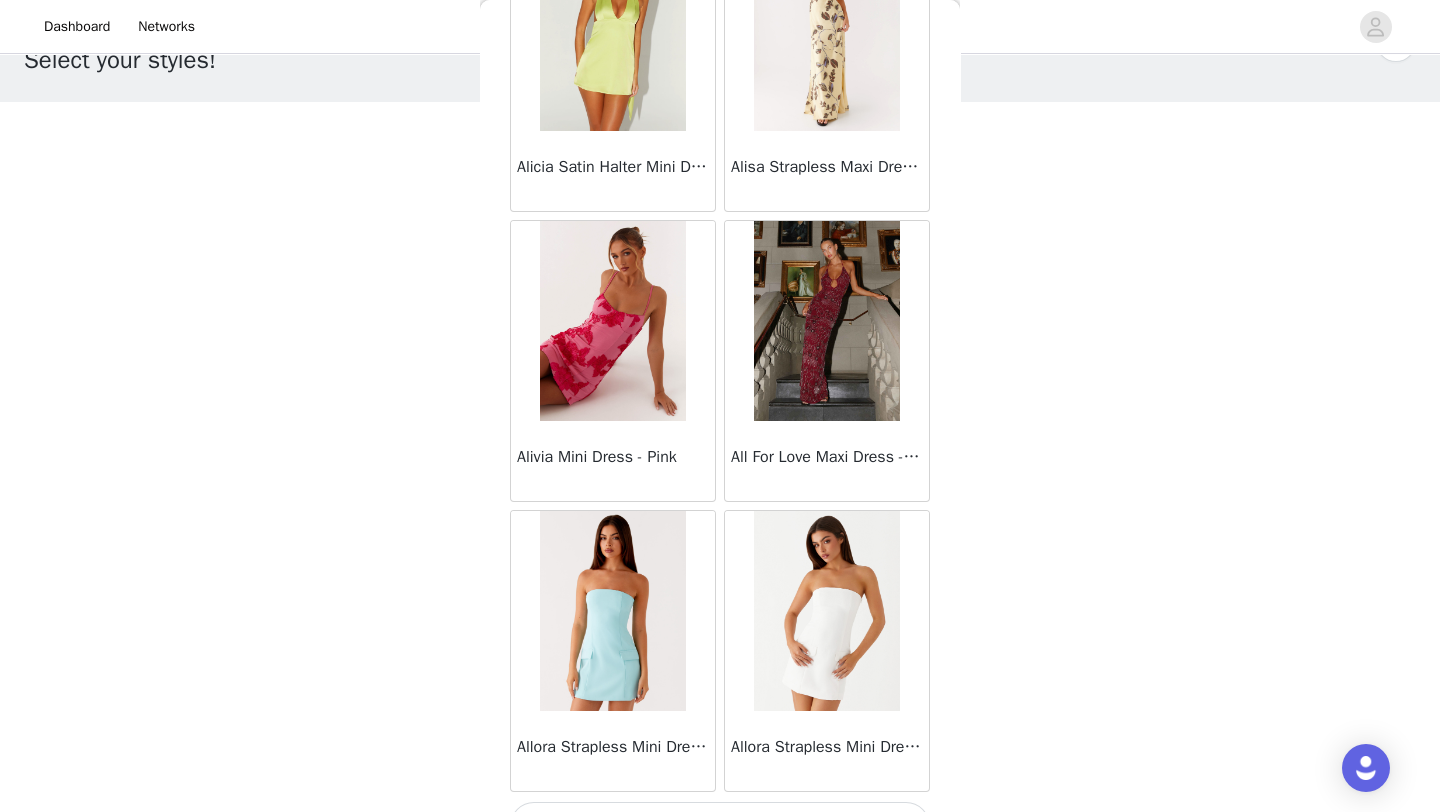 scroll, scrollTop: 80548, scrollLeft: 0, axis: vertical 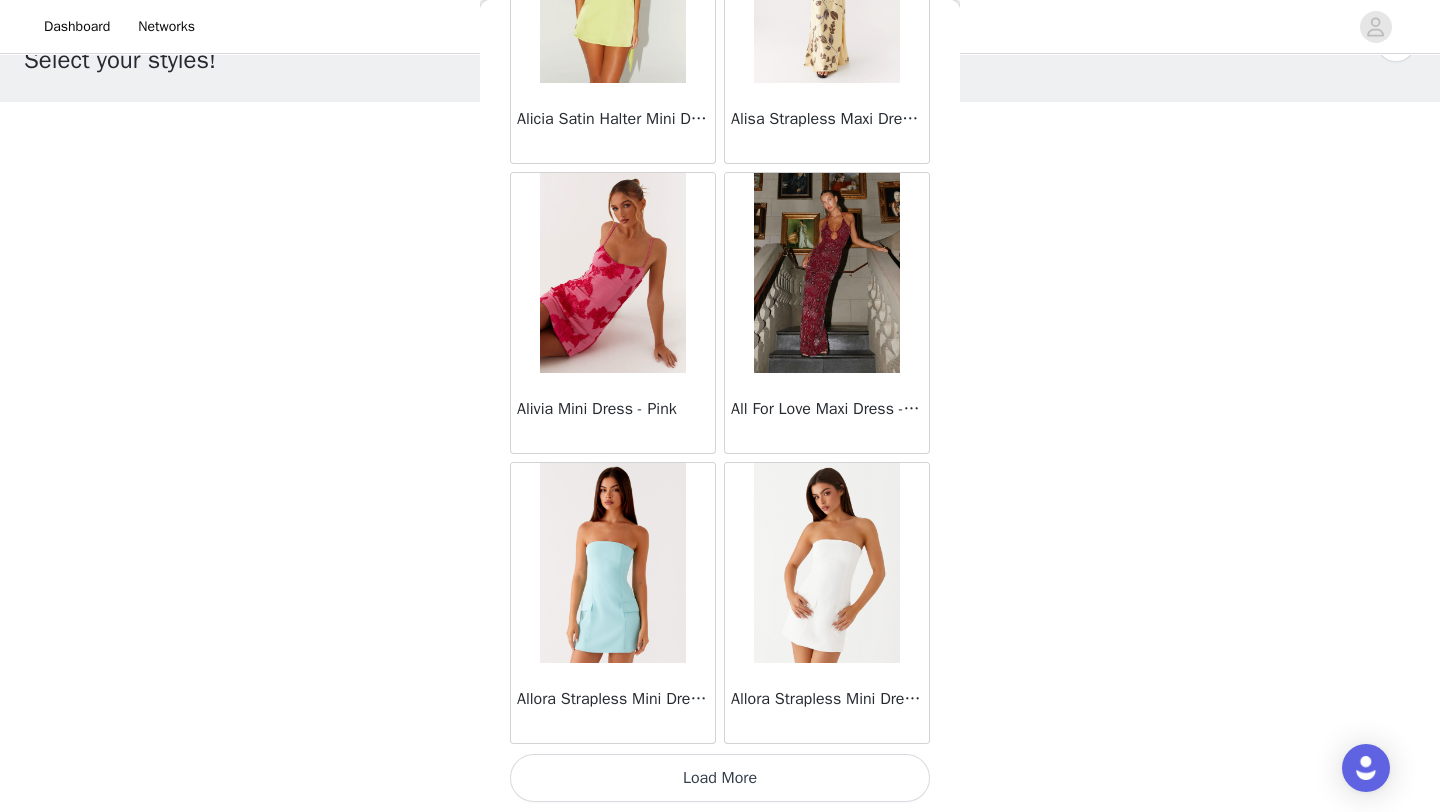 click on "Load More" at bounding box center [720, 778] 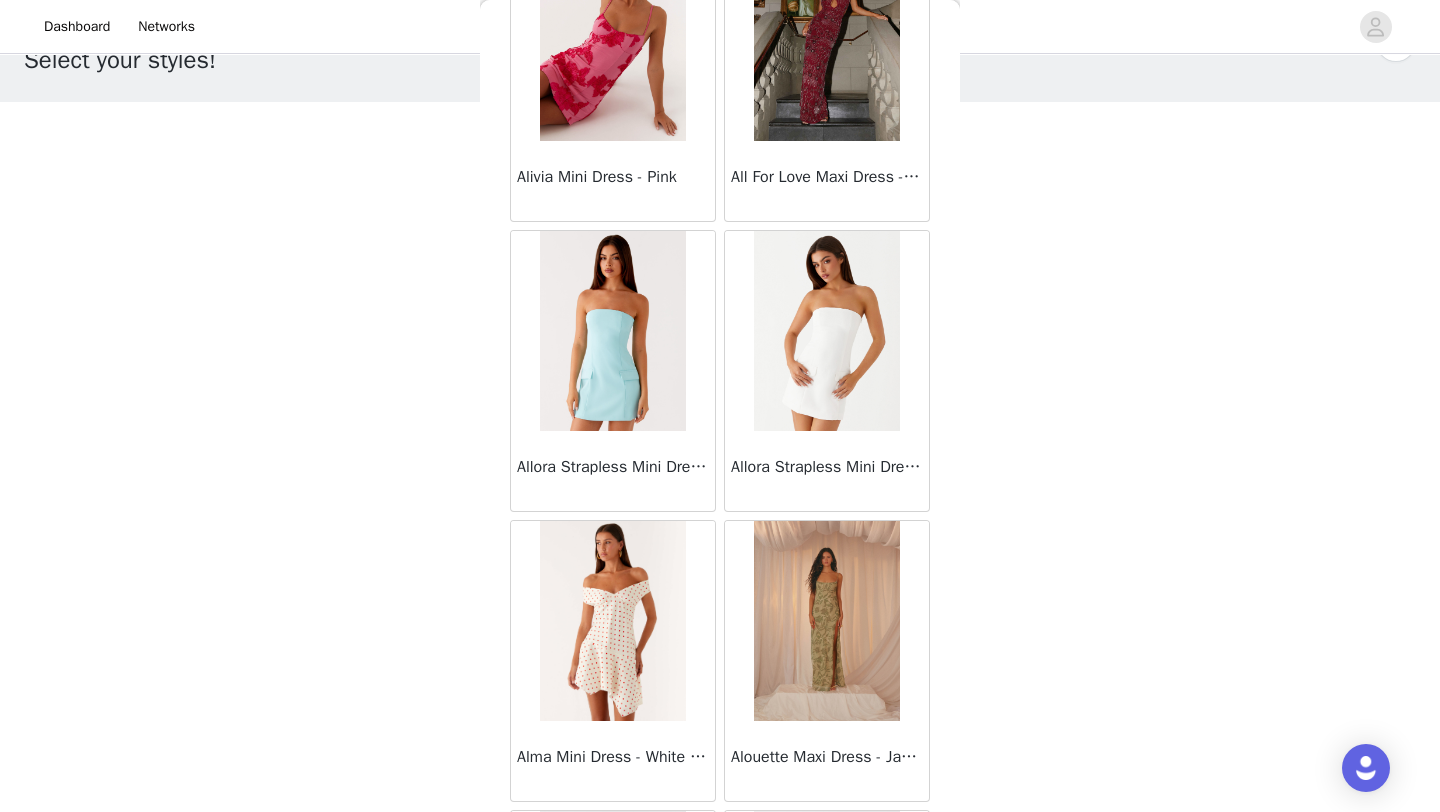 scroll, scrollTop: 80778, scrollLeft: 0, axis: vertical 